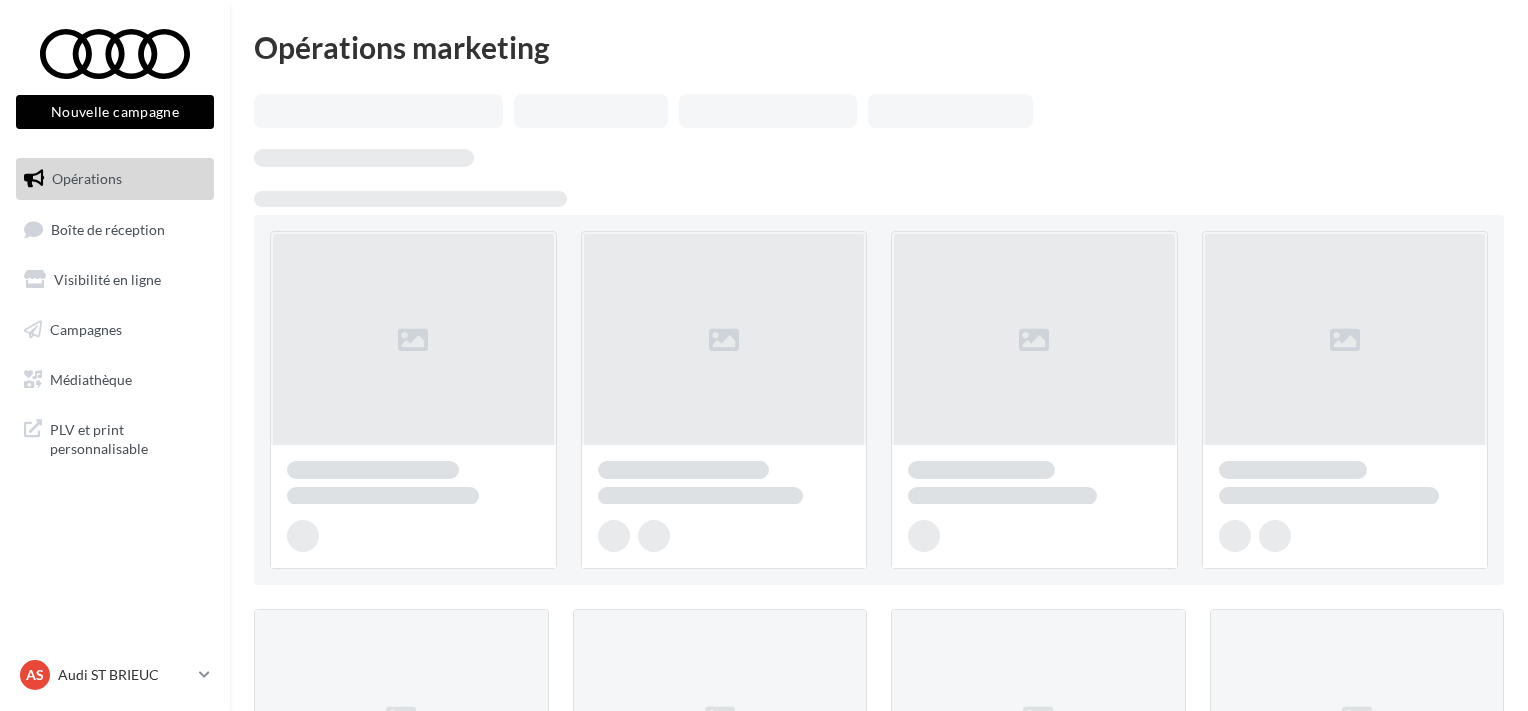 scroll, scrollTop: 0, scrollLeft: 0, axis: both 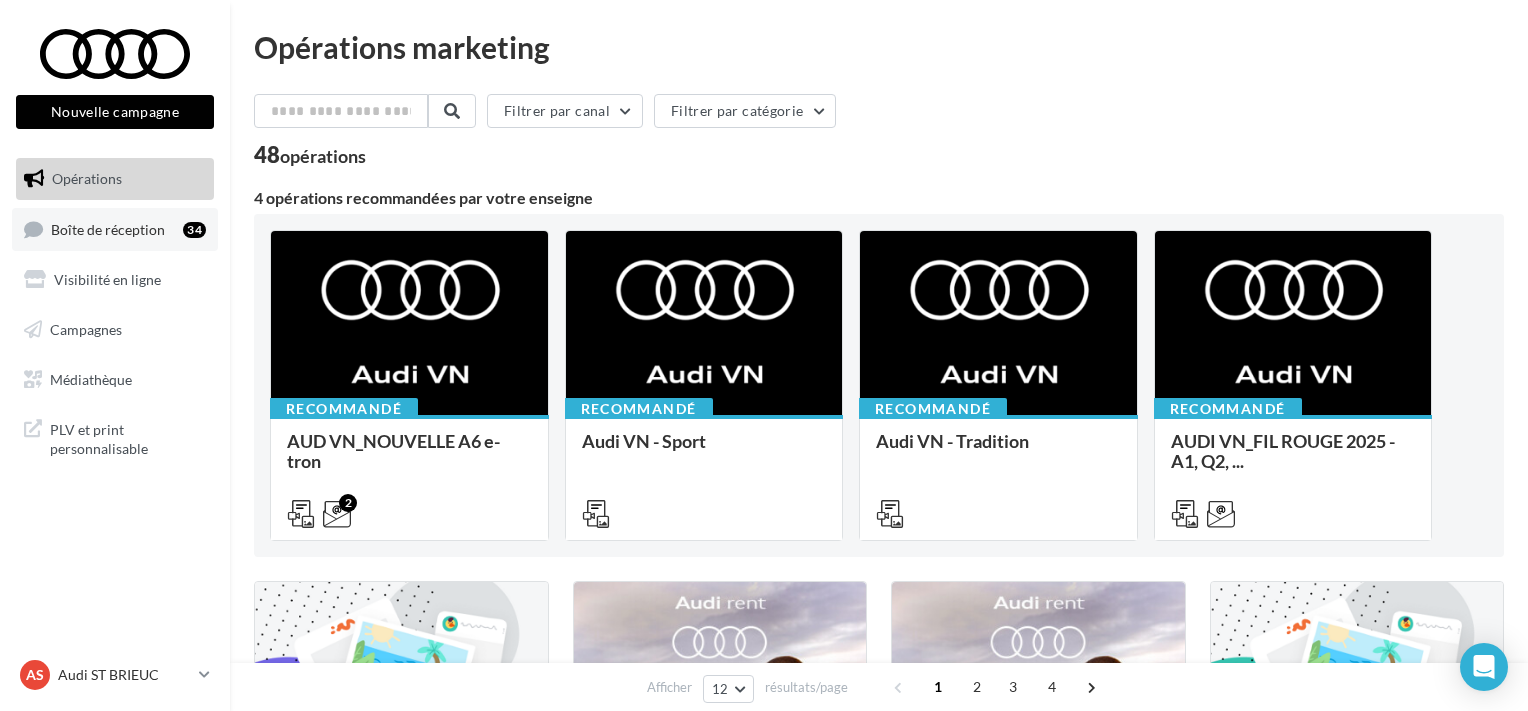 click on "Boîte de réception
34" at bounding box center (115, 229) 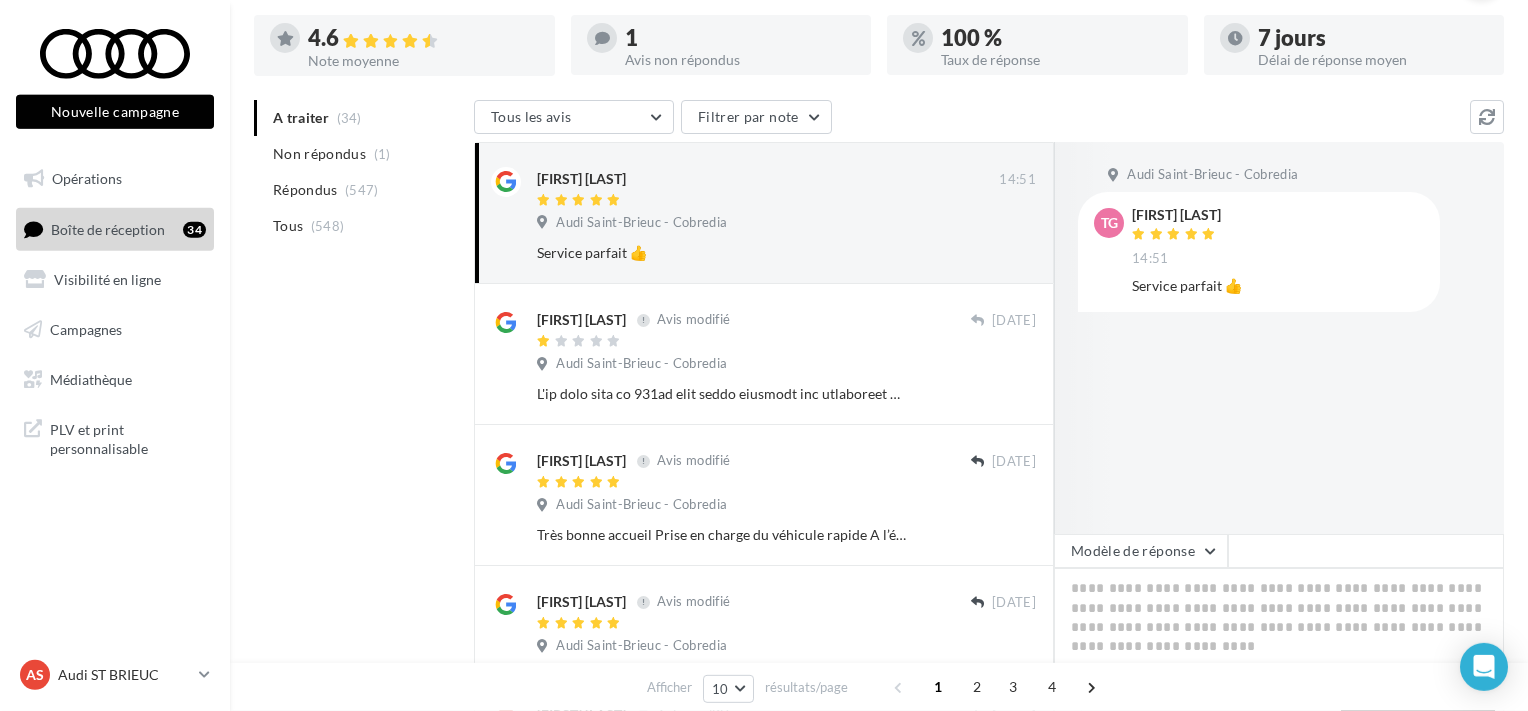 scroll, scrollTop: 211, scrollLeft: 0, axis: vertical 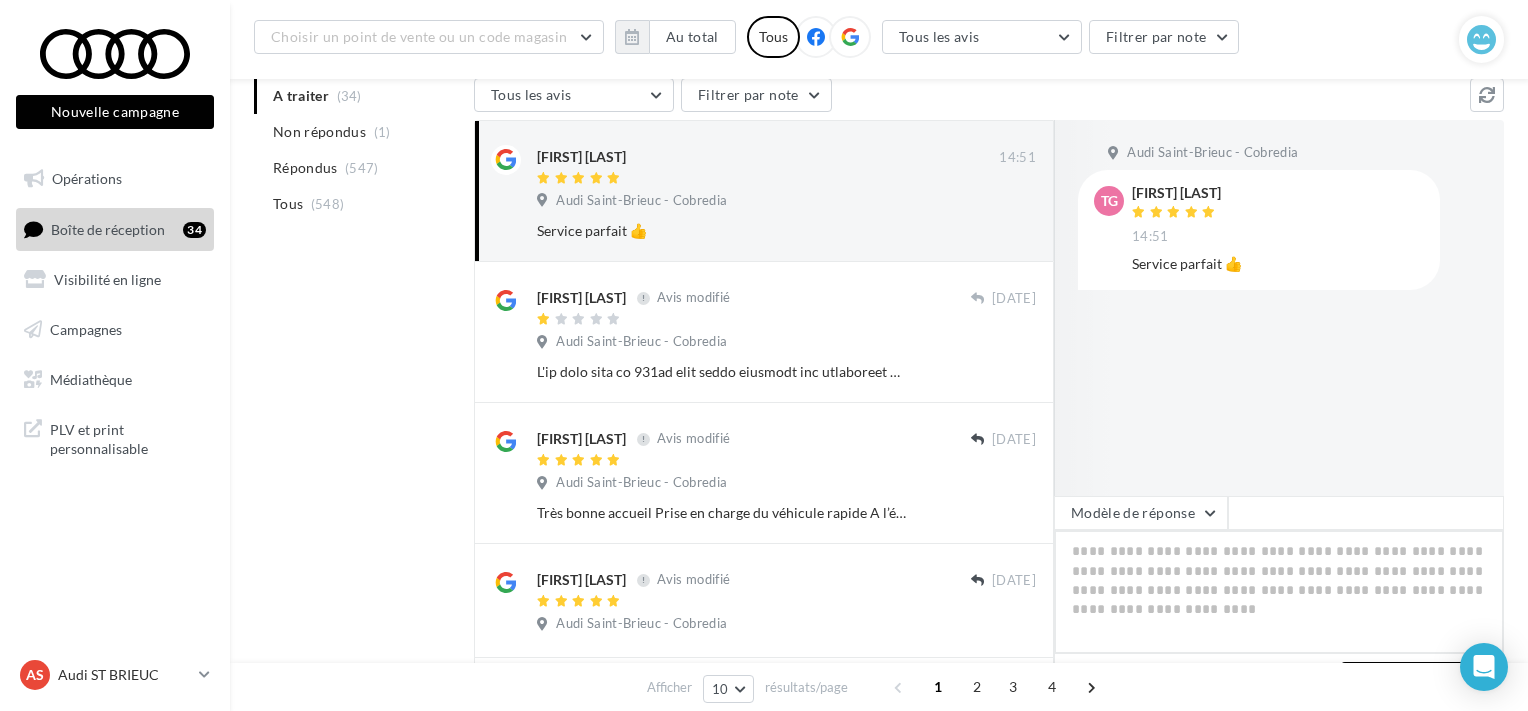 click at bounding box center (1279, 592) 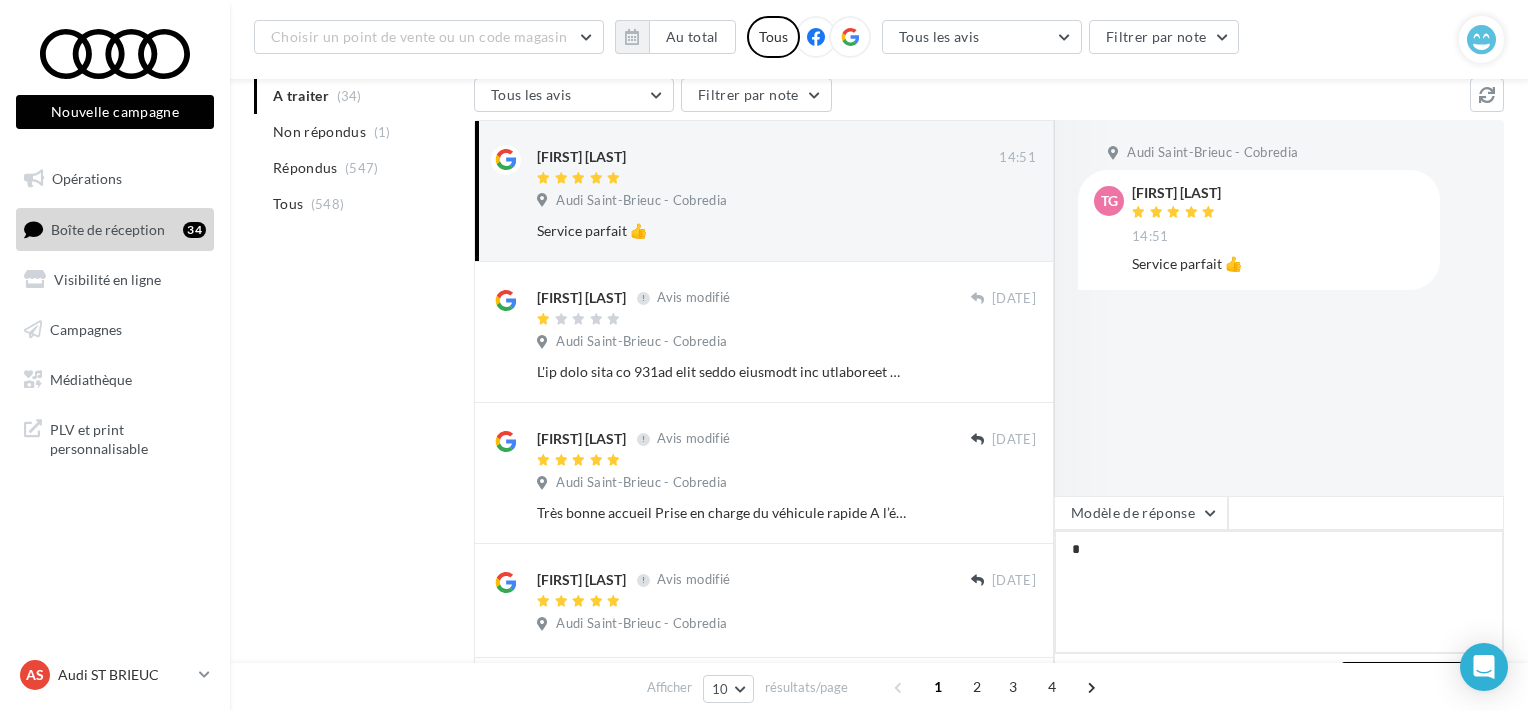 type on "**" 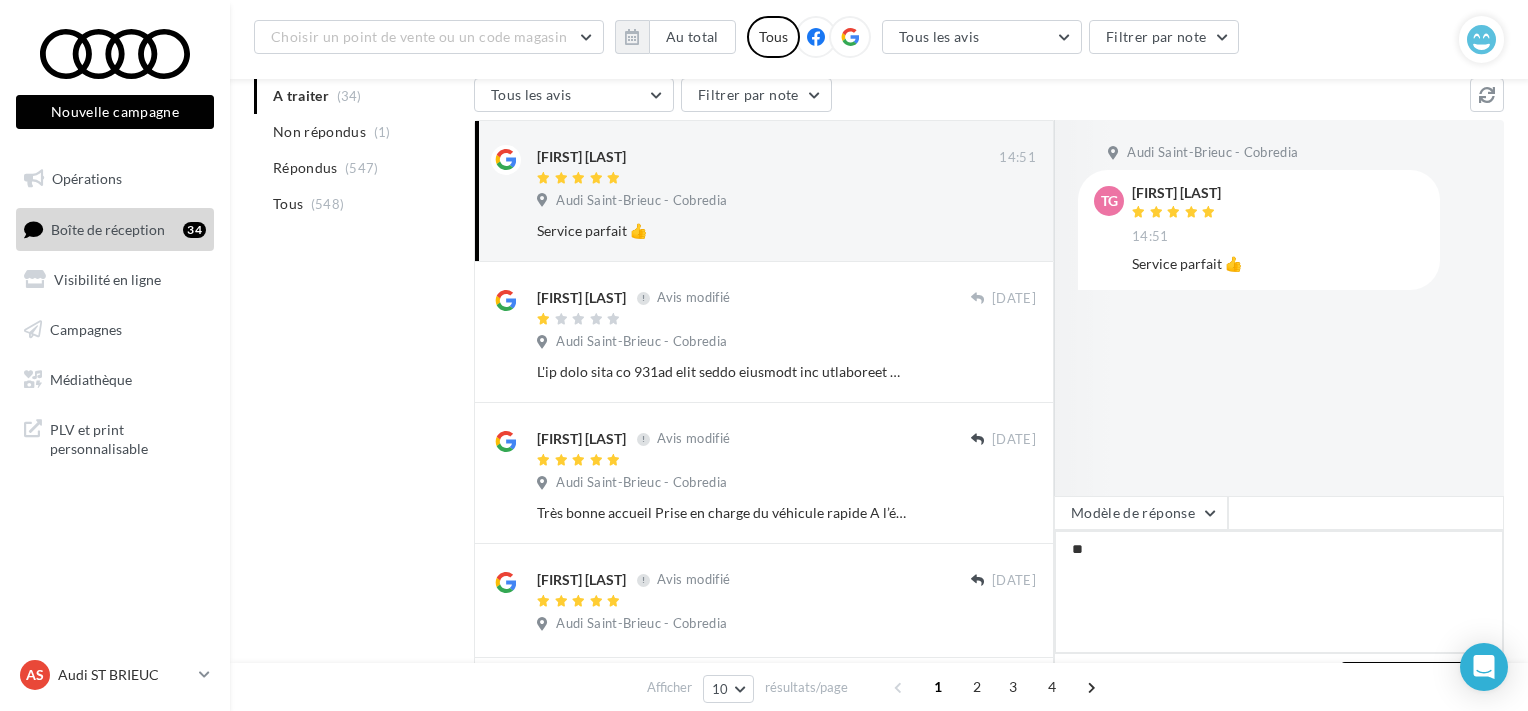 type on "***" 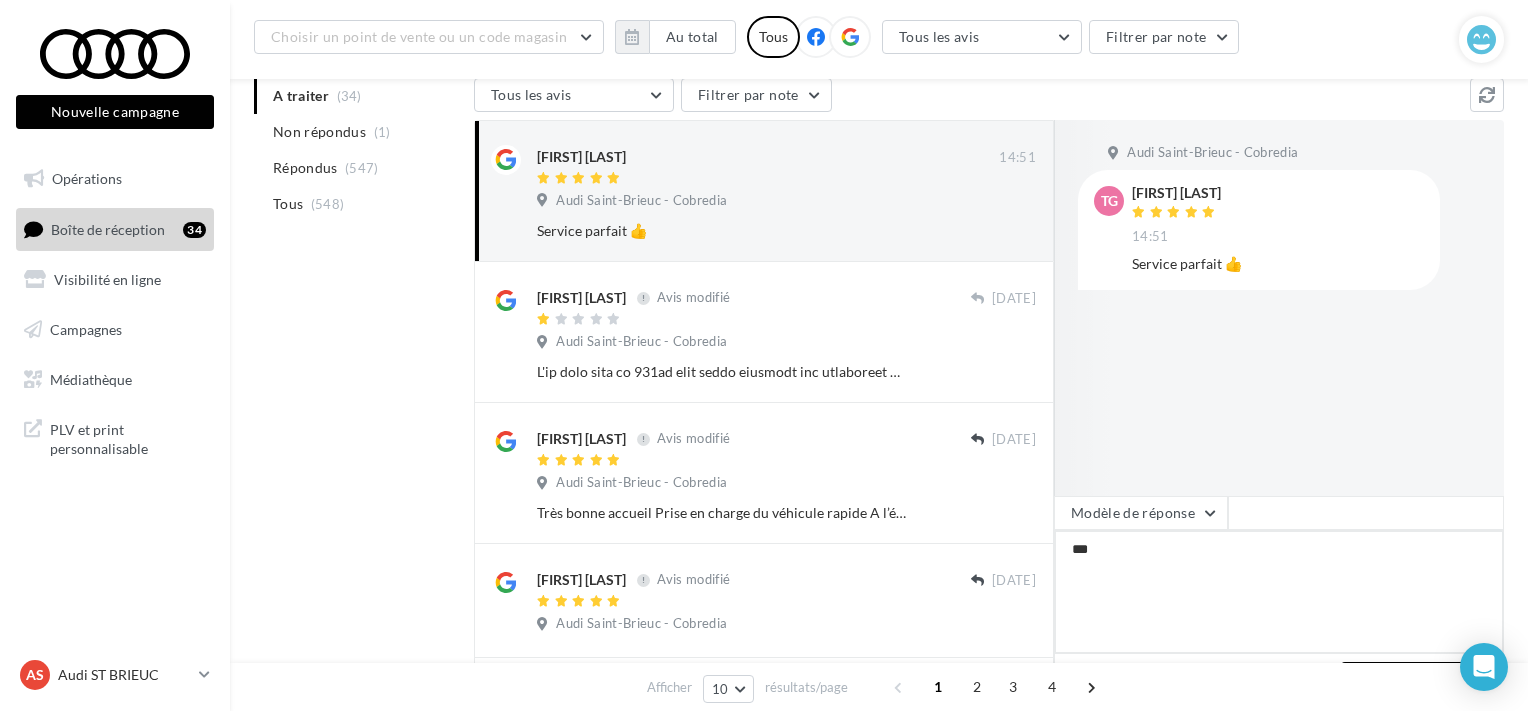 type on "****" 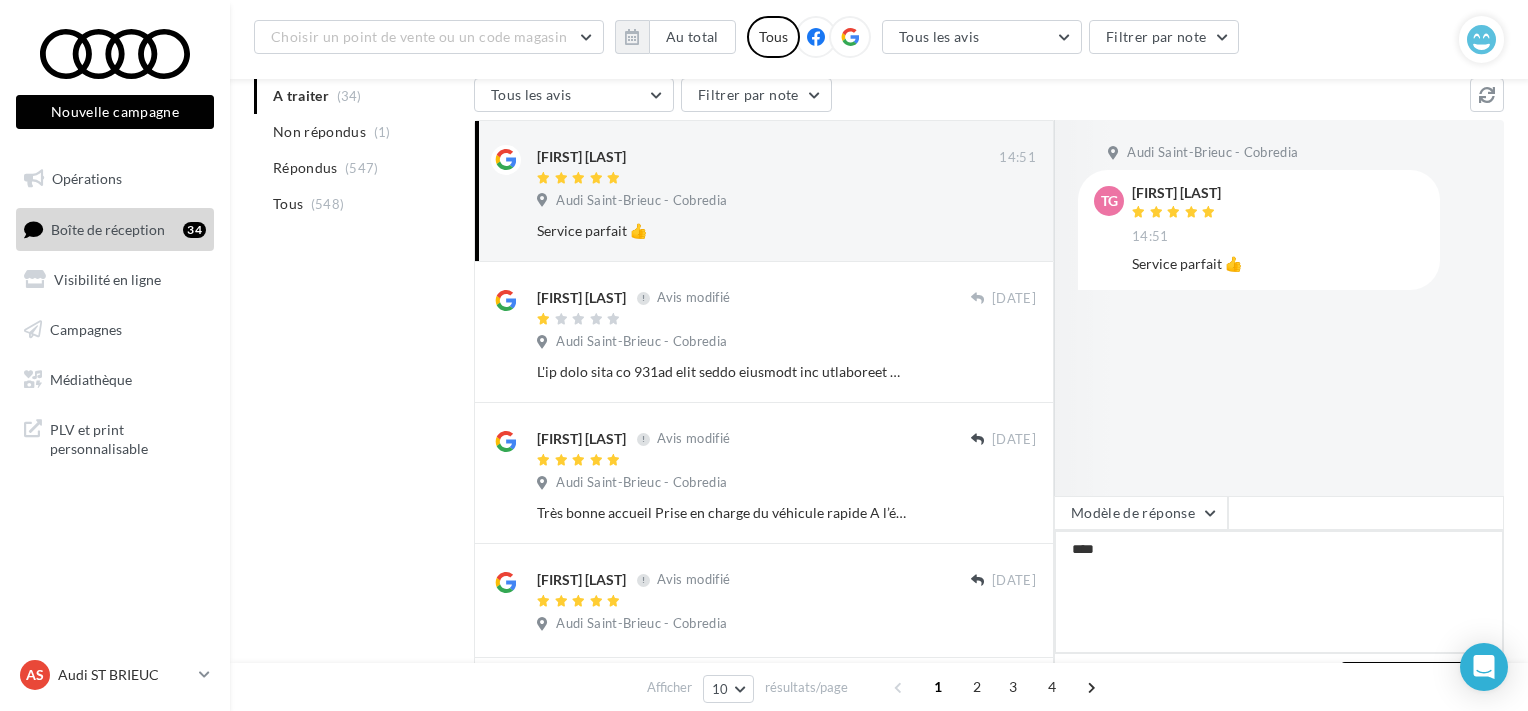type on "*****" 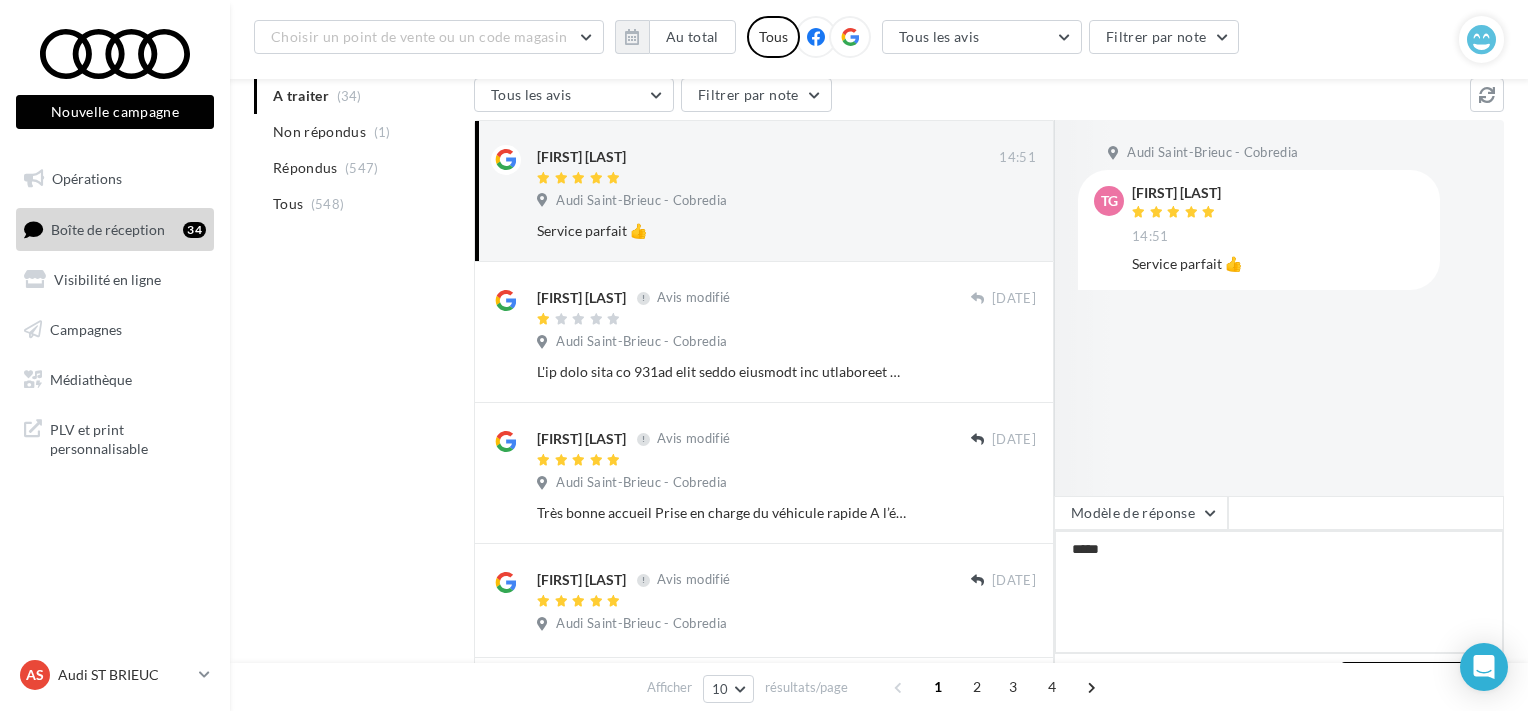 type on "******" 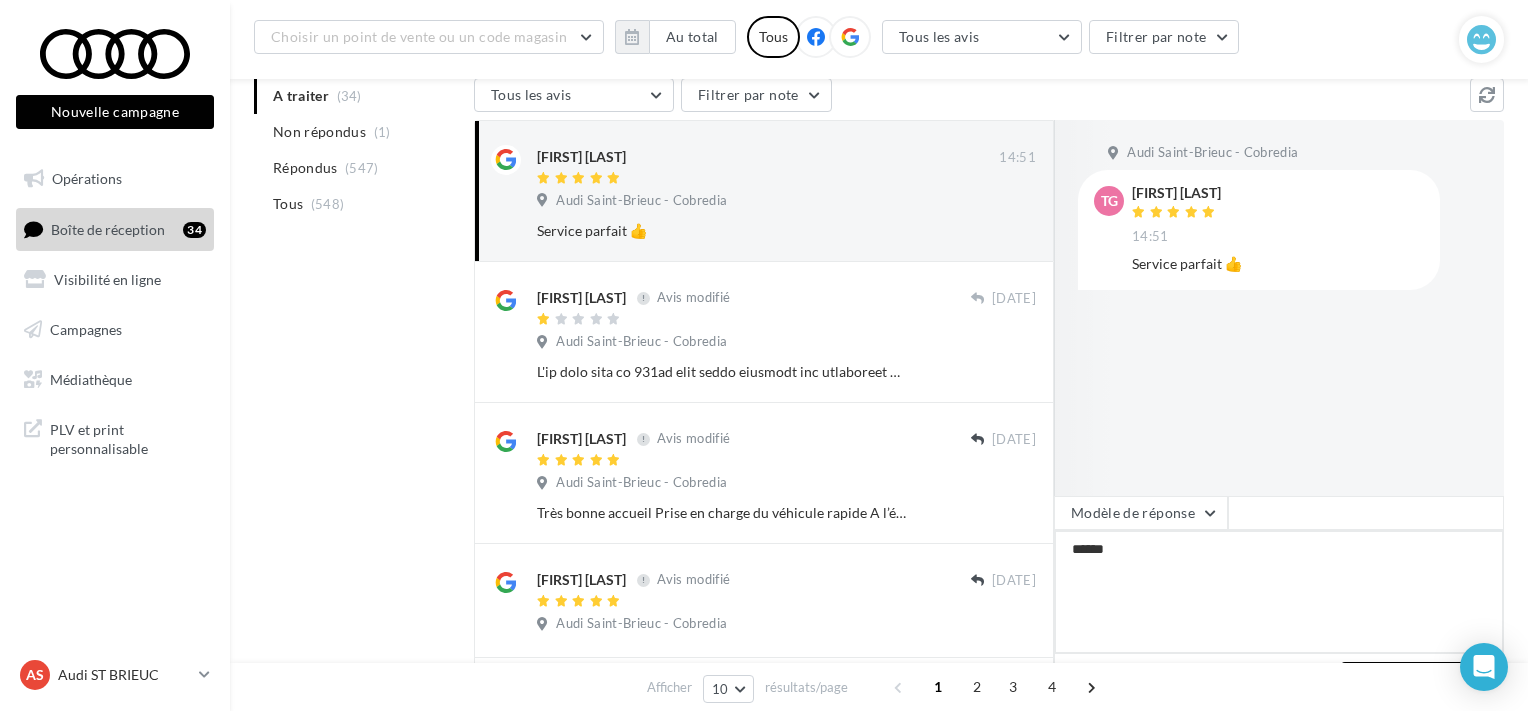 type on "******" 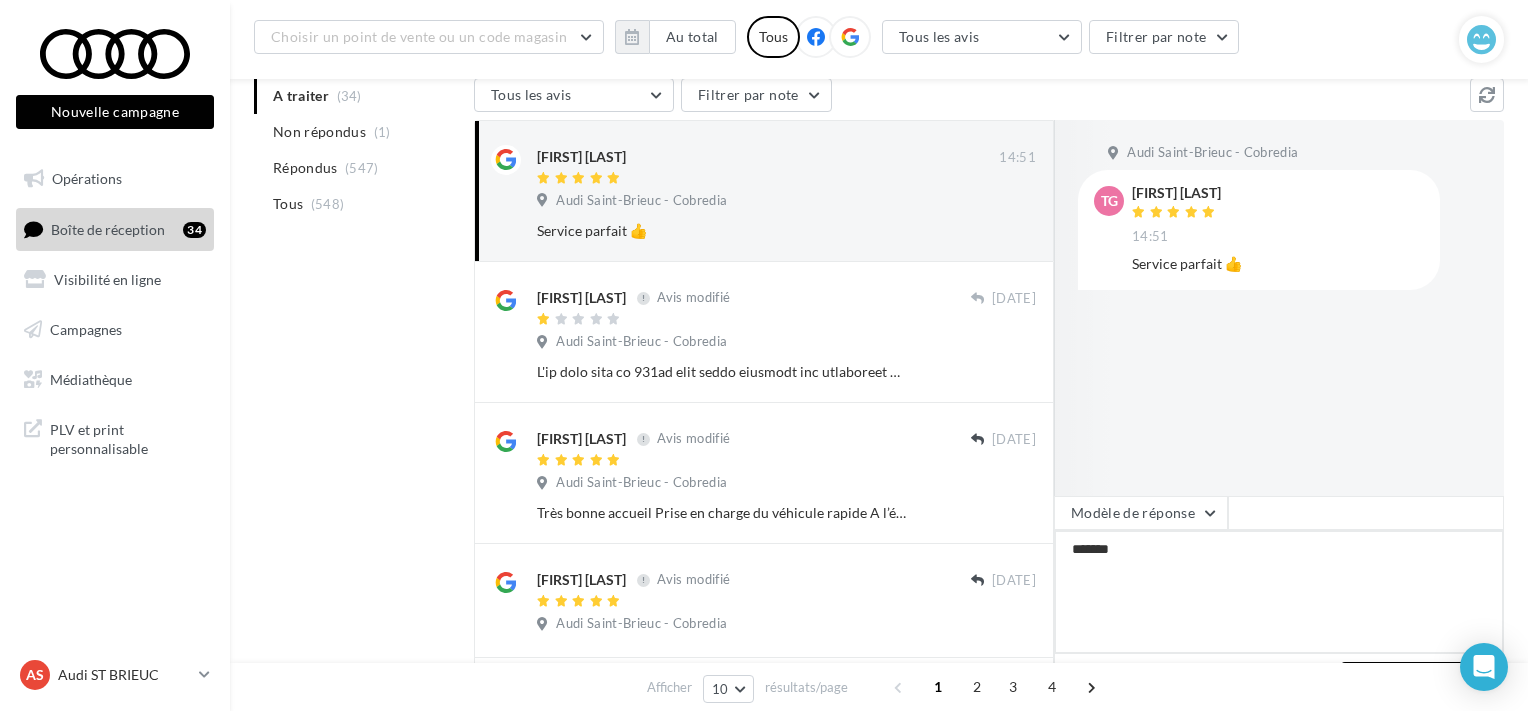 type on "*******" 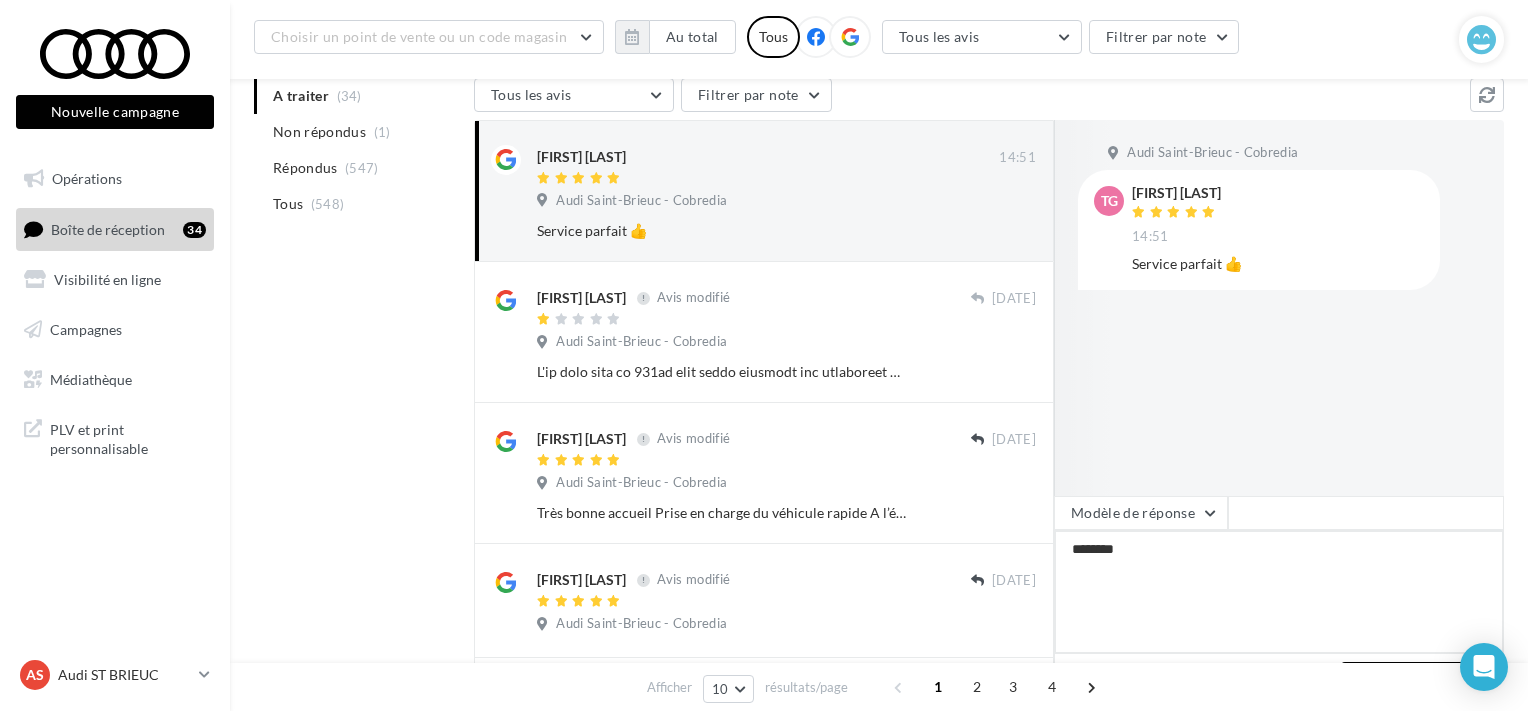 type on "*********" 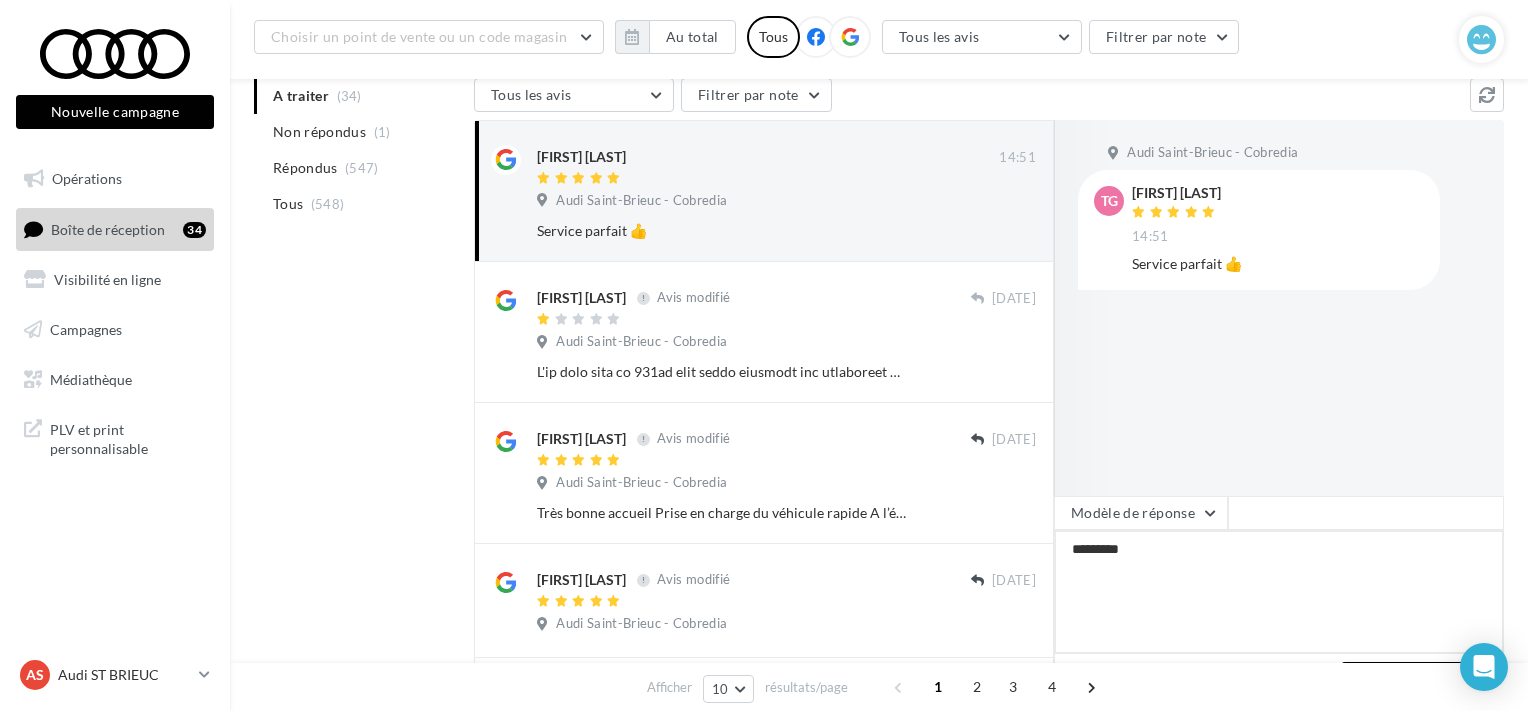 type on "**********" 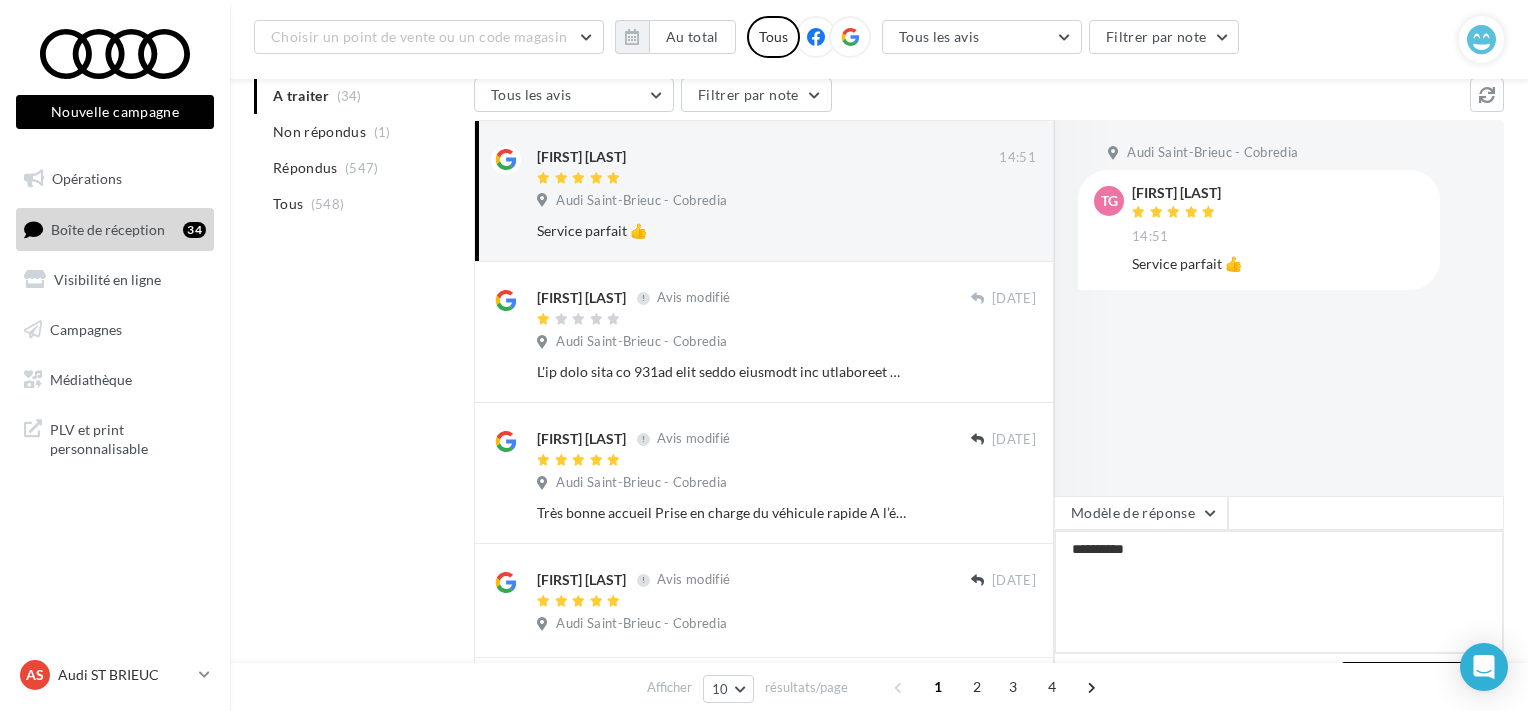 type on "**********" 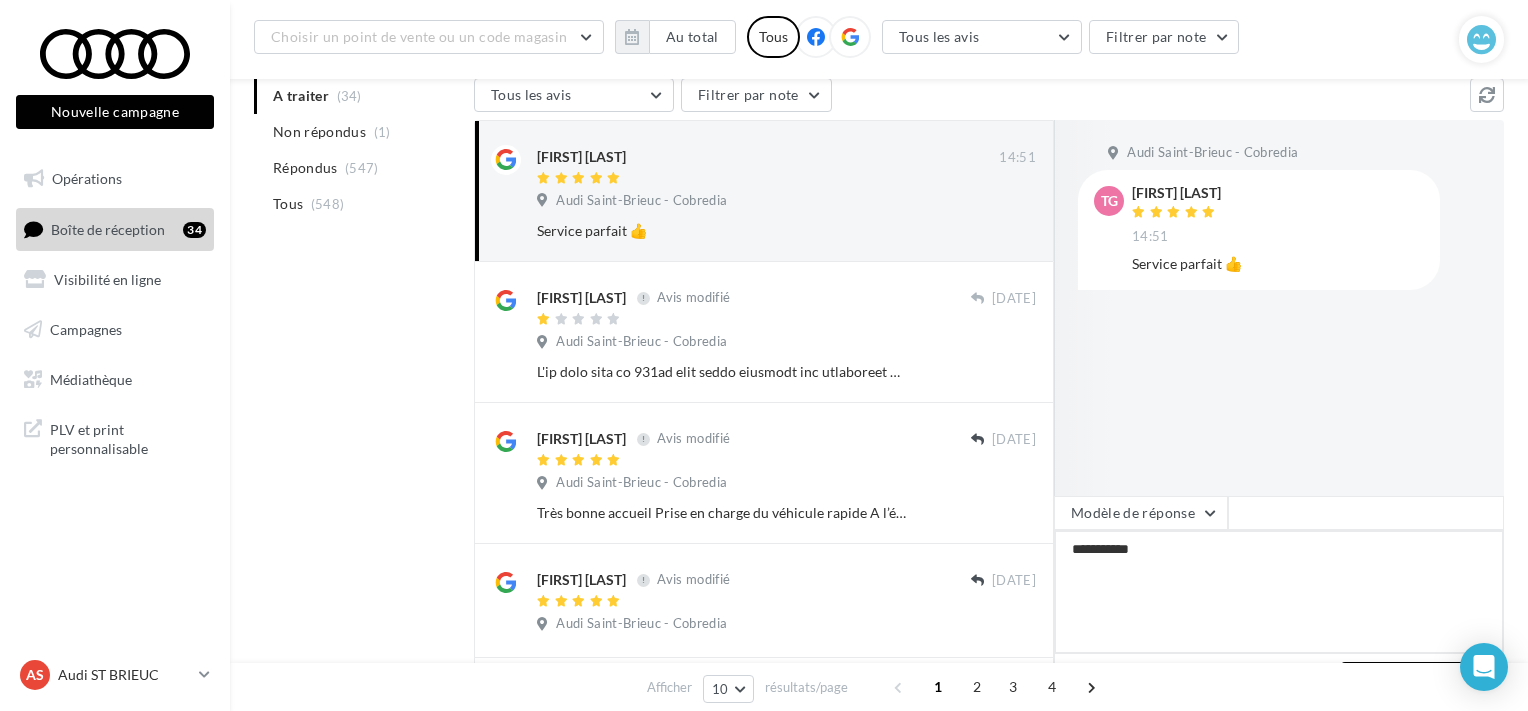 type on "**********" 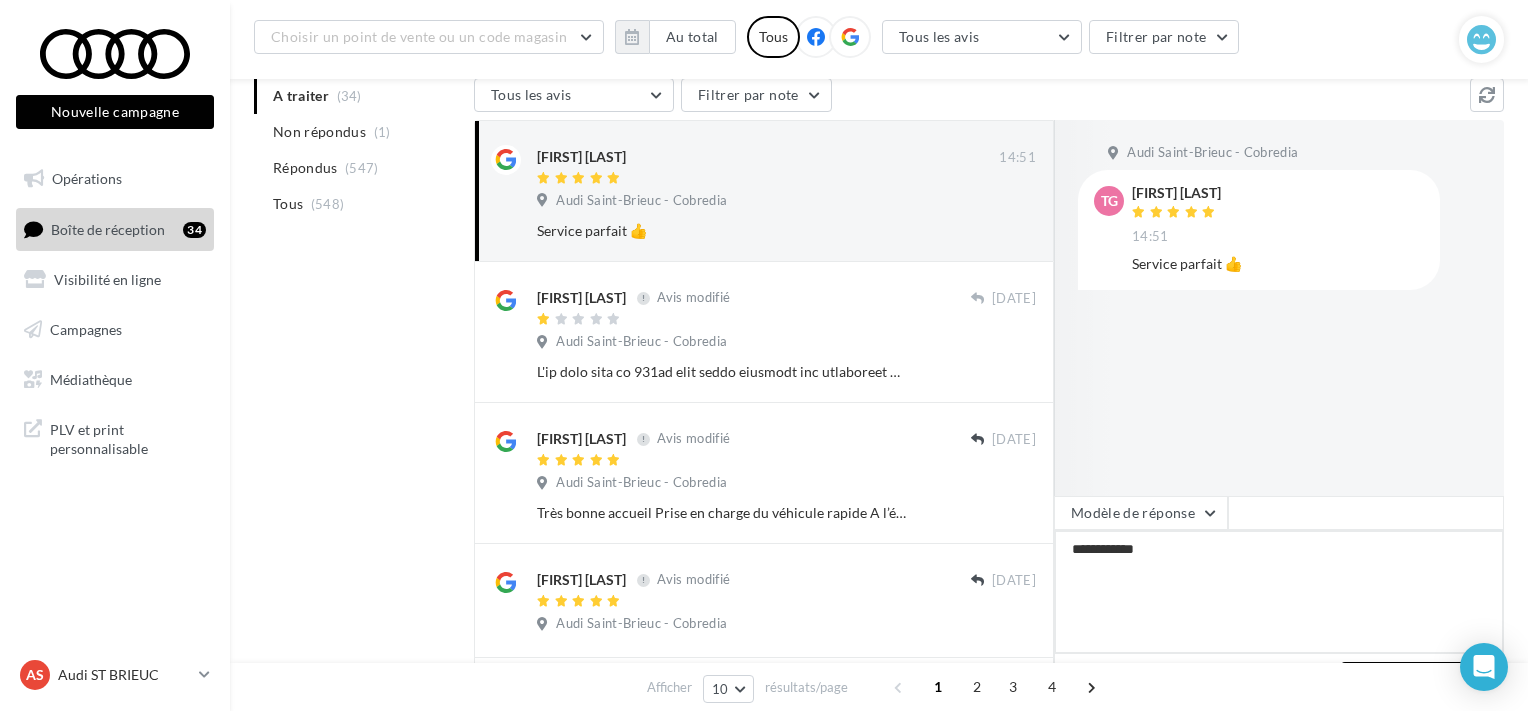 type on "**********" 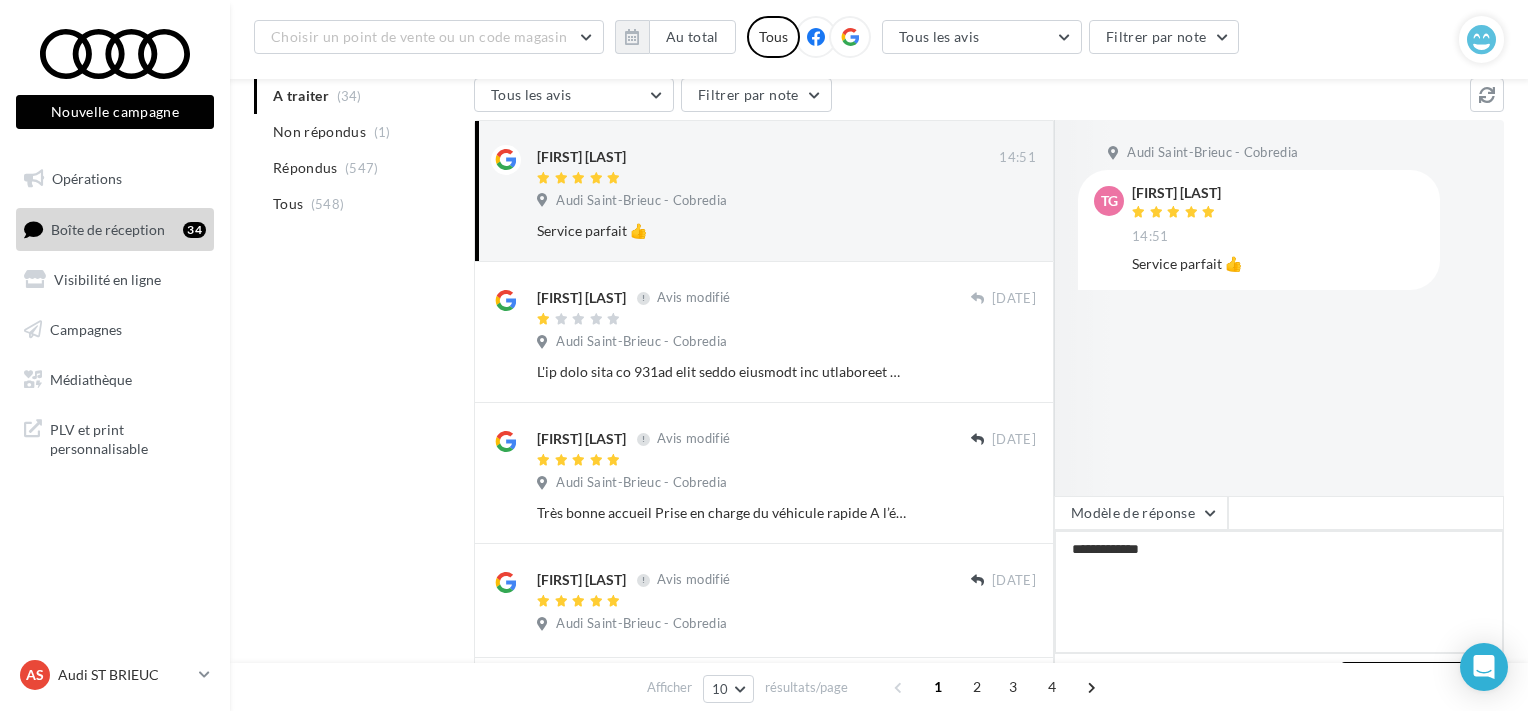 type on "**********" 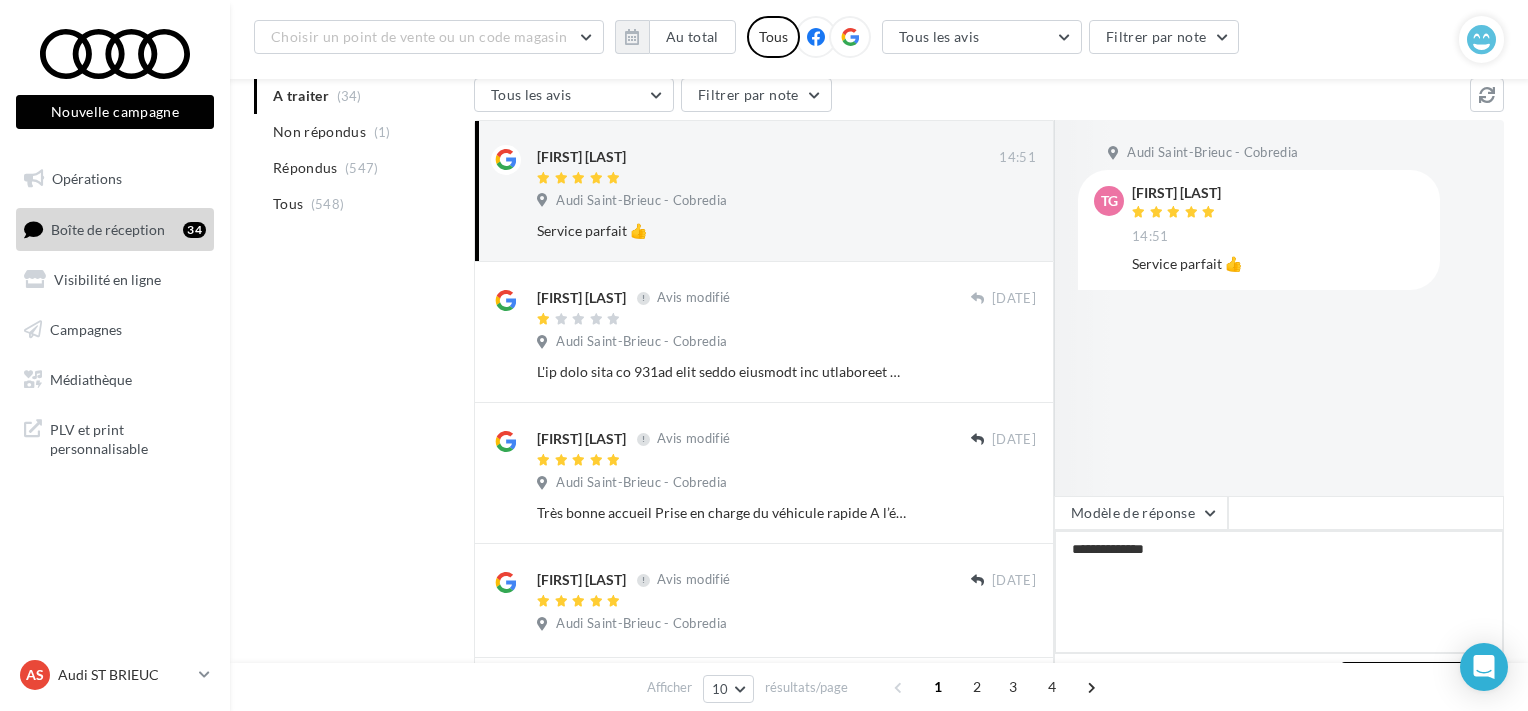 type on "**********" 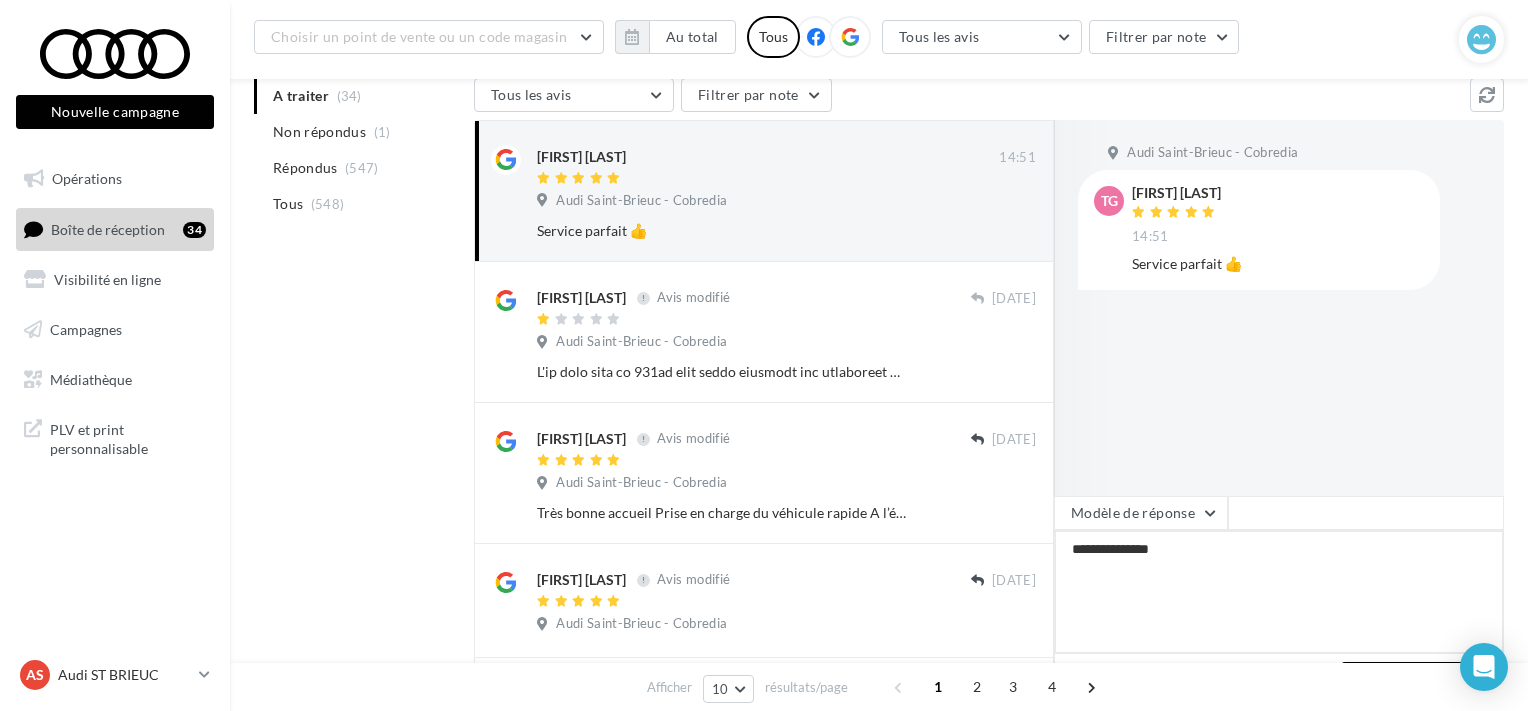 type on "**********" 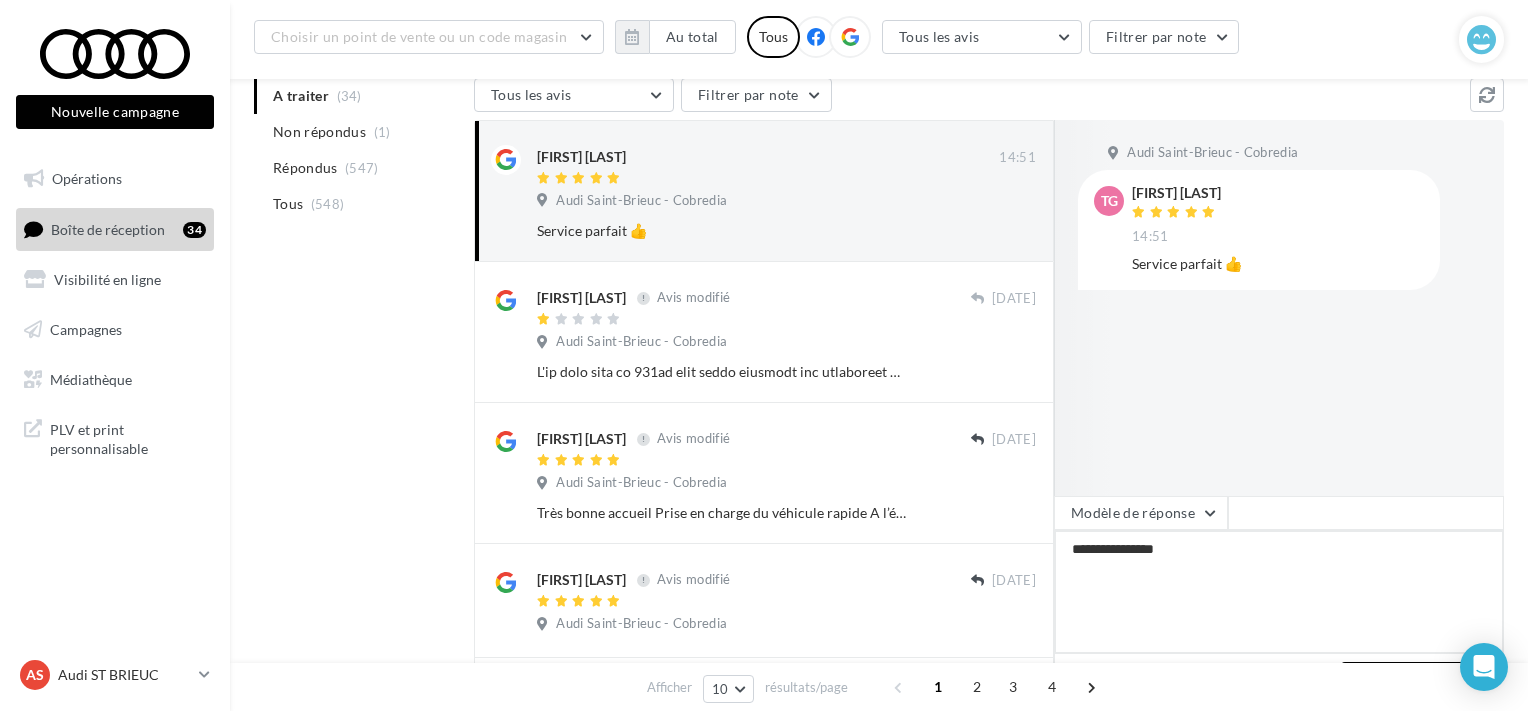 type on "**********" 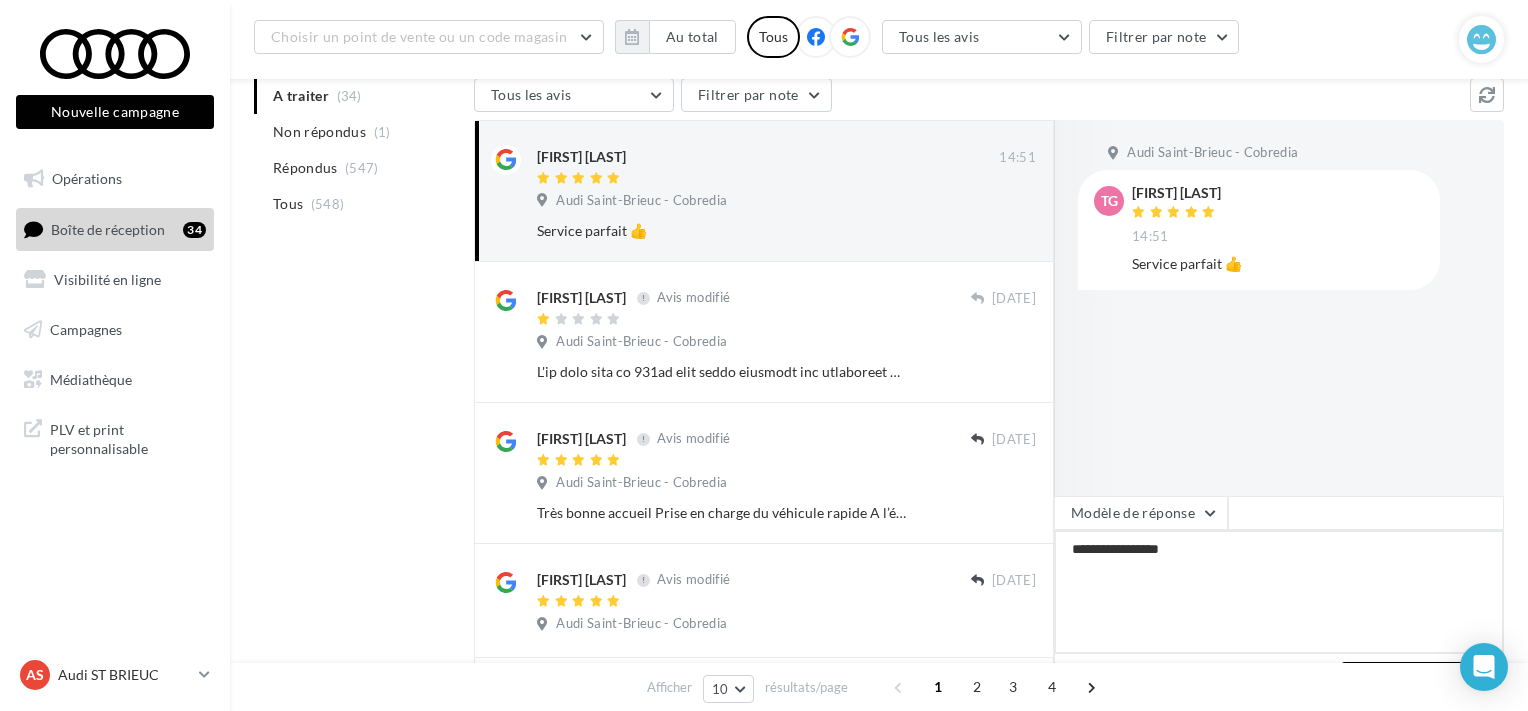 type on "**********" 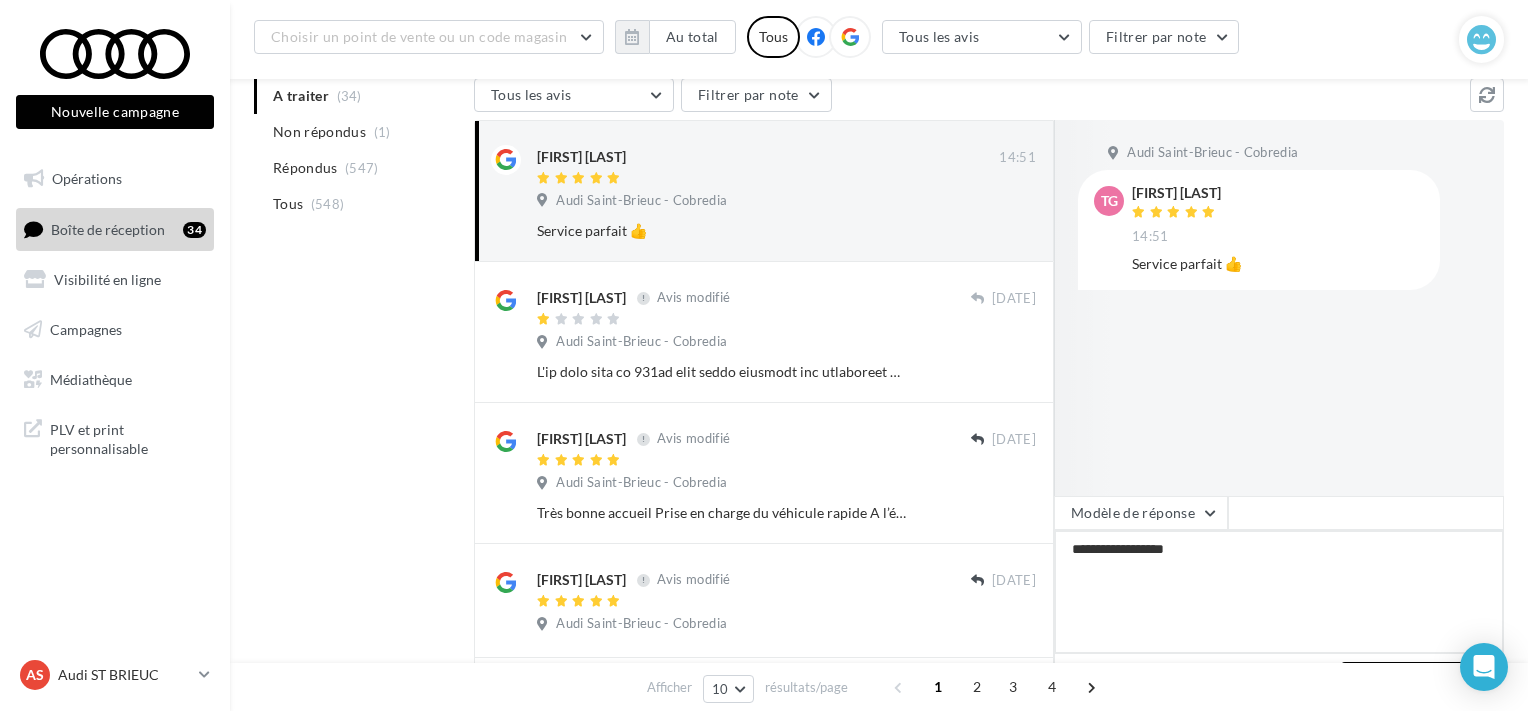 type on "**********" 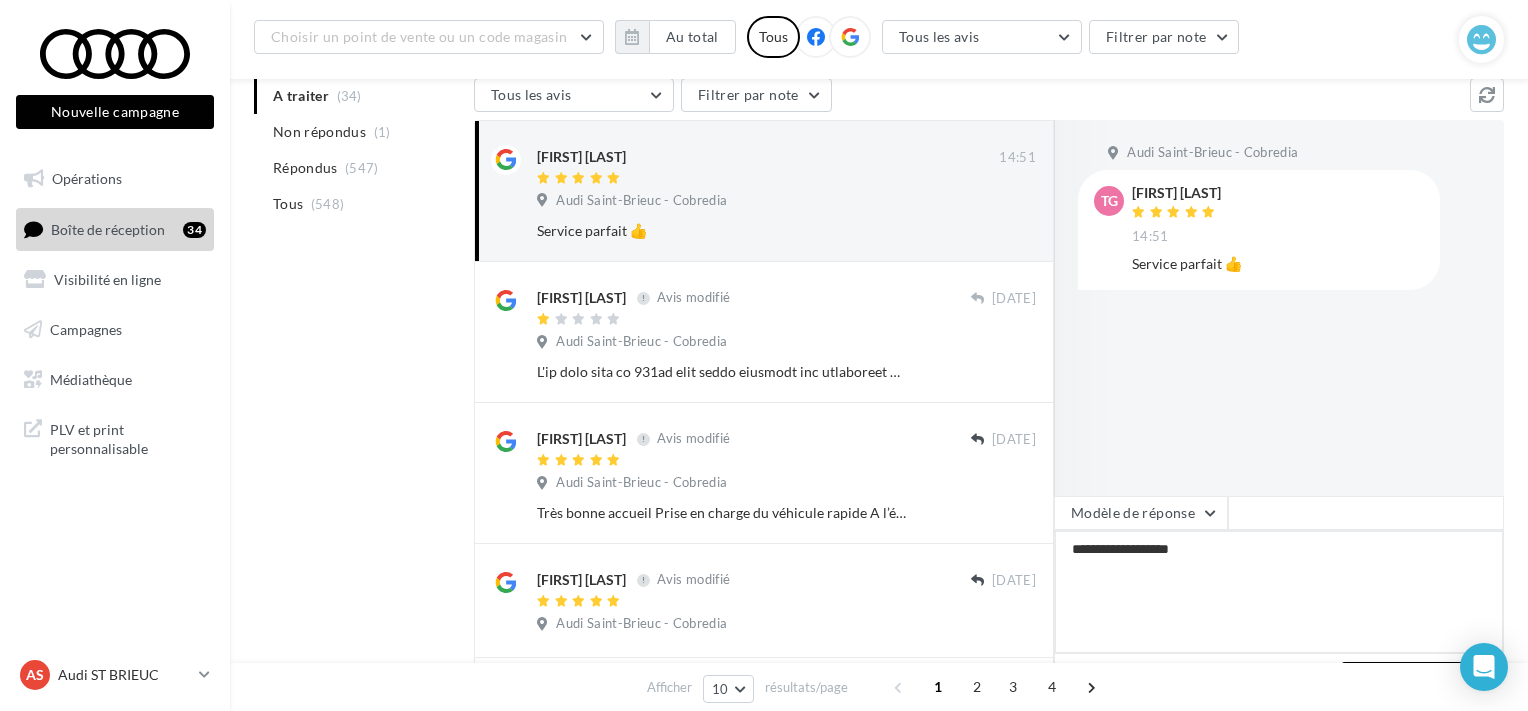 type on "**********" 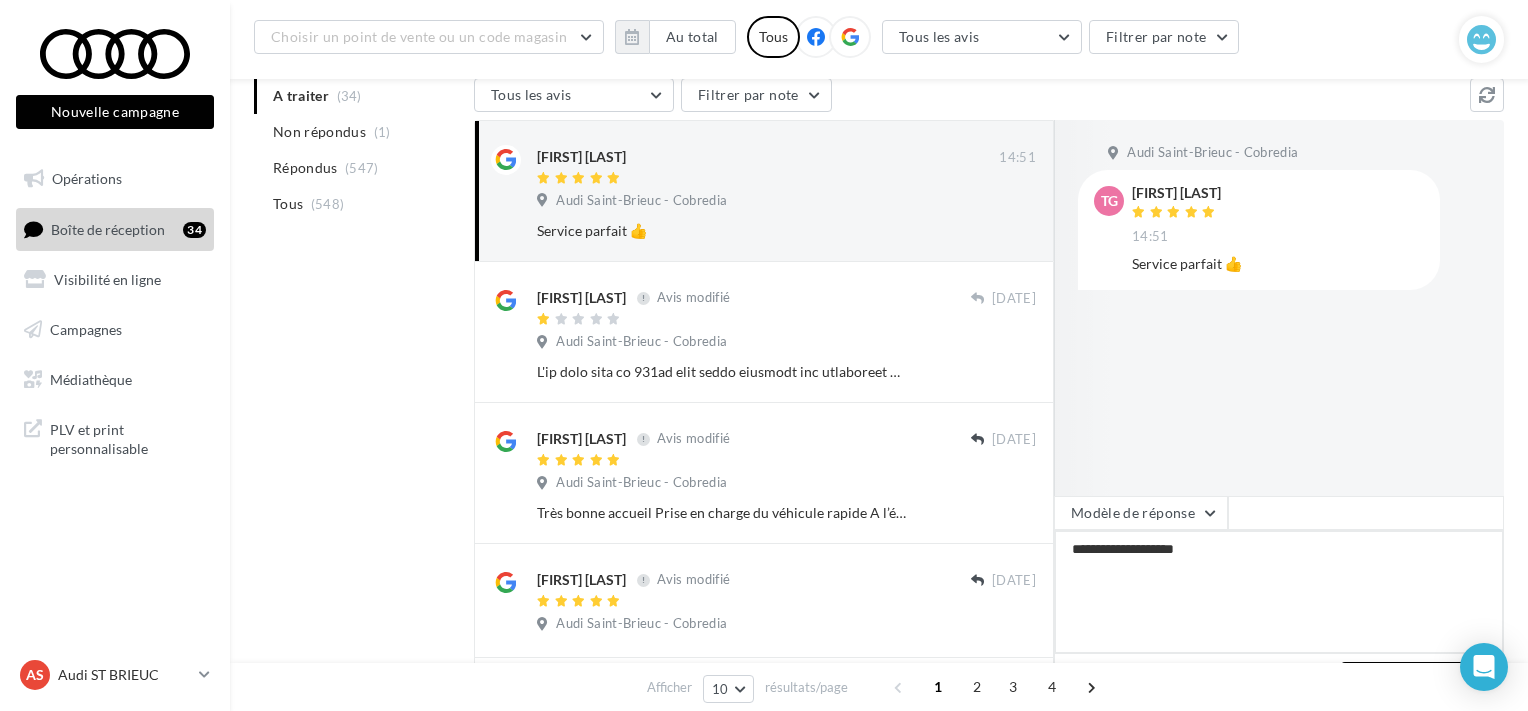 type on "**********" 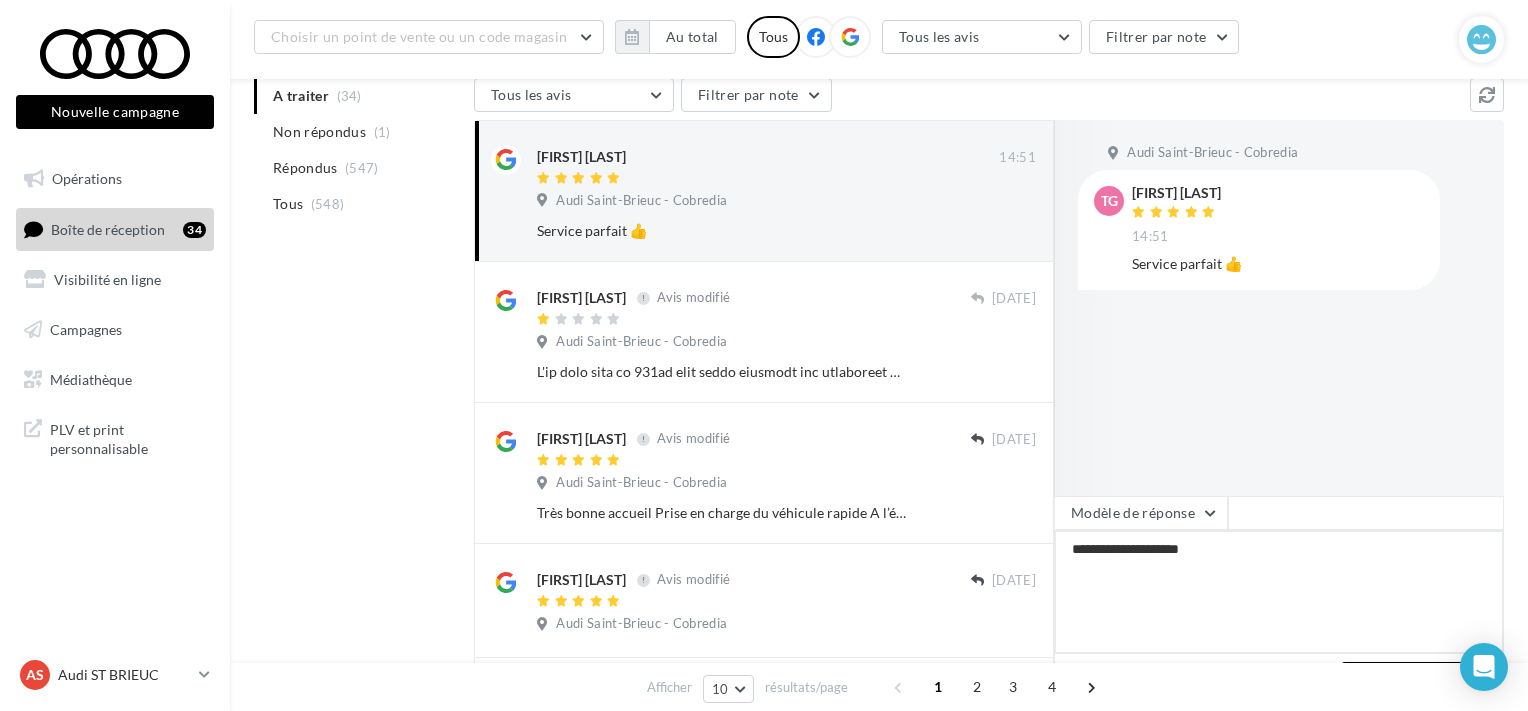 type on "**********" 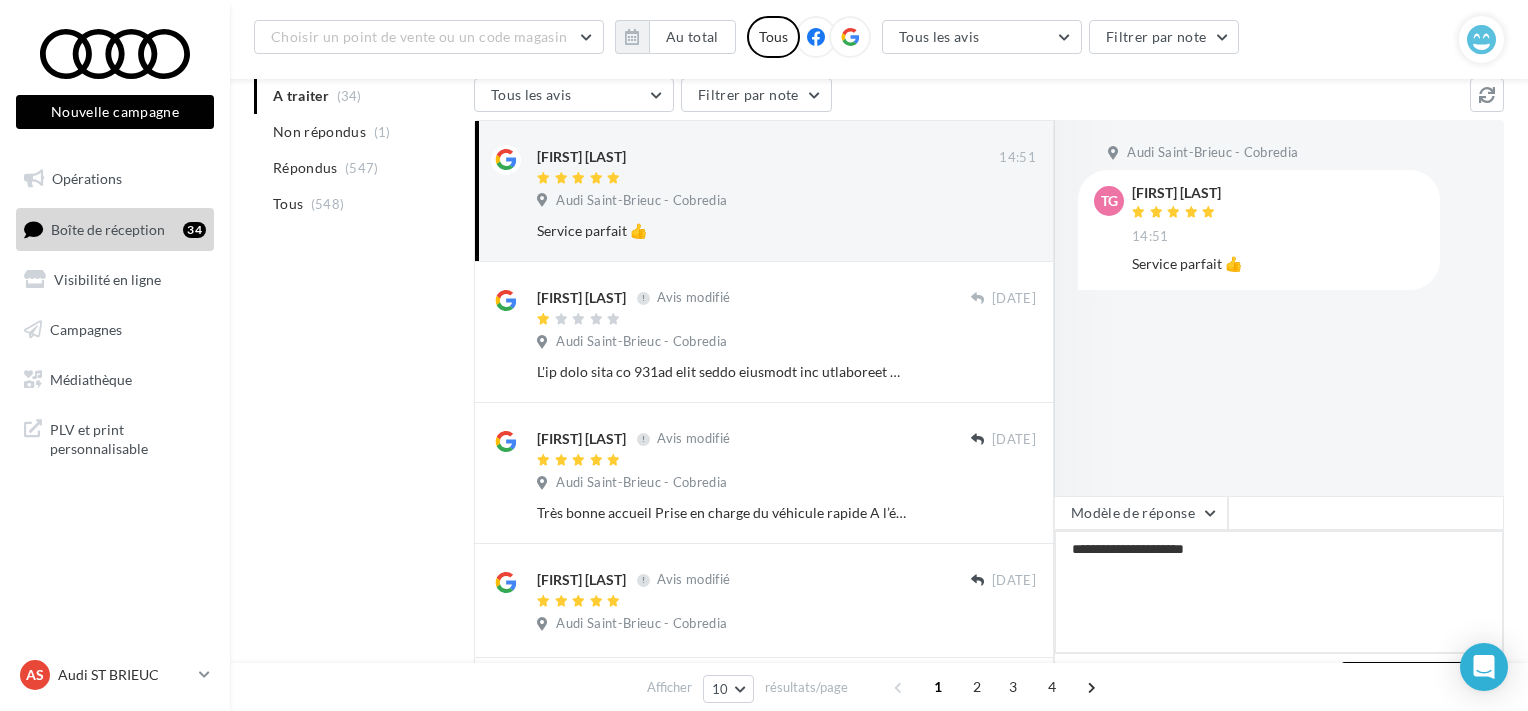 type on "**********" 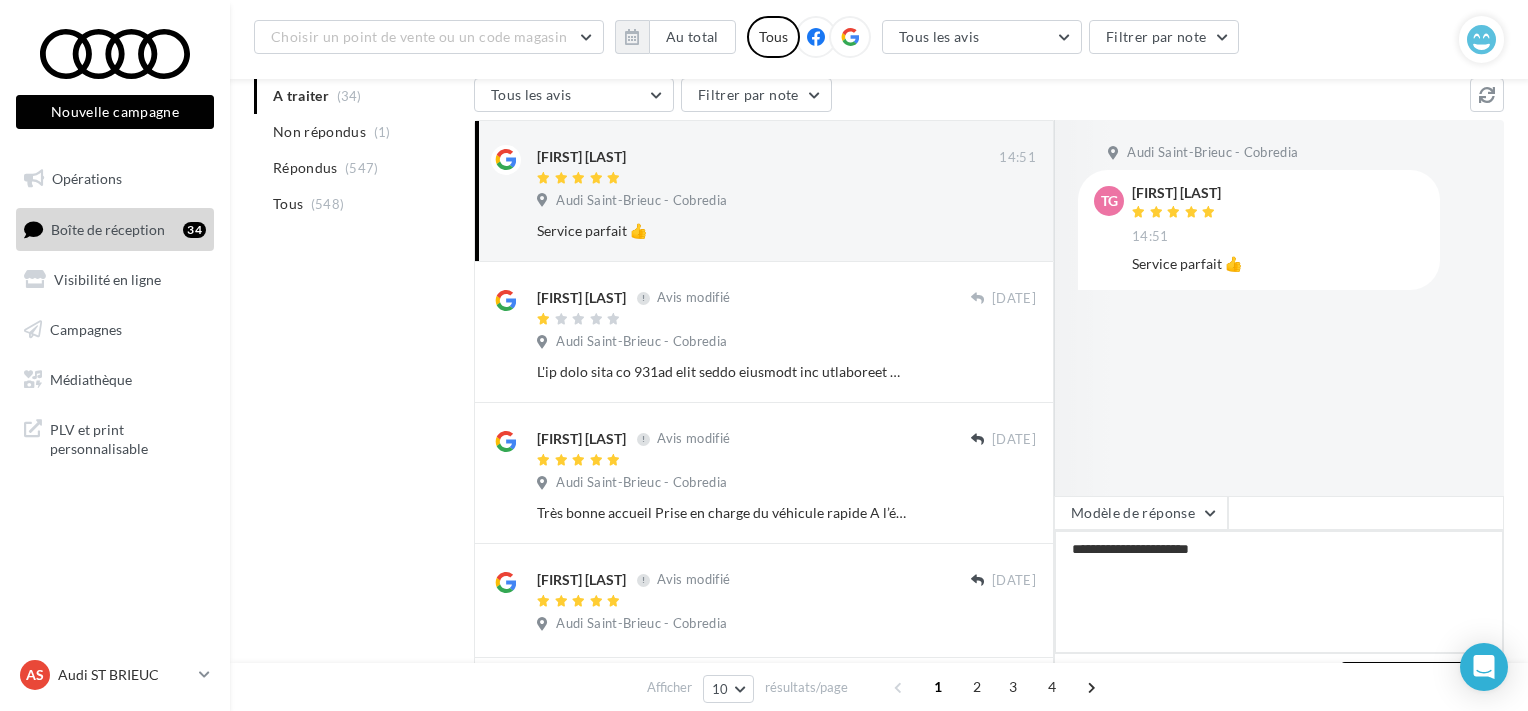 type on "**********" 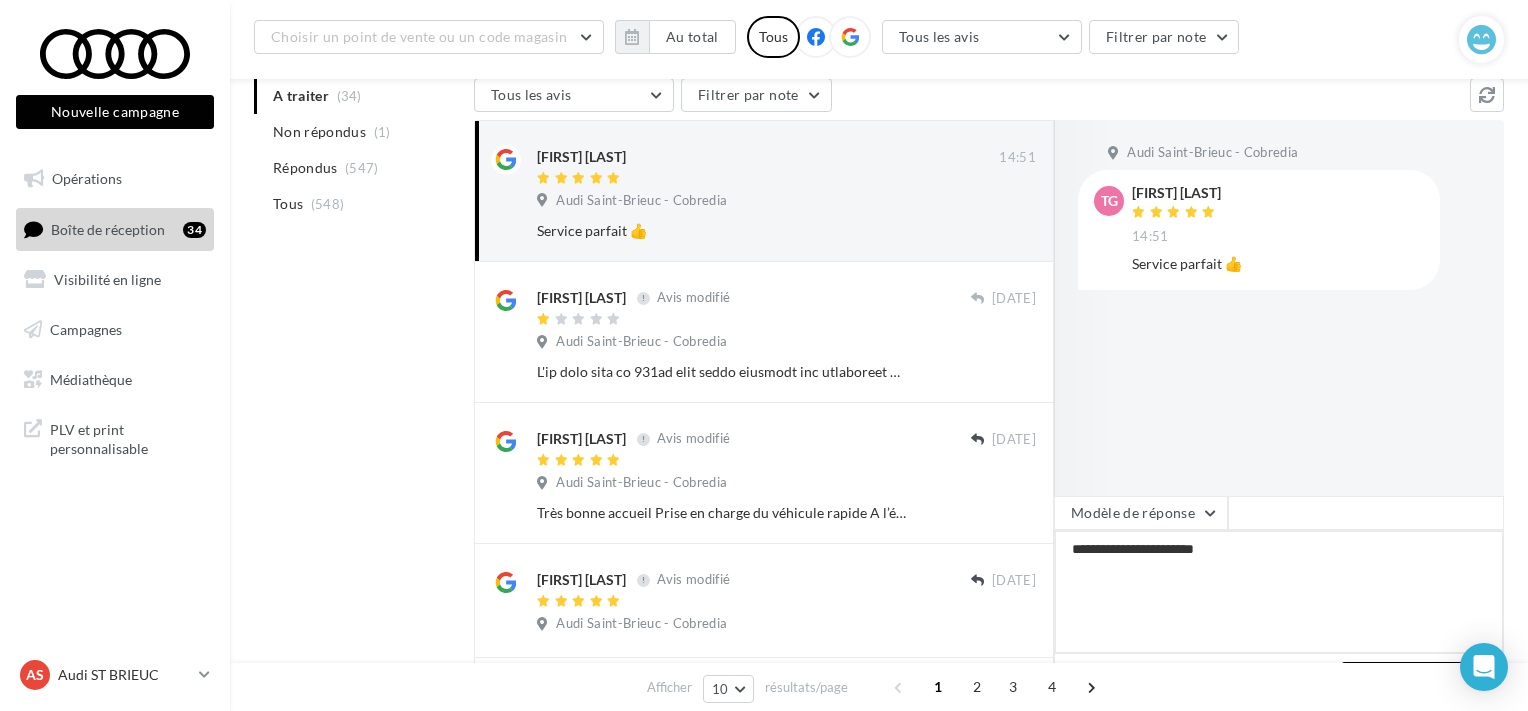 type on "**********" 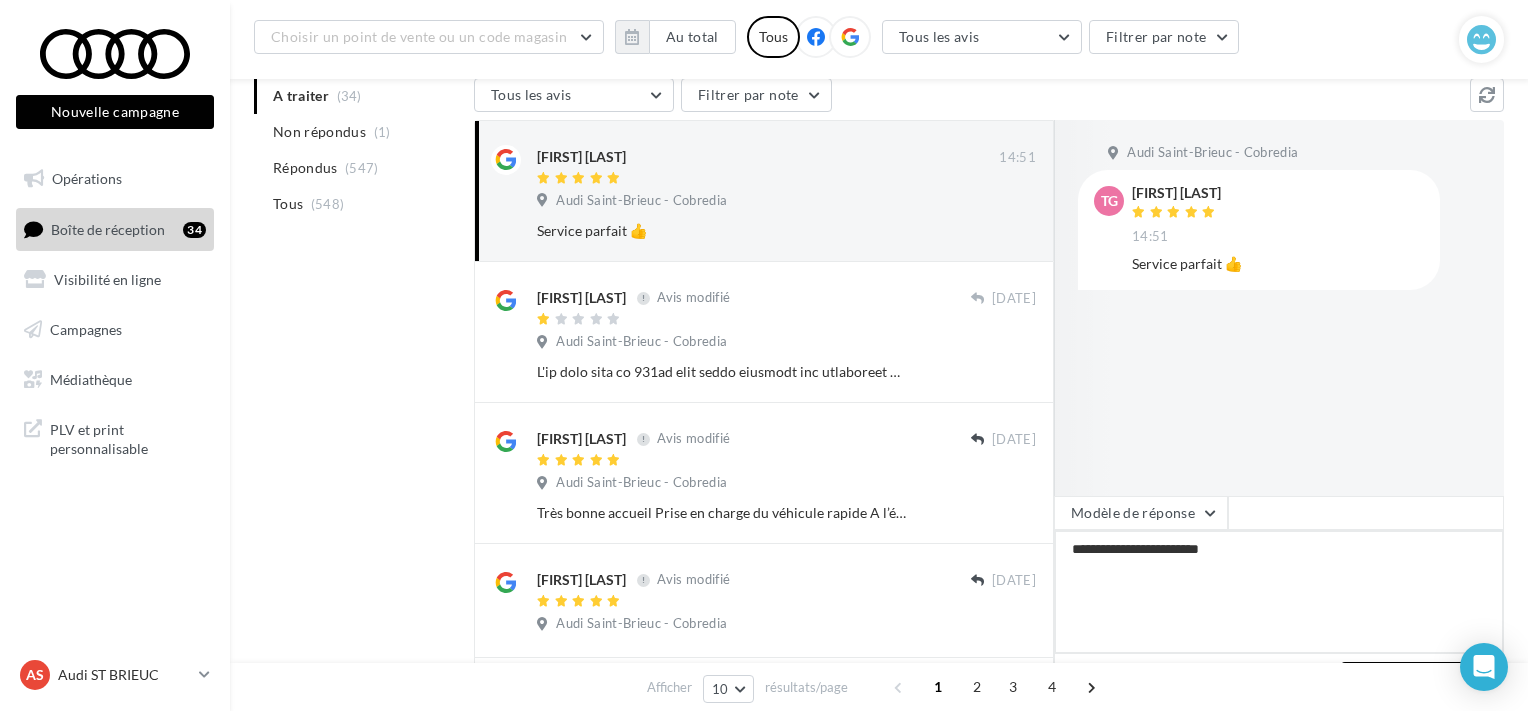 type on "**********" 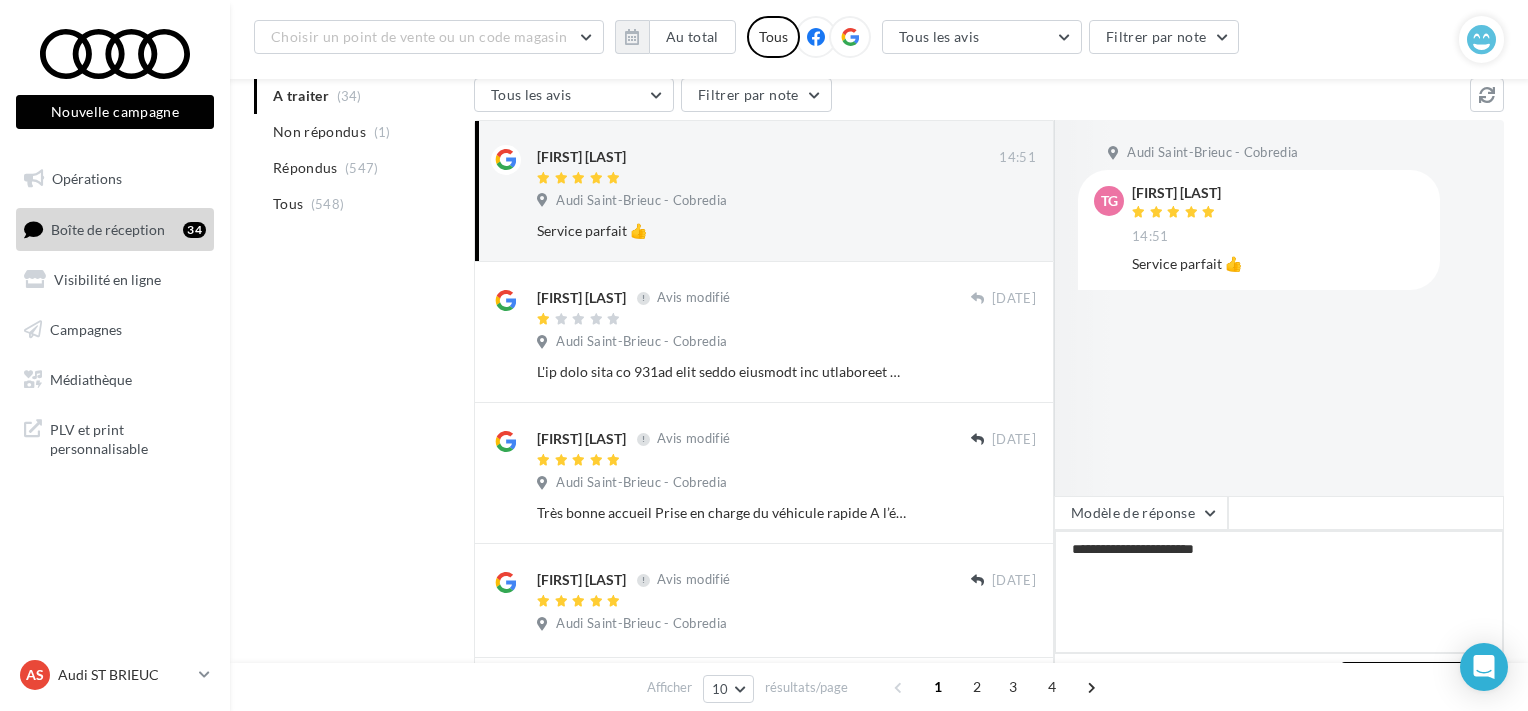 type on "**********" 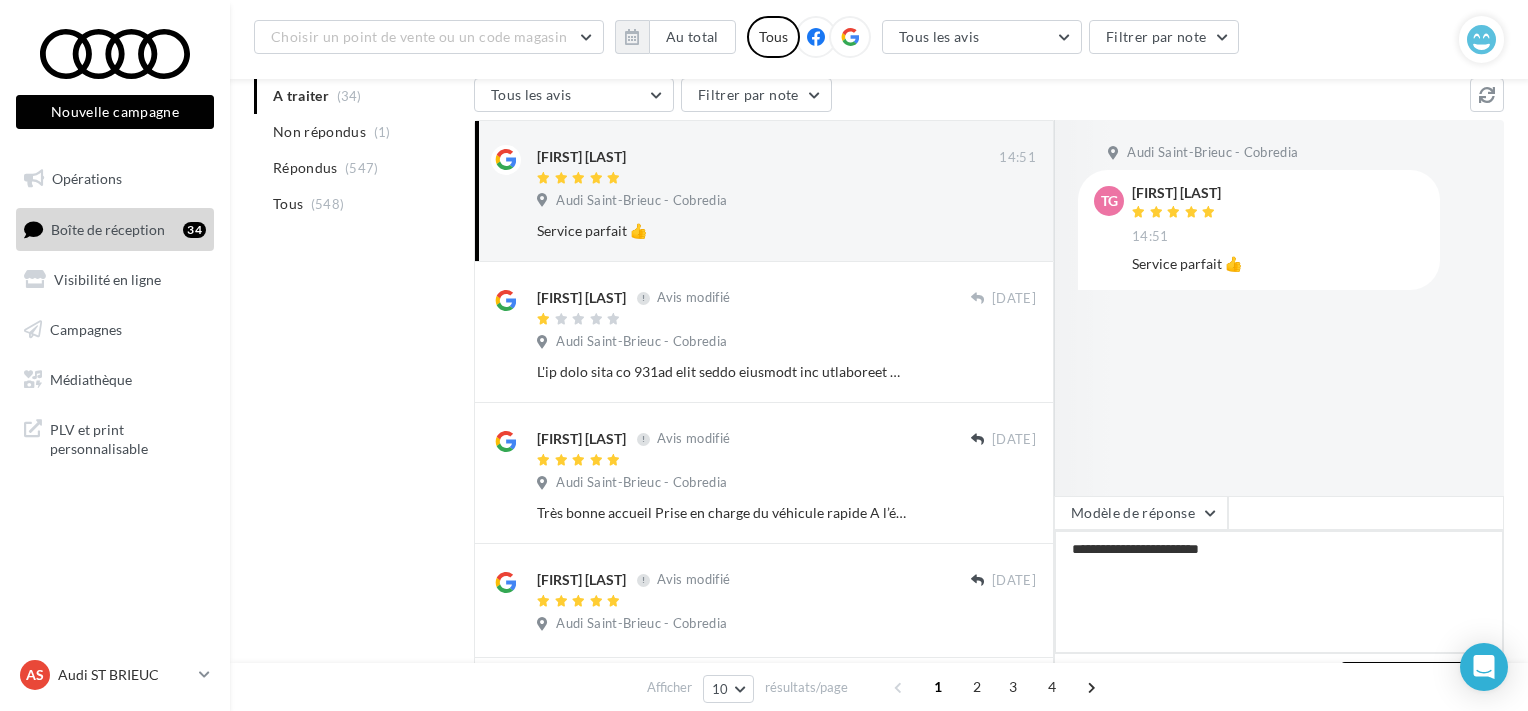 type on "**********" 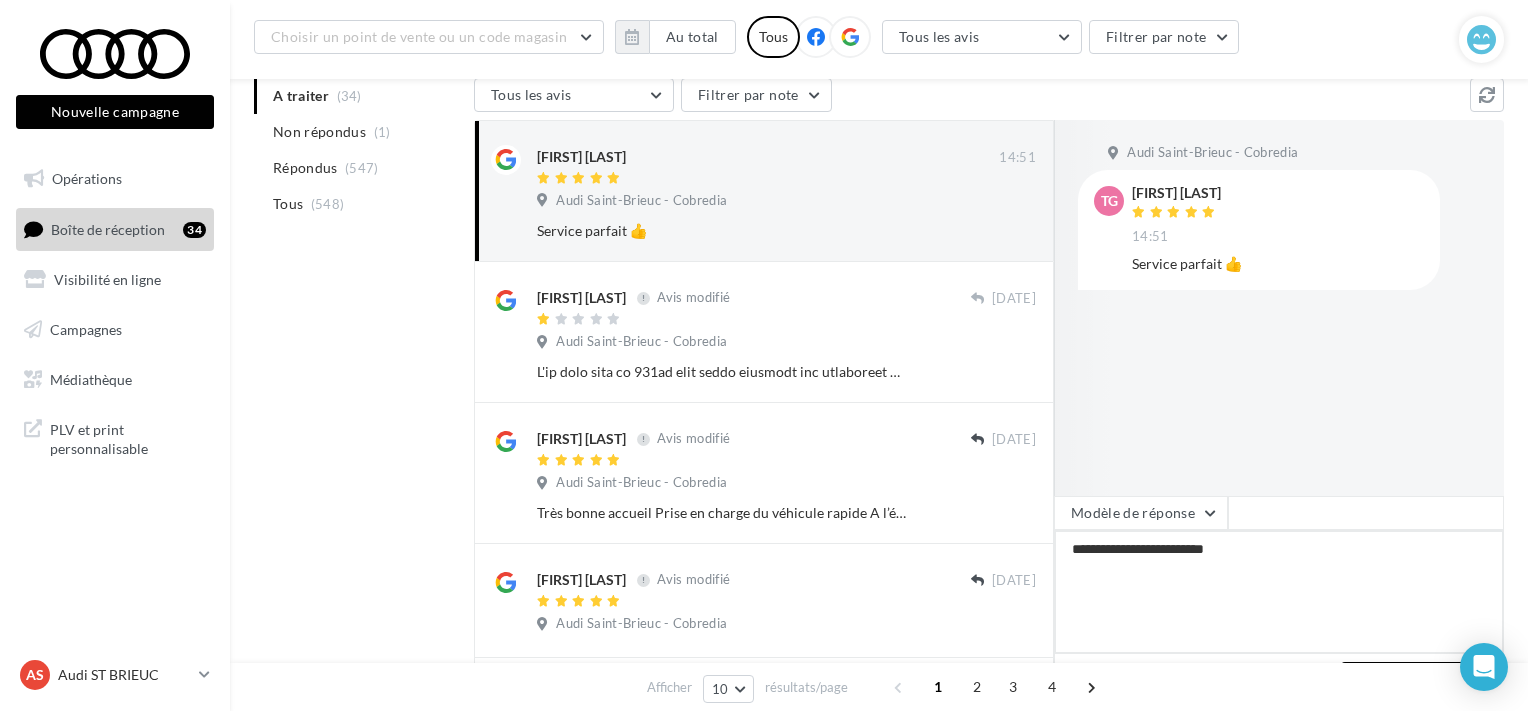type on "**********" 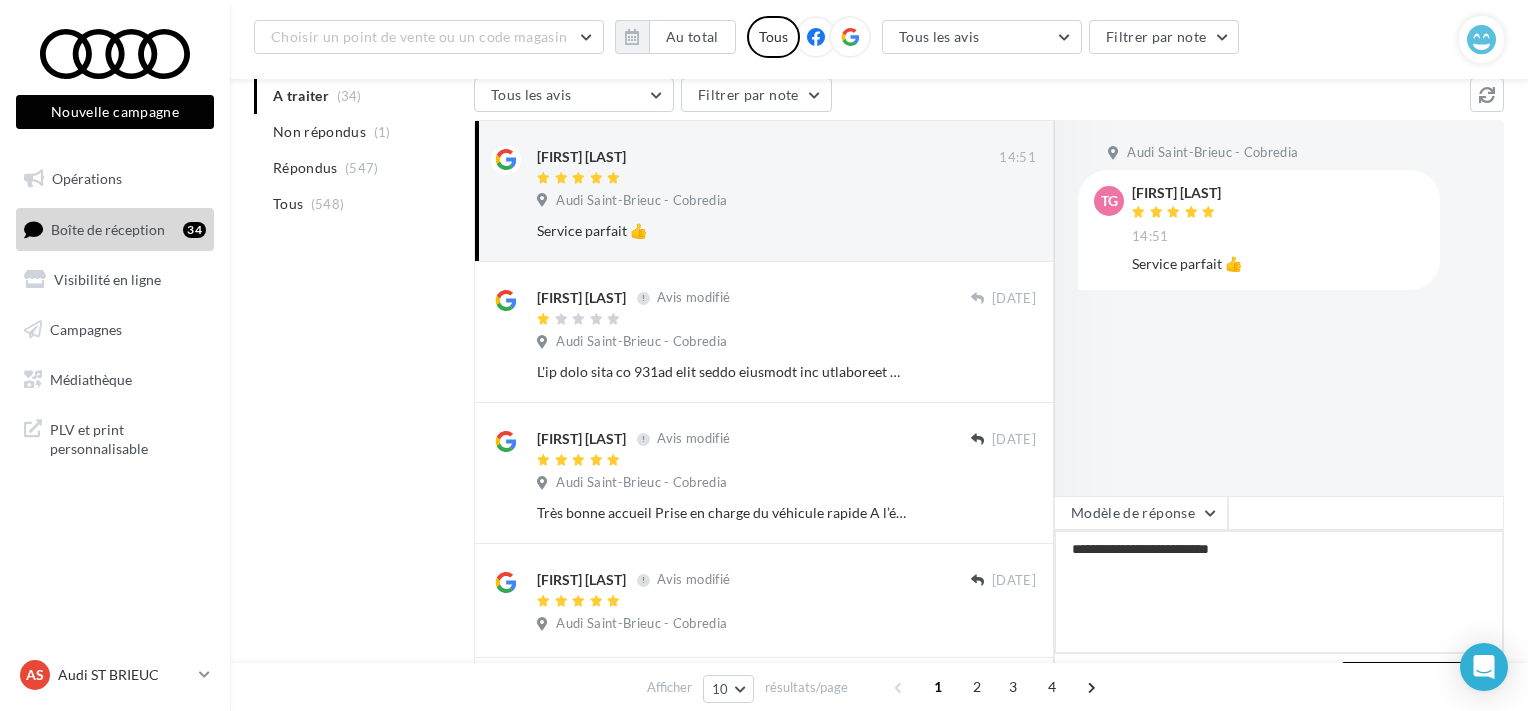type on "**********" 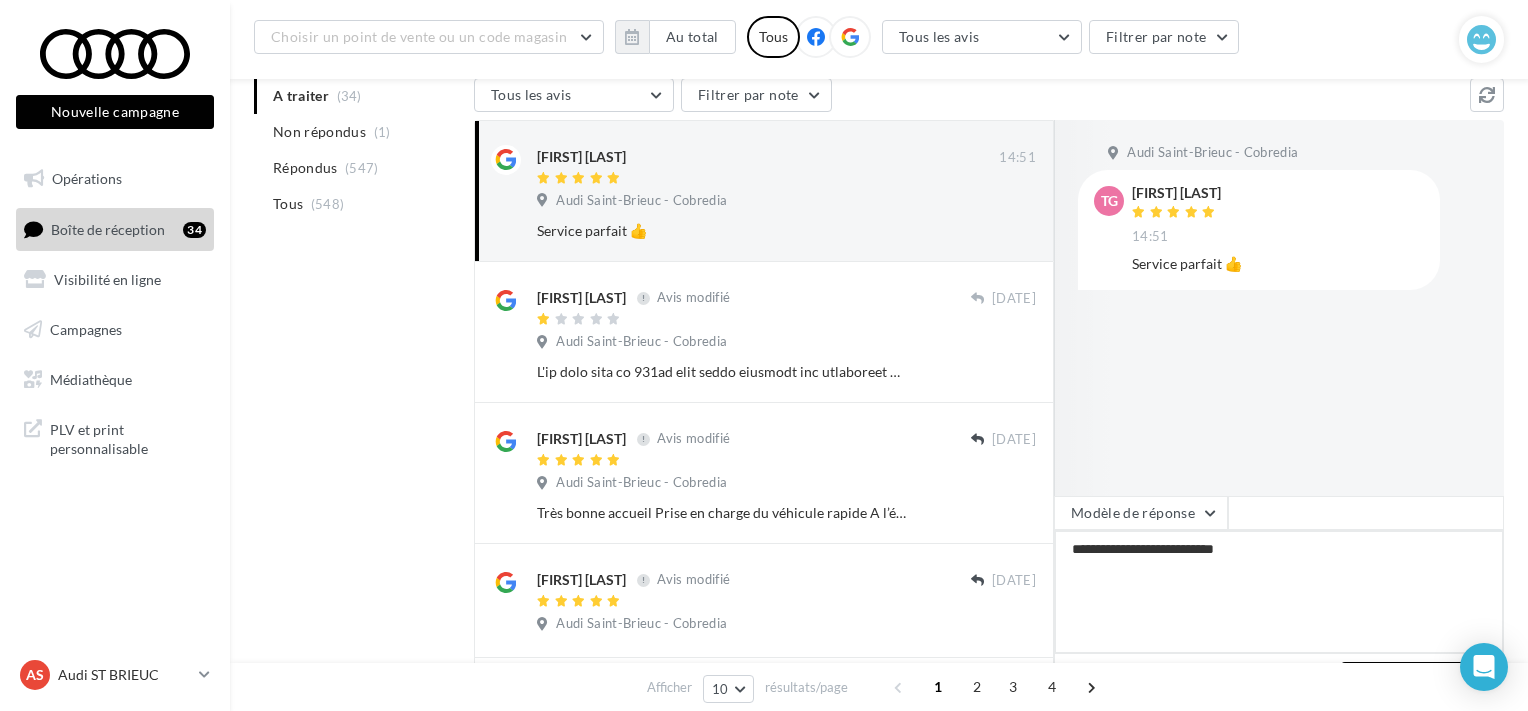 type on "**********" 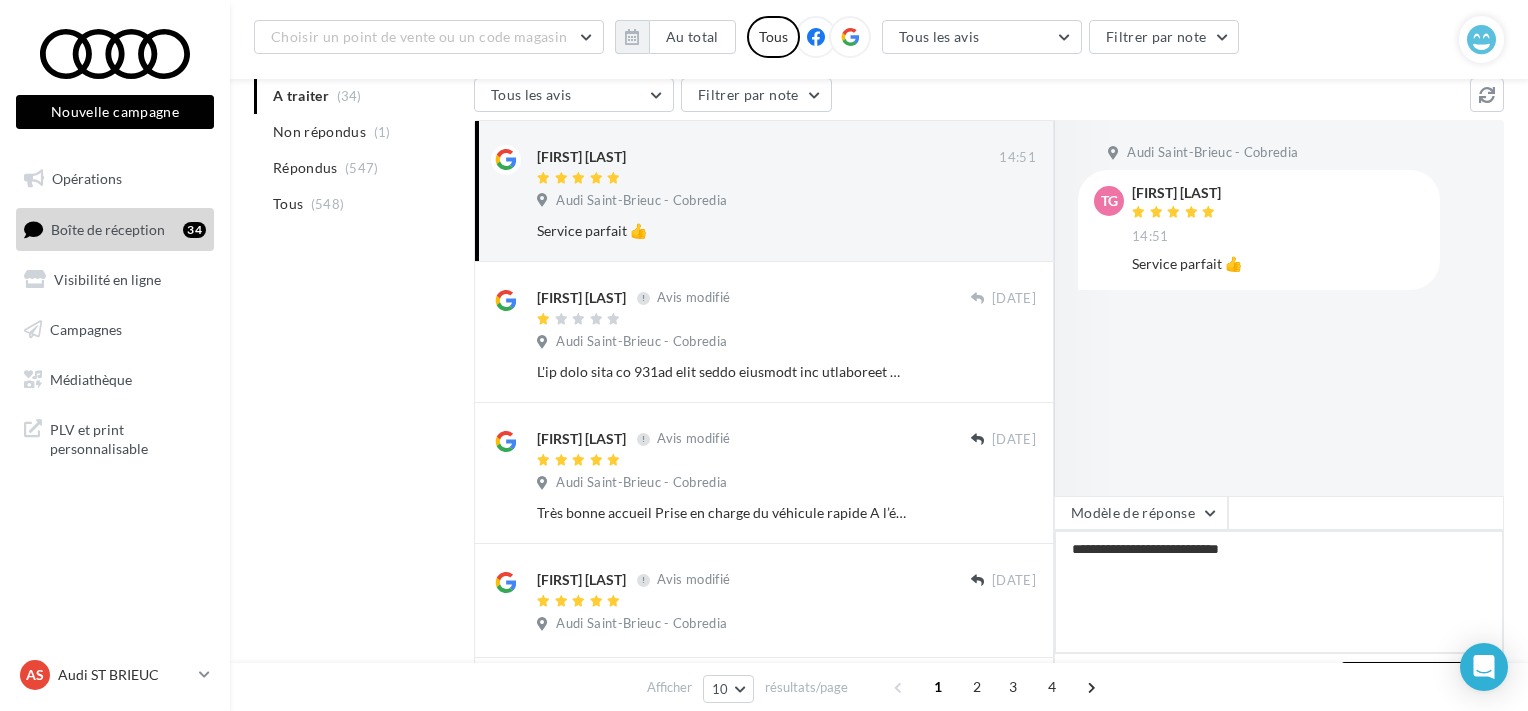 type on "**********" 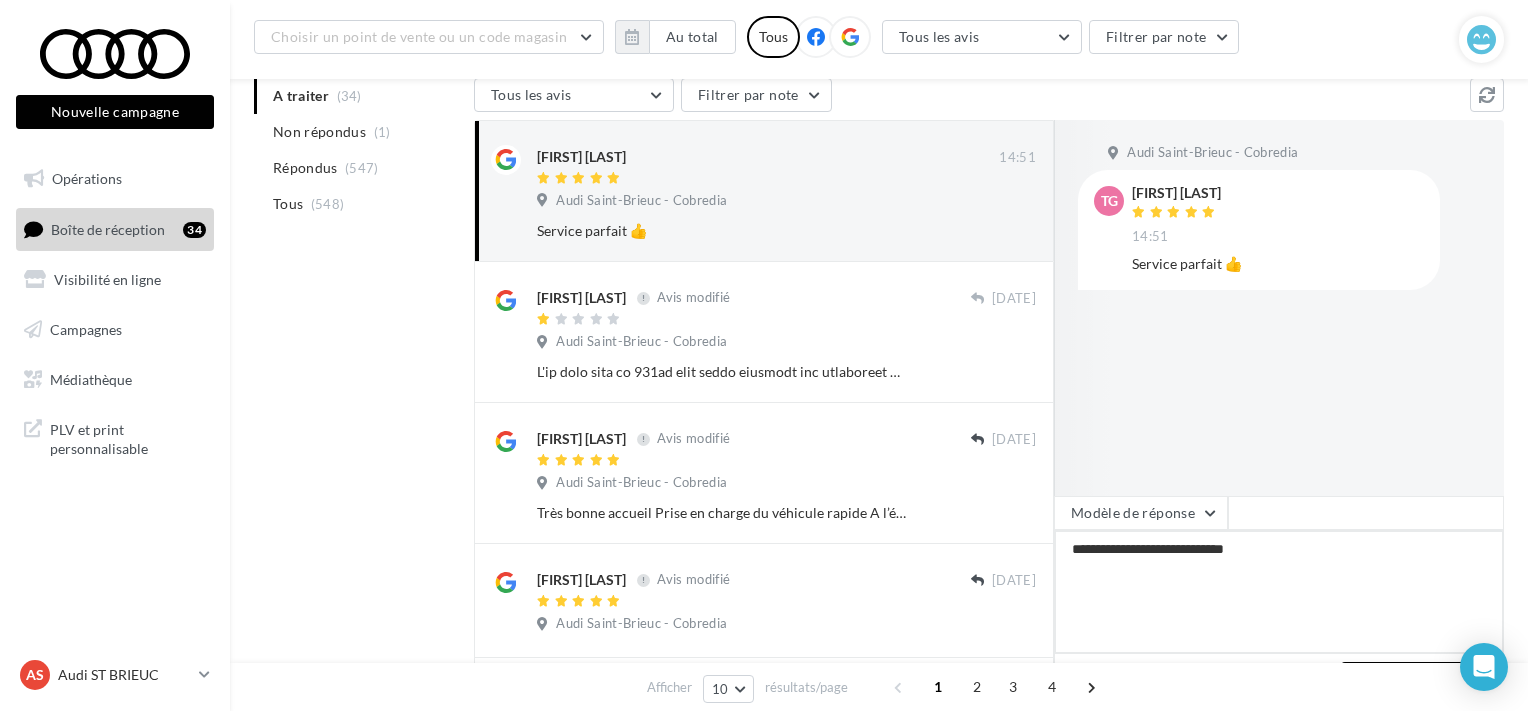 type on "**********" 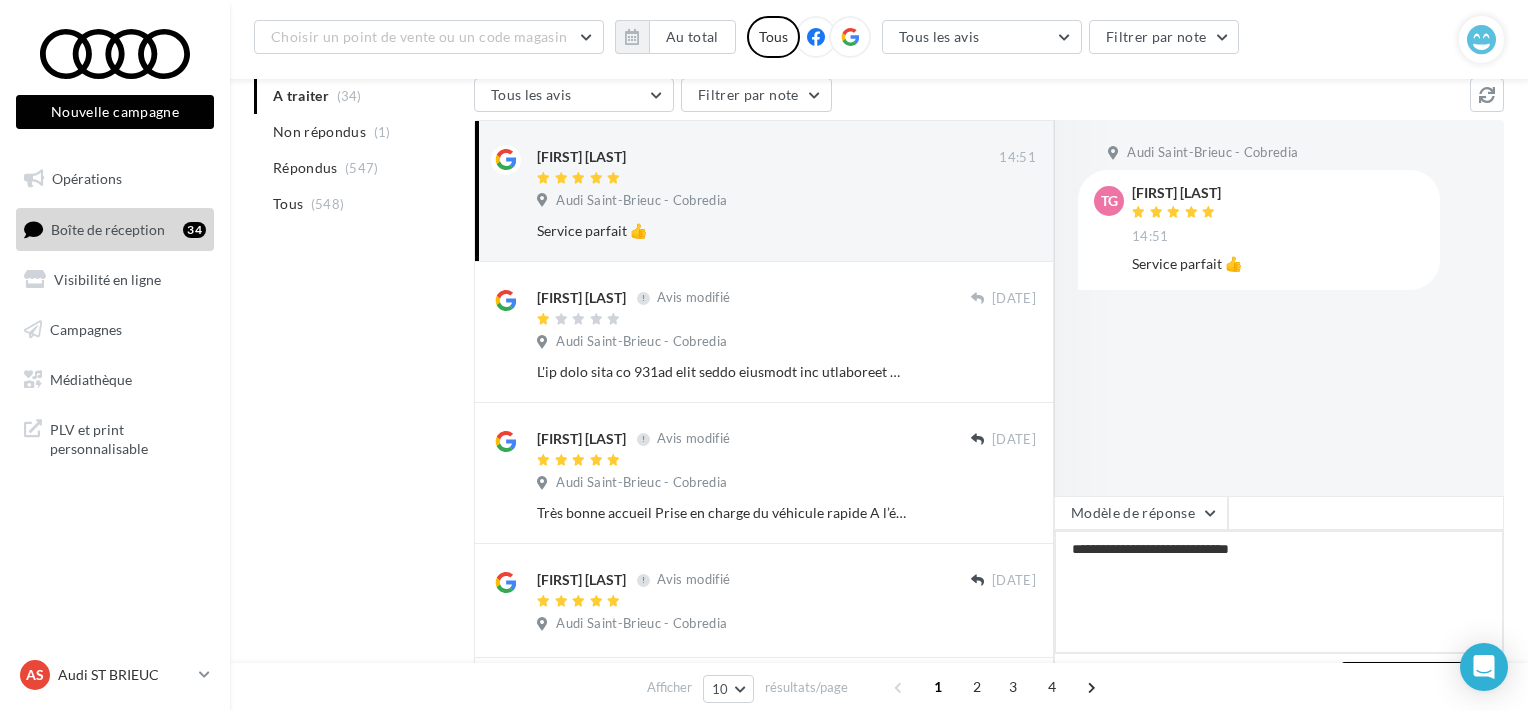 type on "**********" 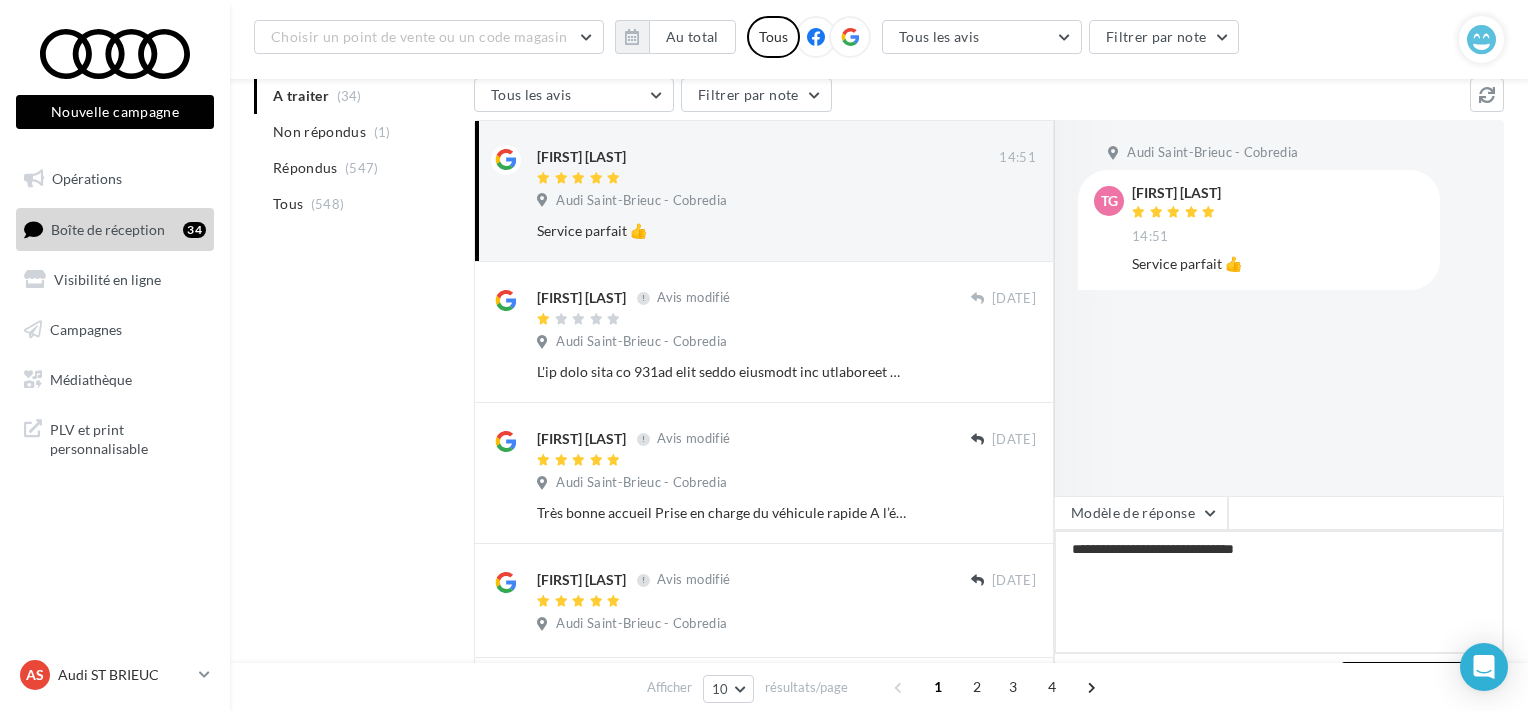 type on "**********" 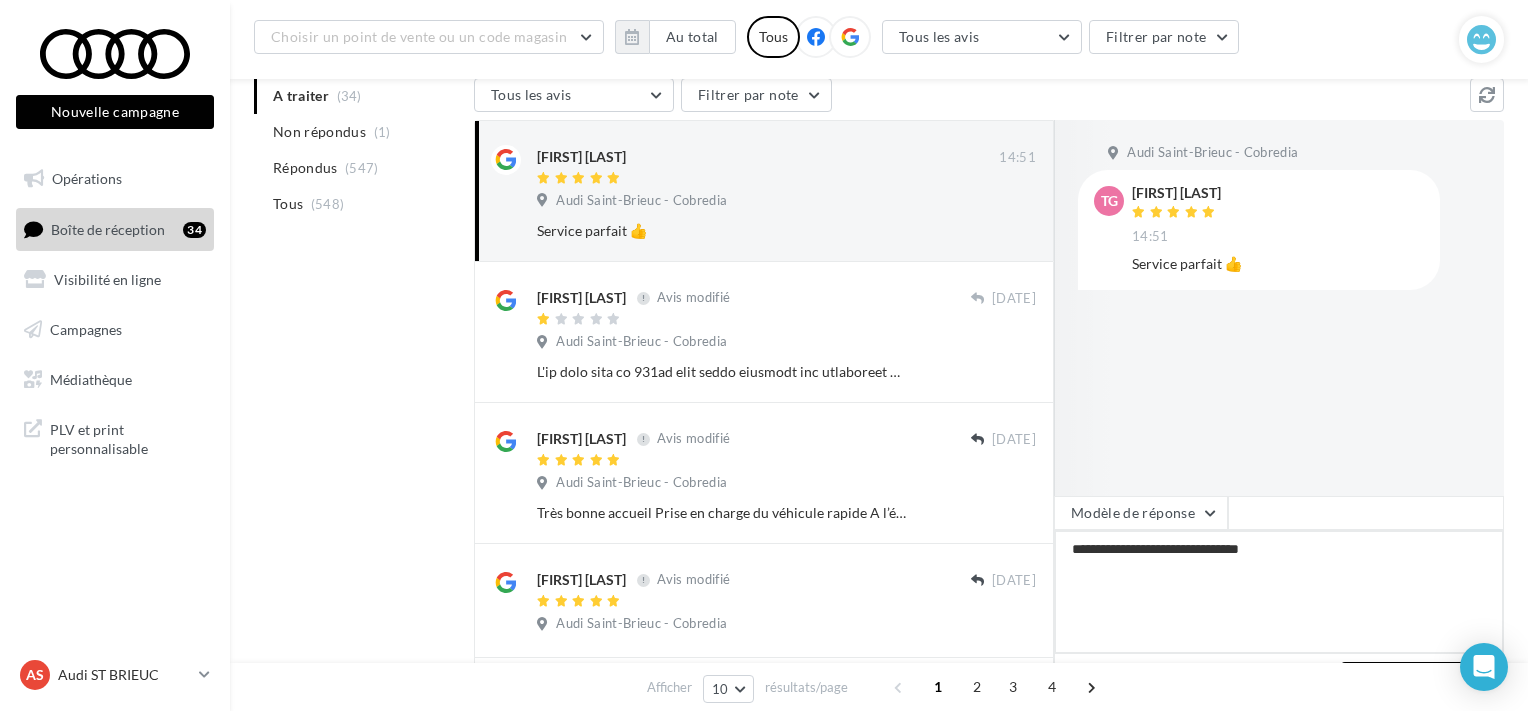 type on "**********" 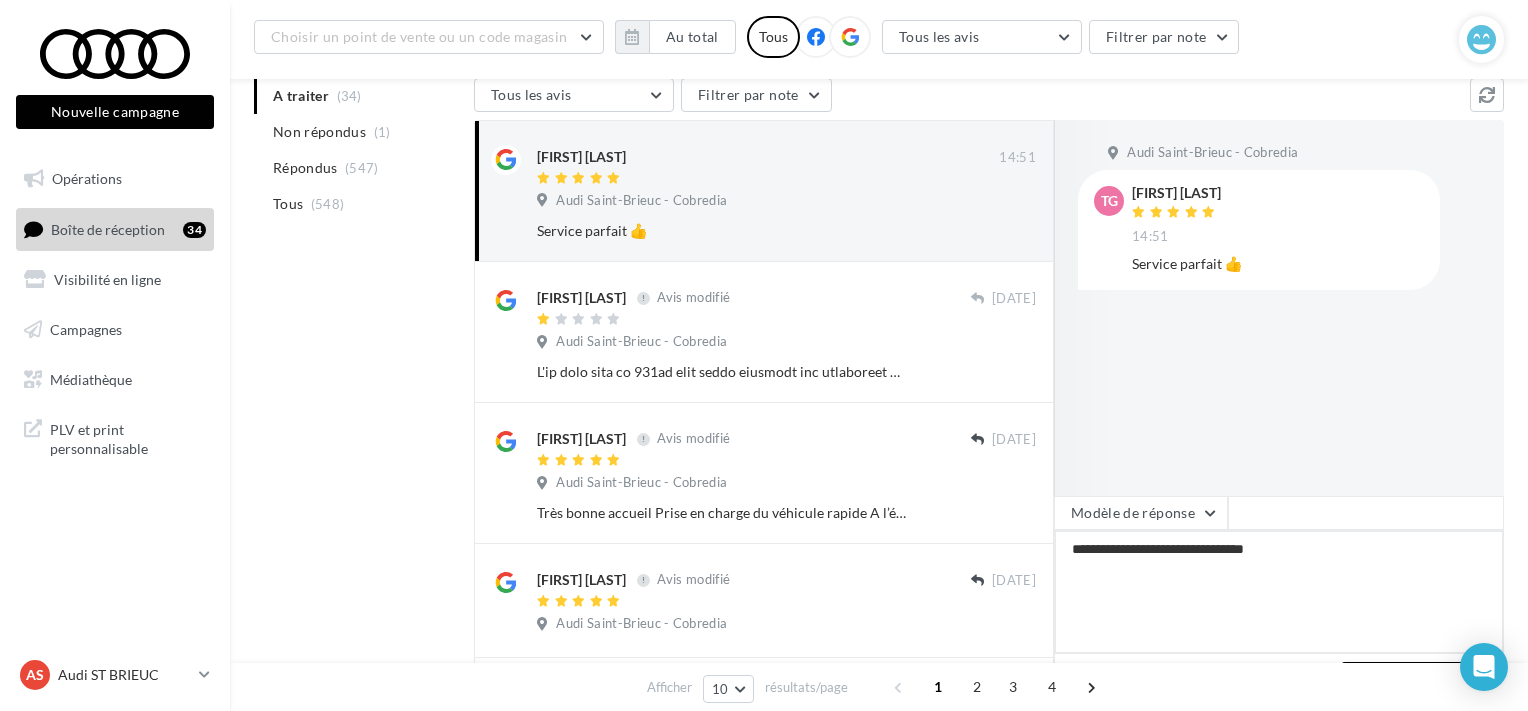 type on "**********" 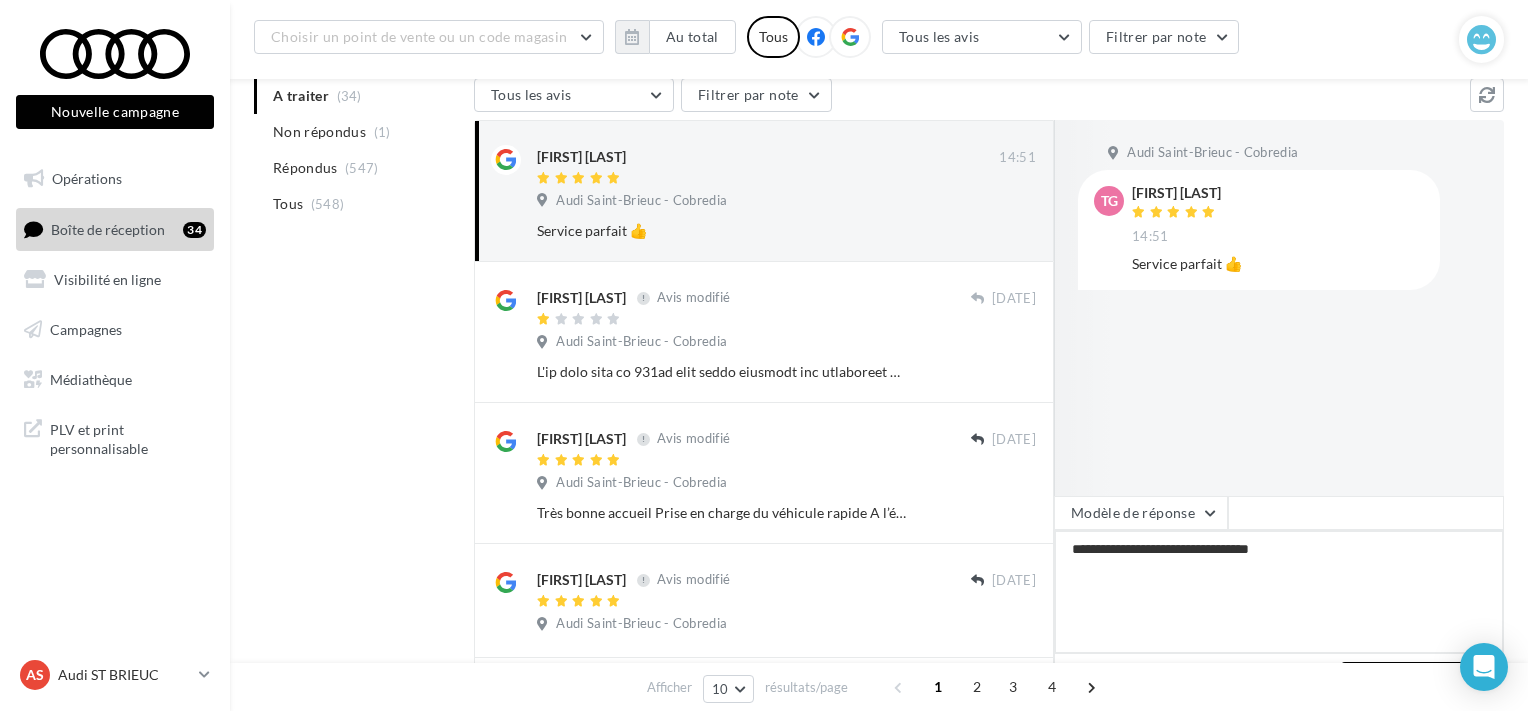 type on "**********" 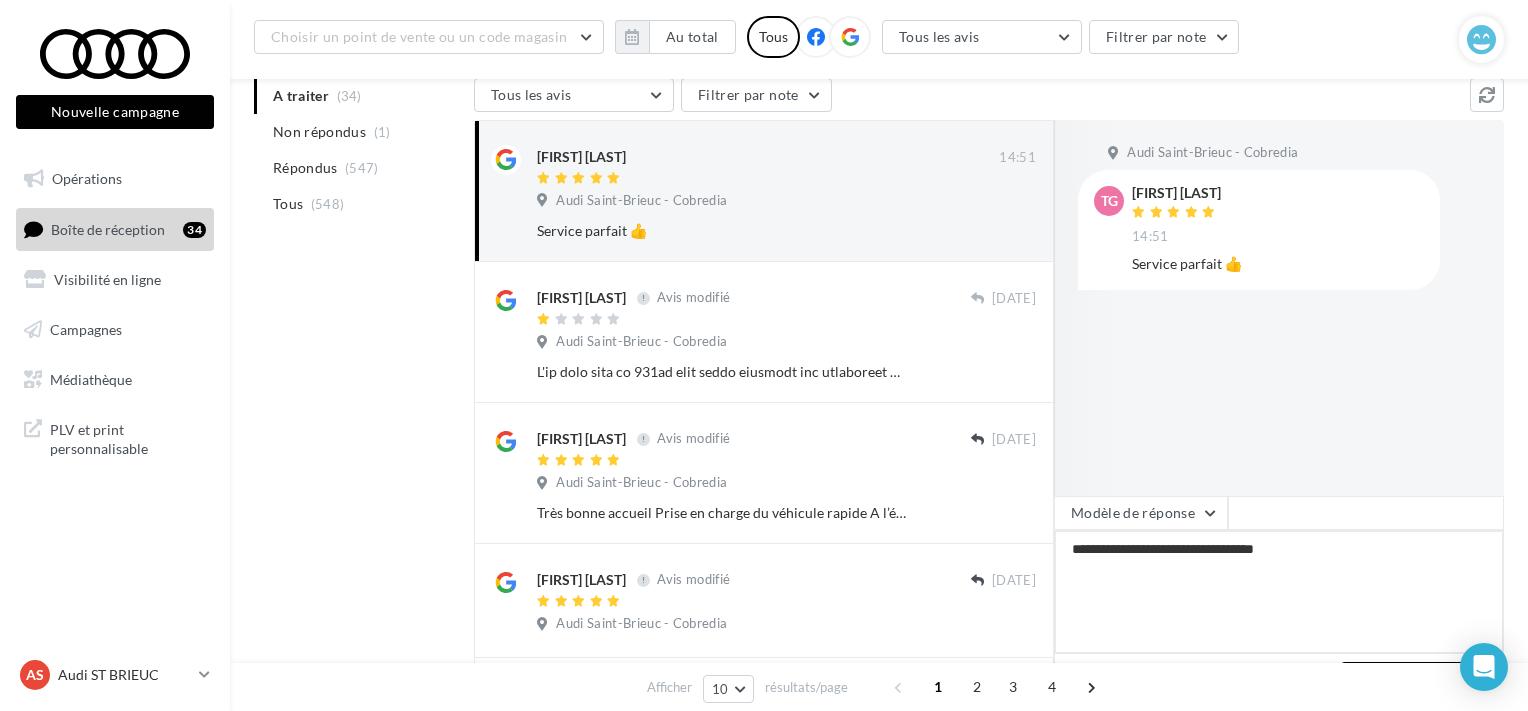 type on "**********" 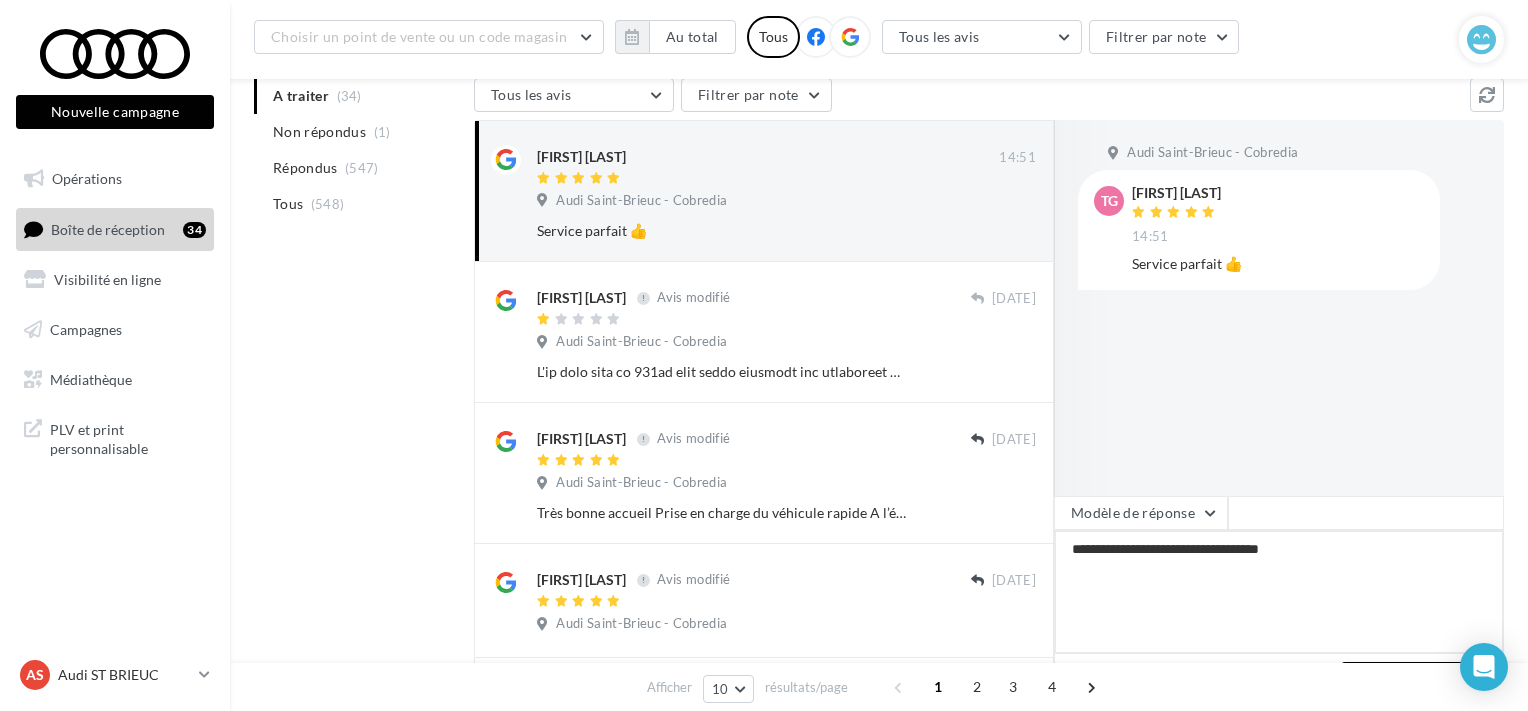type on "**********" 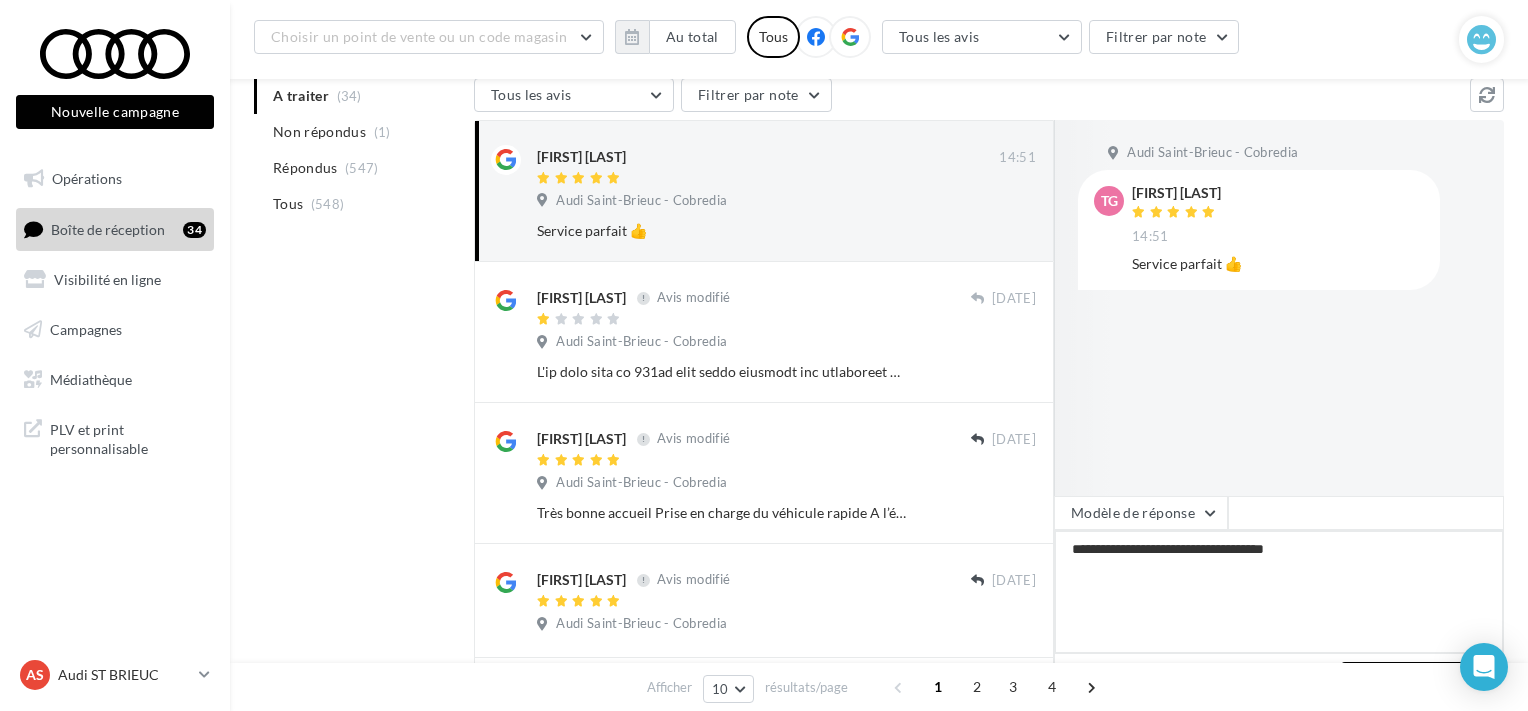 type on "**********" 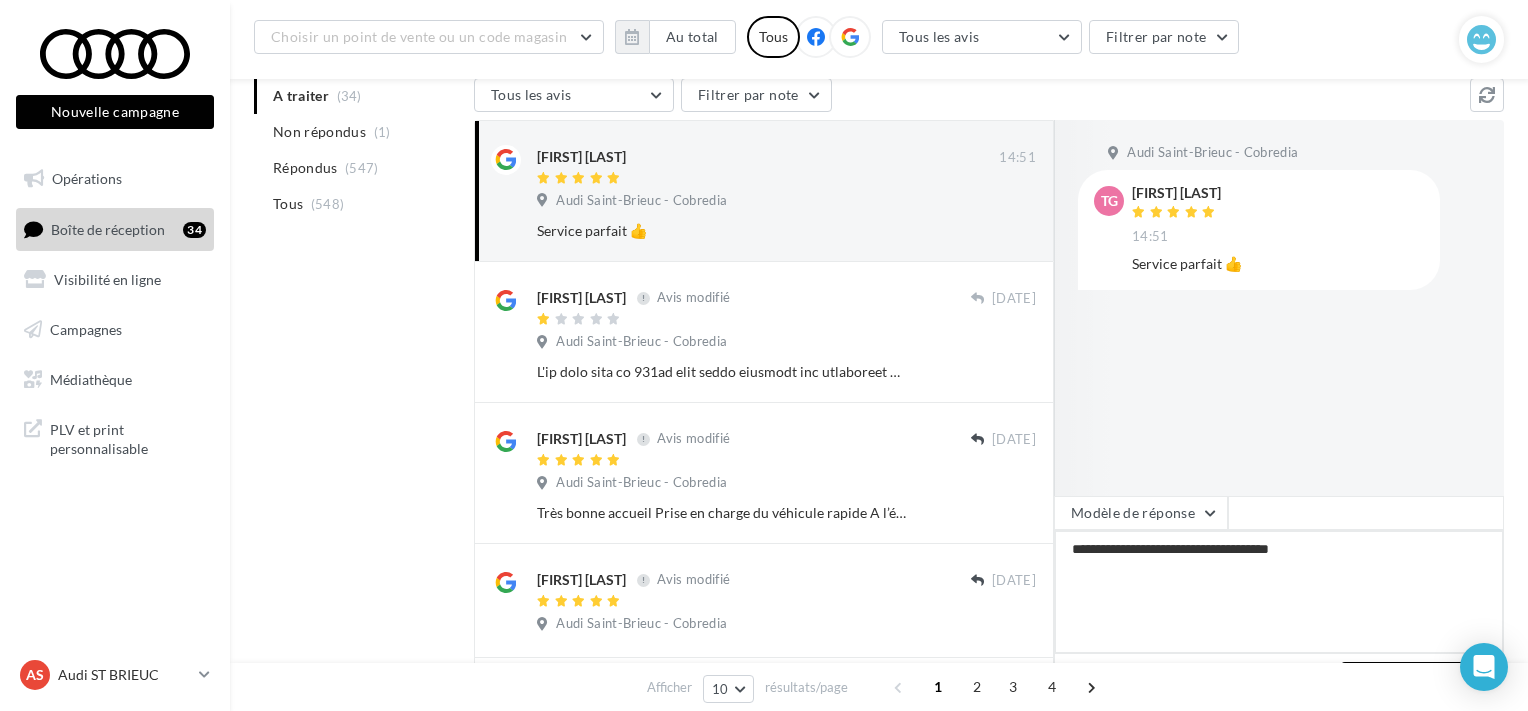 type on "**********" 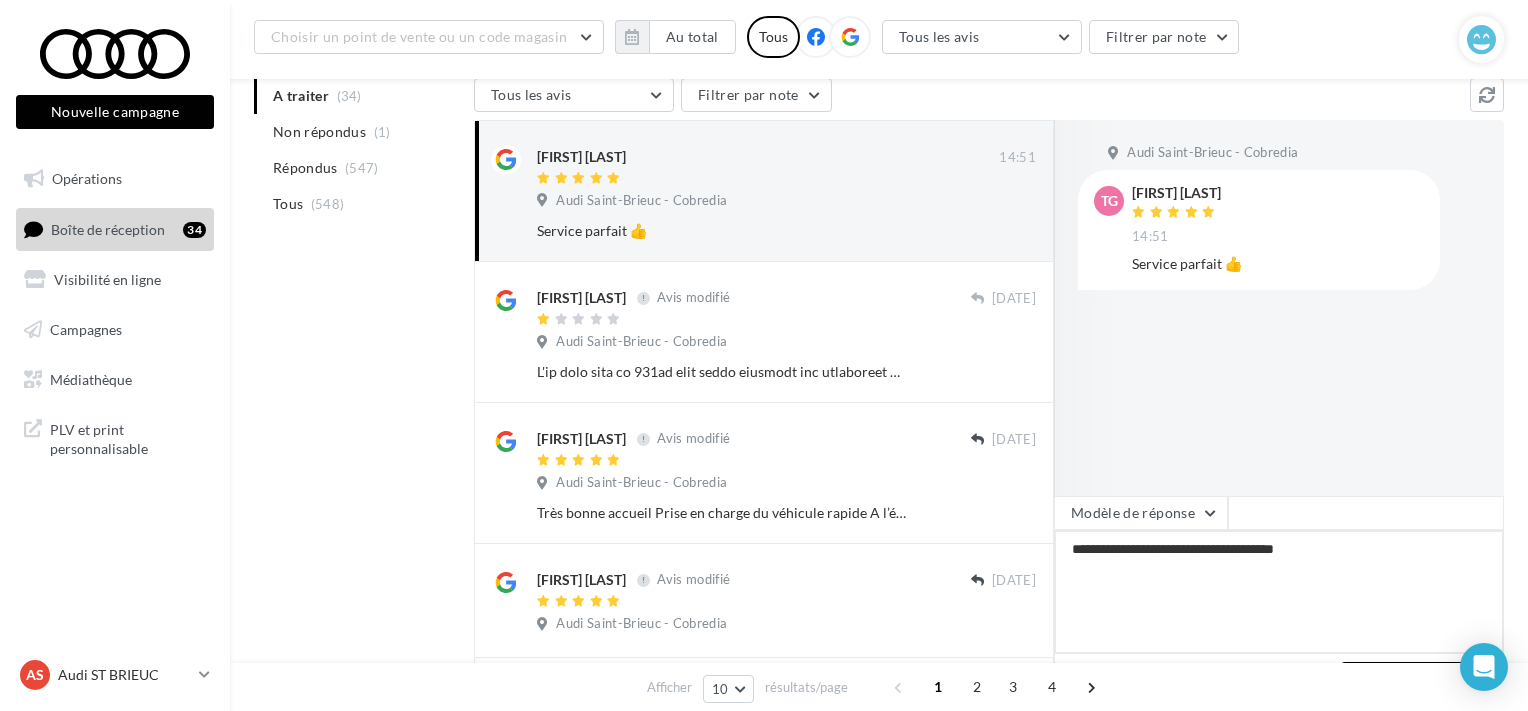 type on "**********" 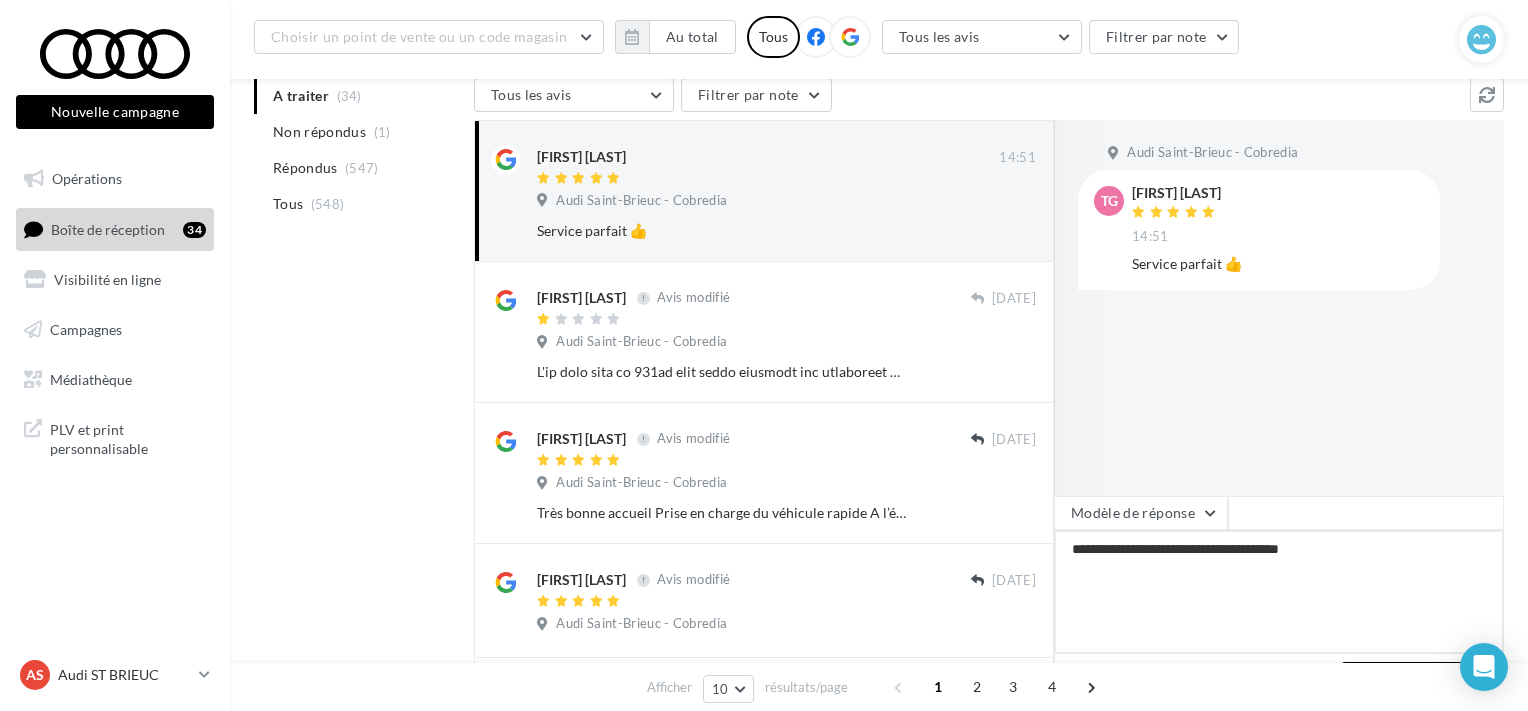 type on "**********" 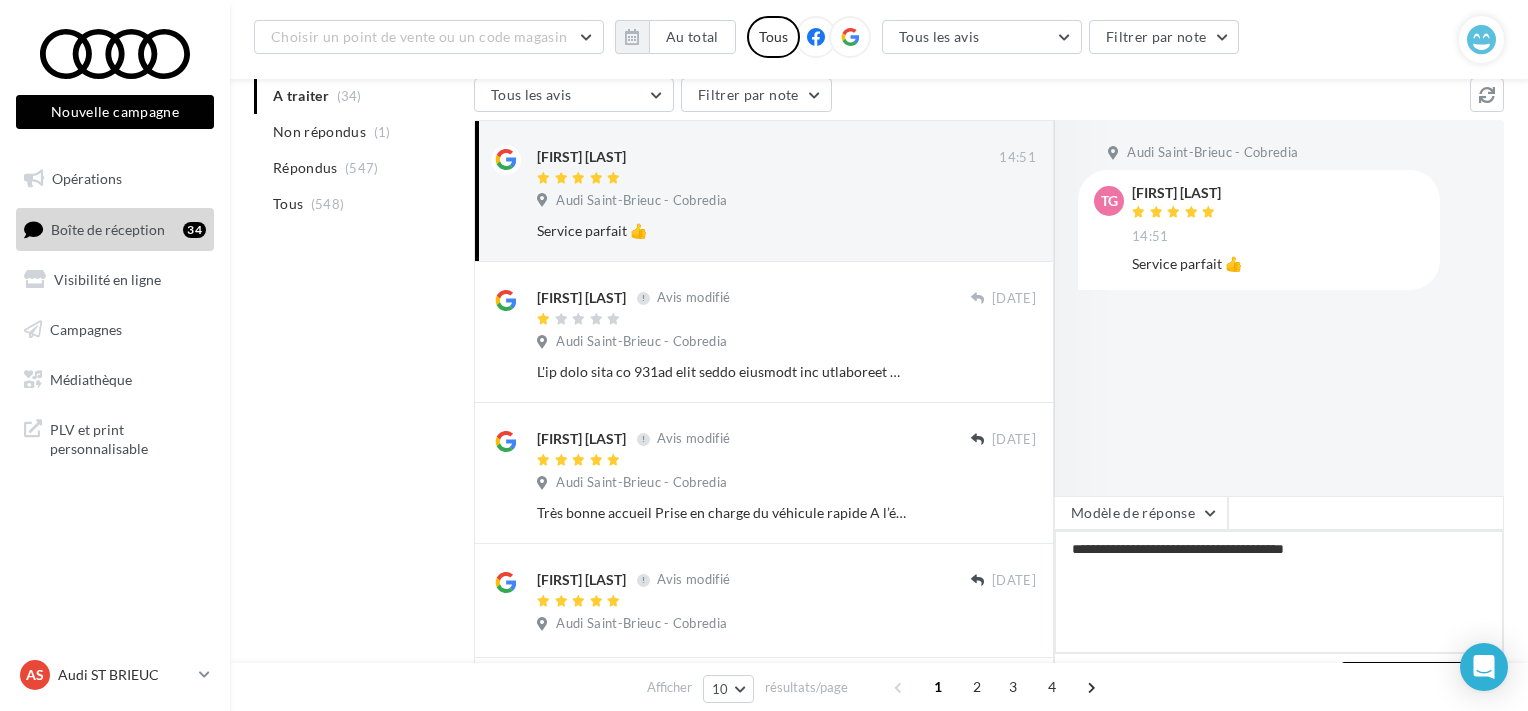 type on "**********" 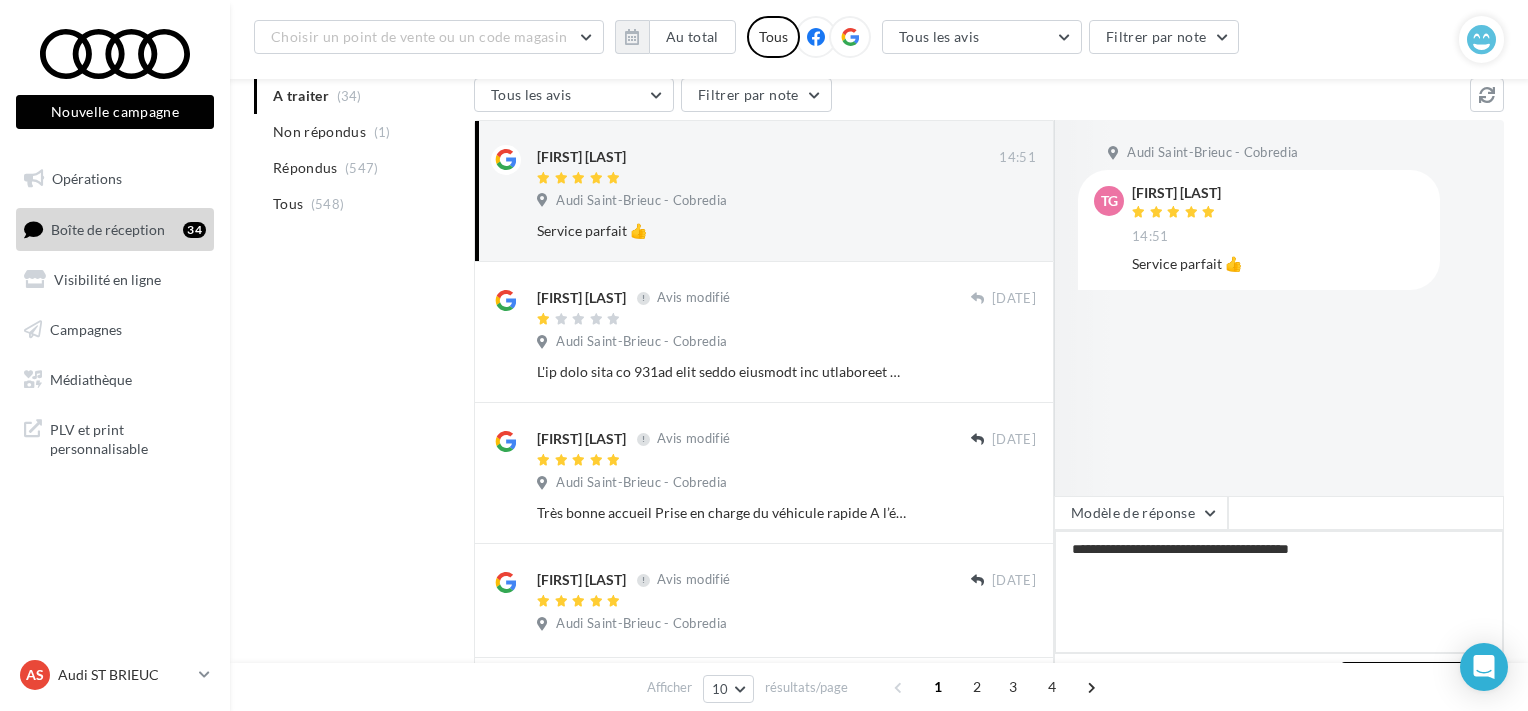 type on "**********" 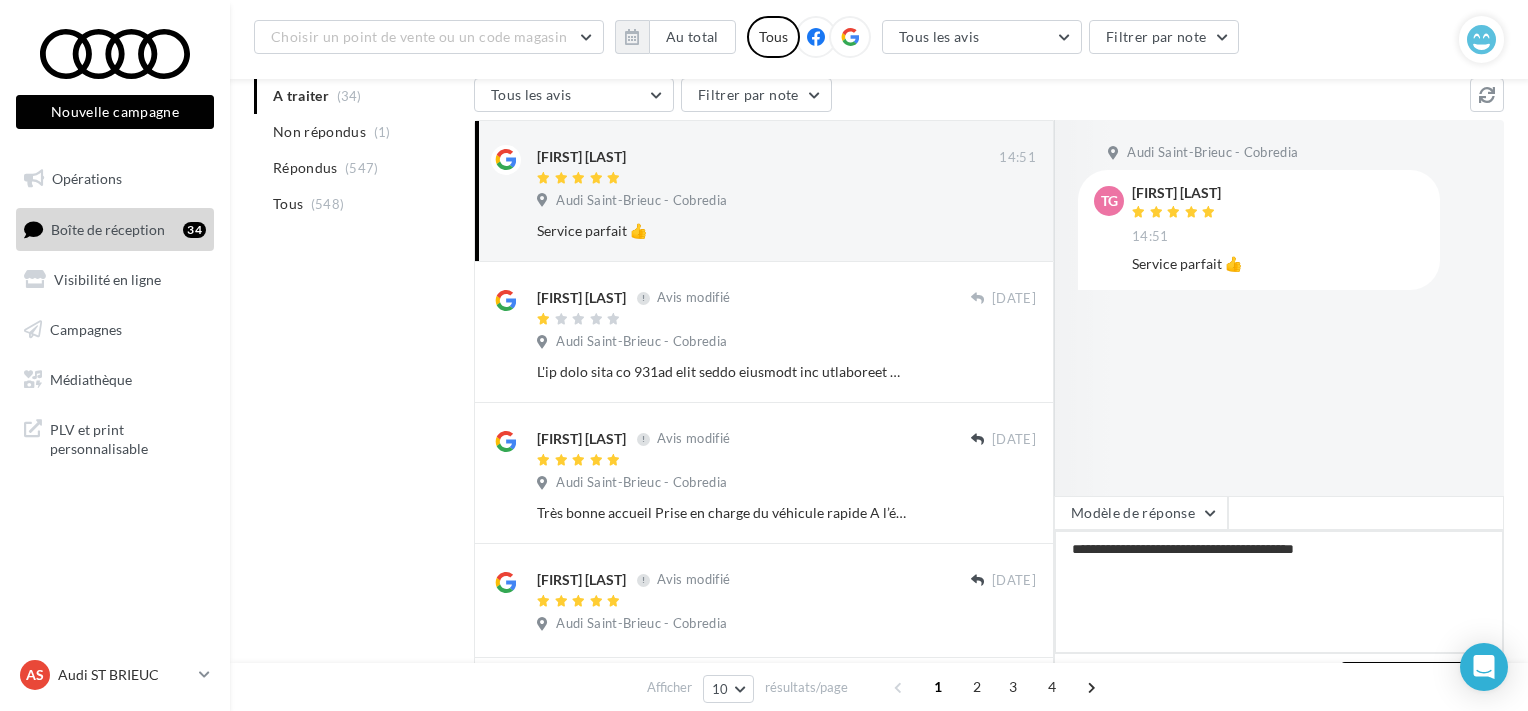 type on "**********" 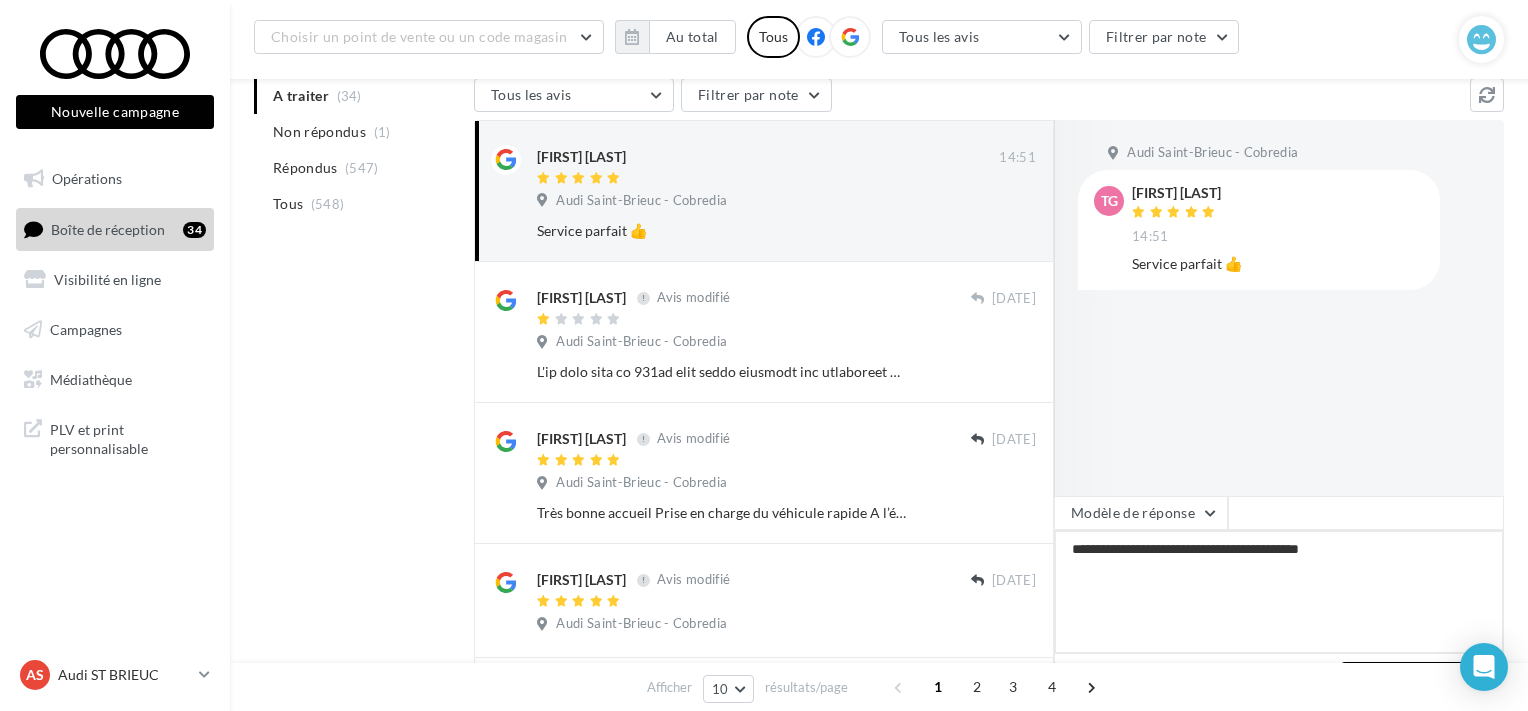 type on "**********" 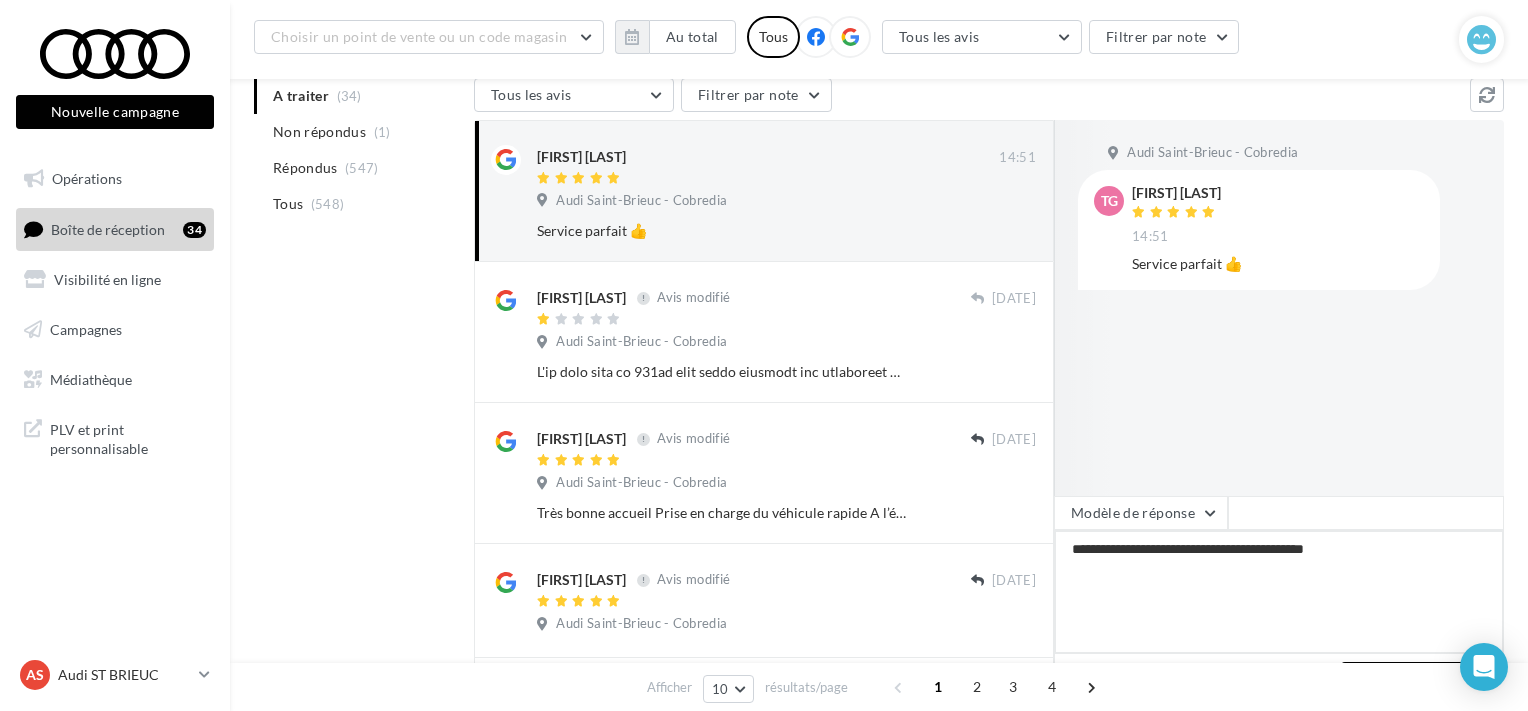 type on "**********" 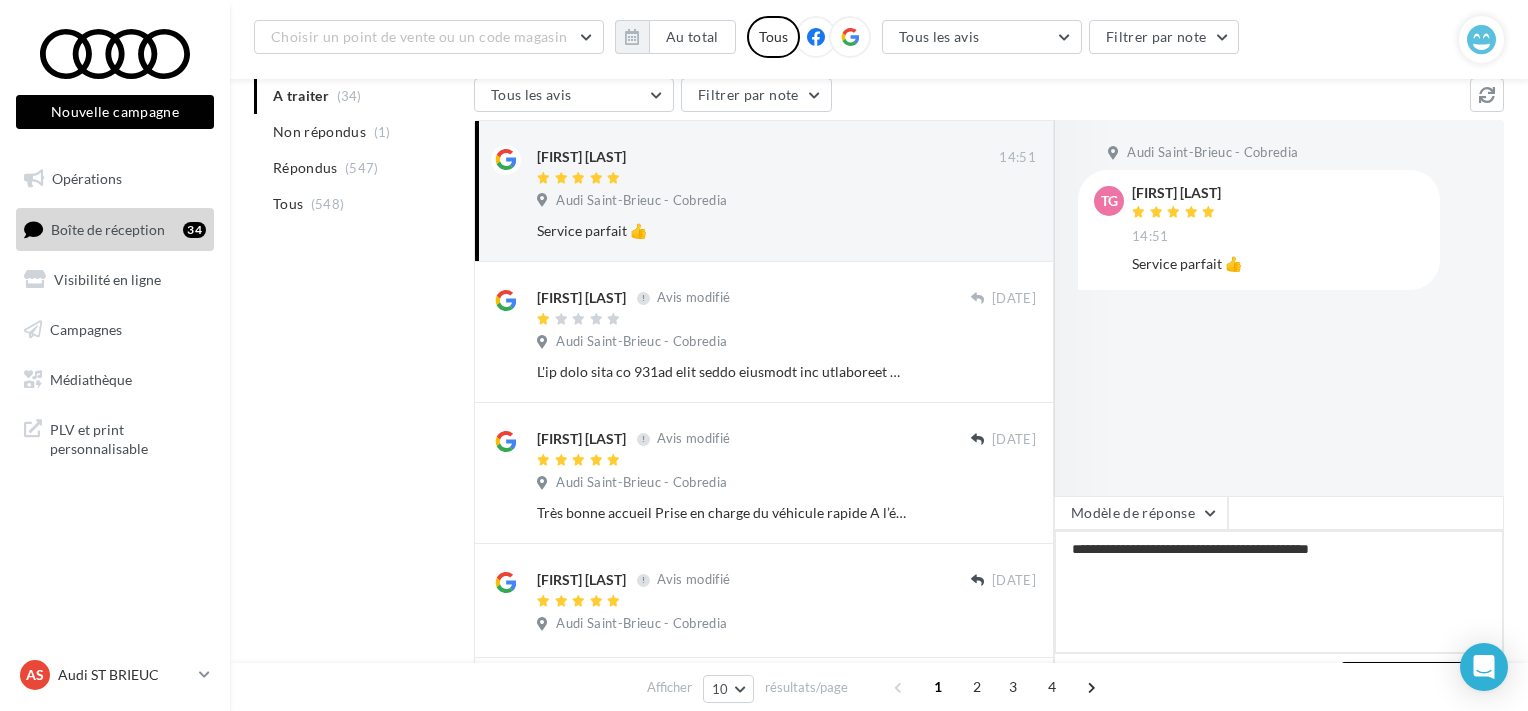 type on "**********" 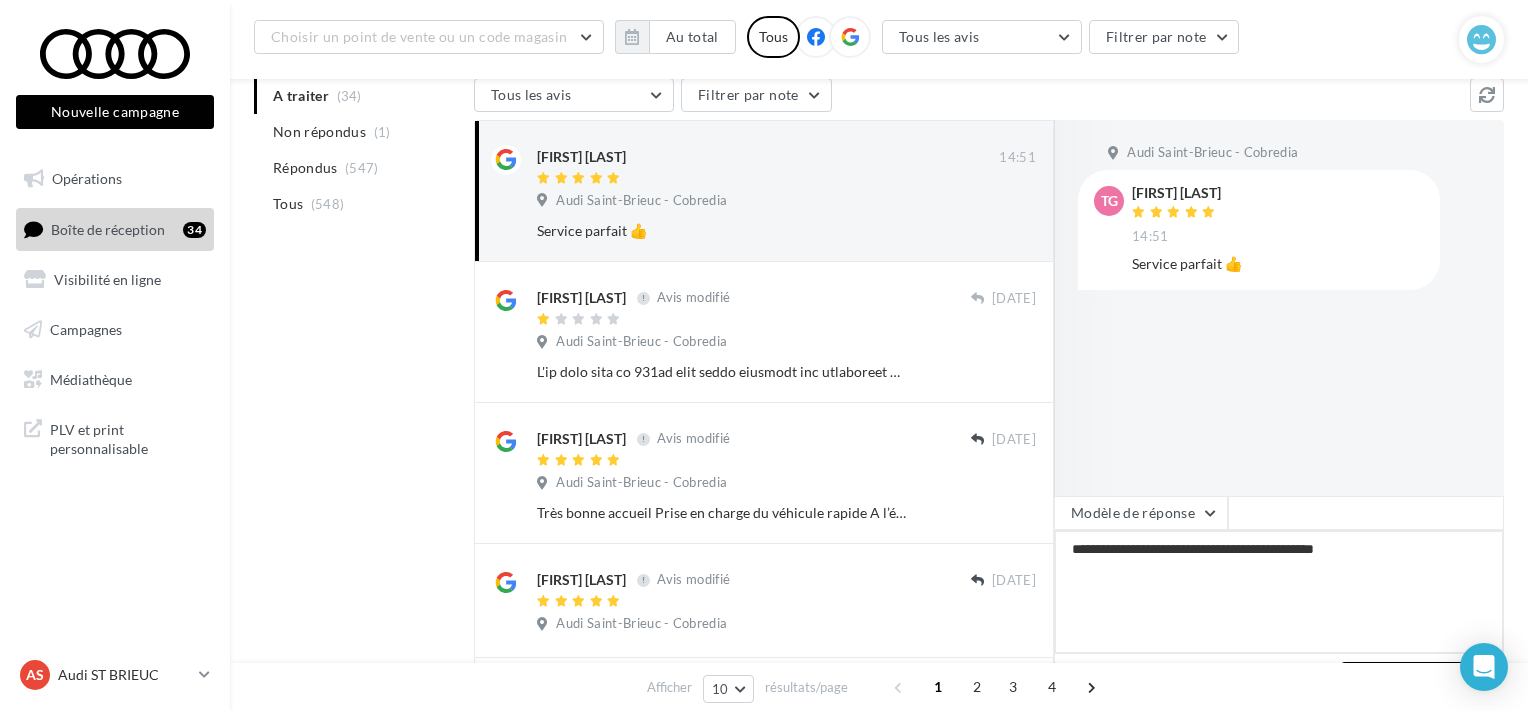 type on "**********" 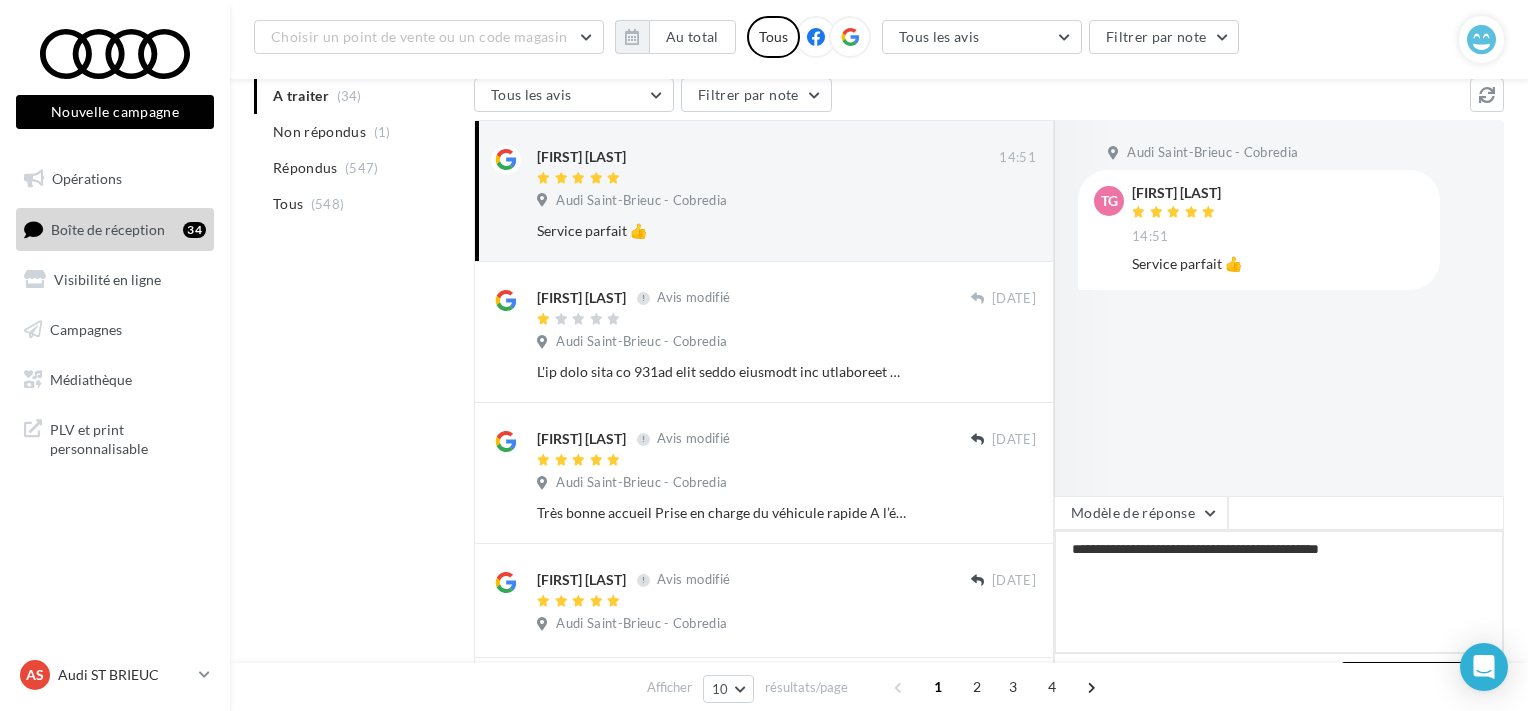type on "**********" 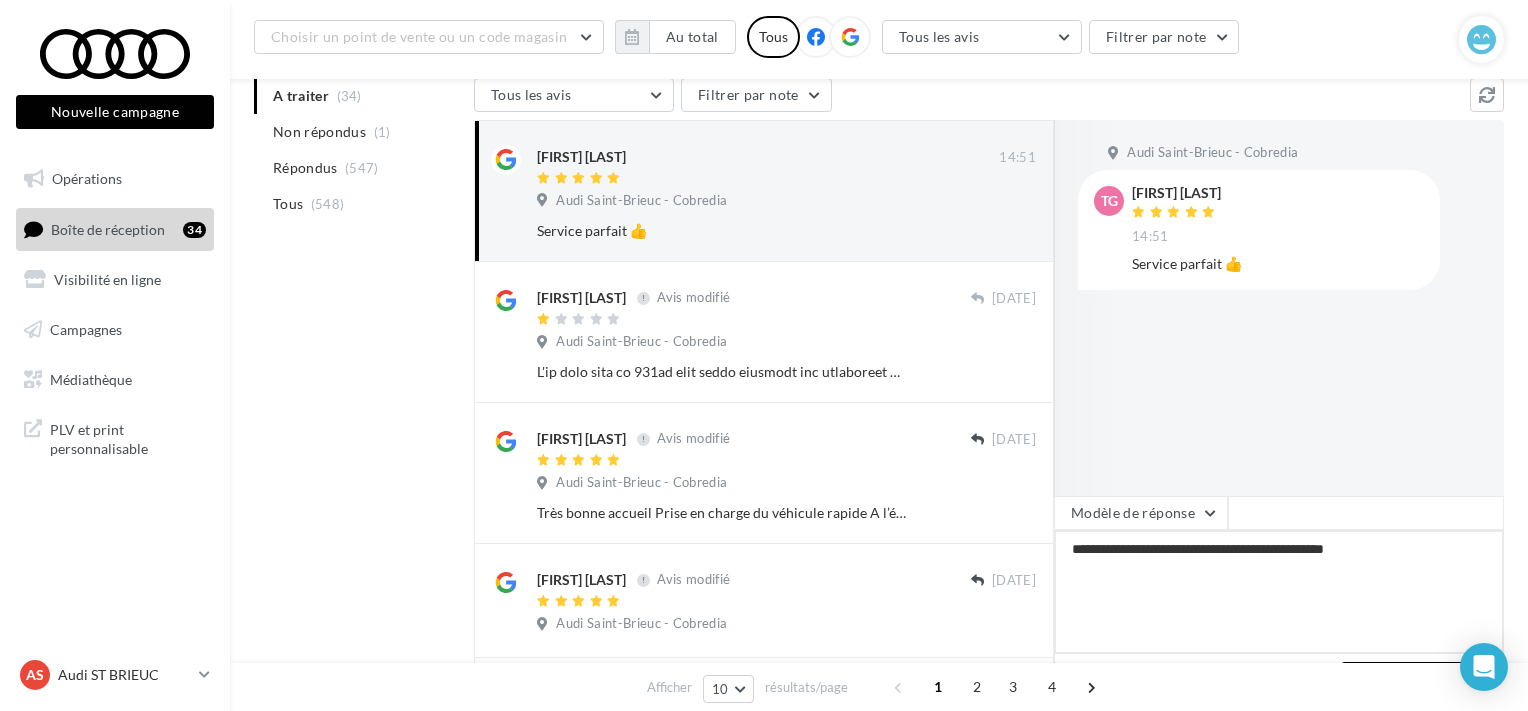 type on "**********" 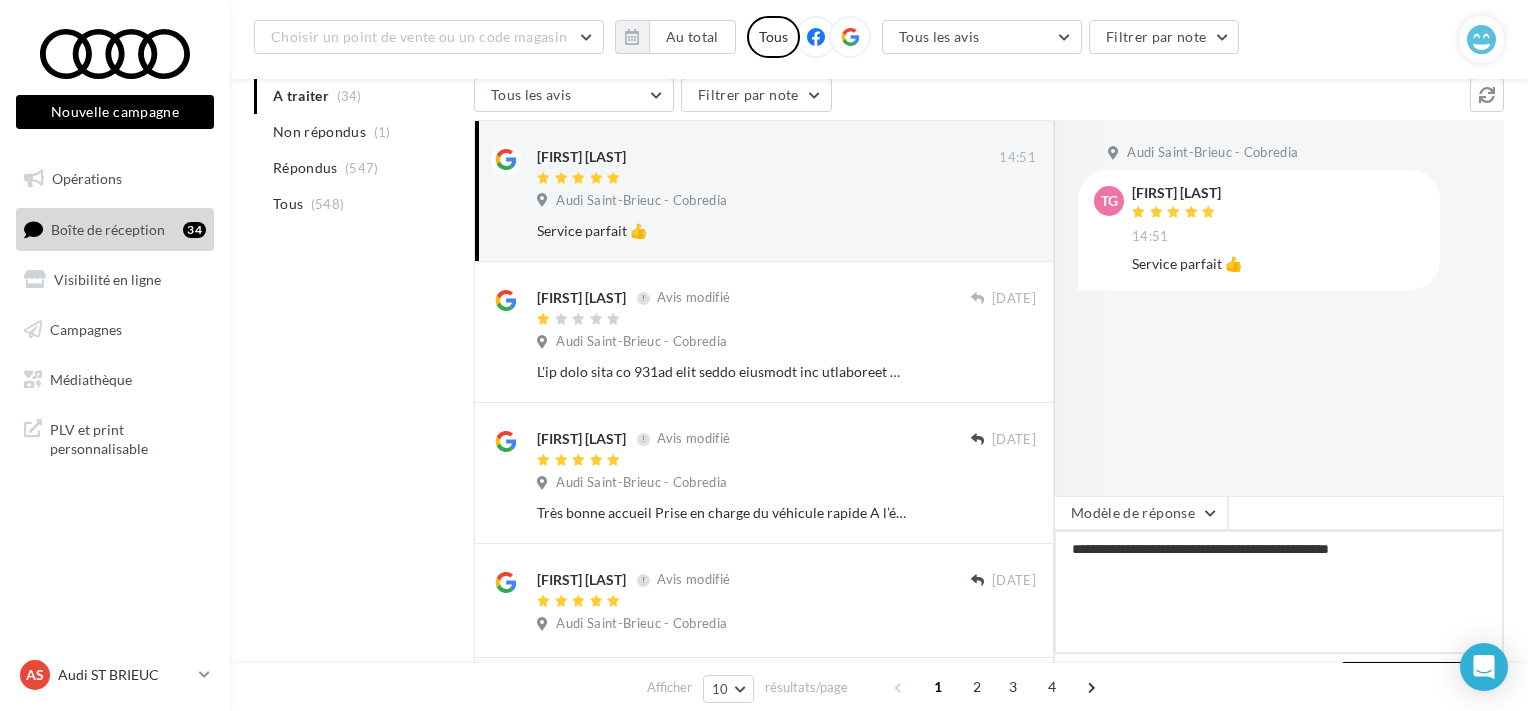type on "**********" 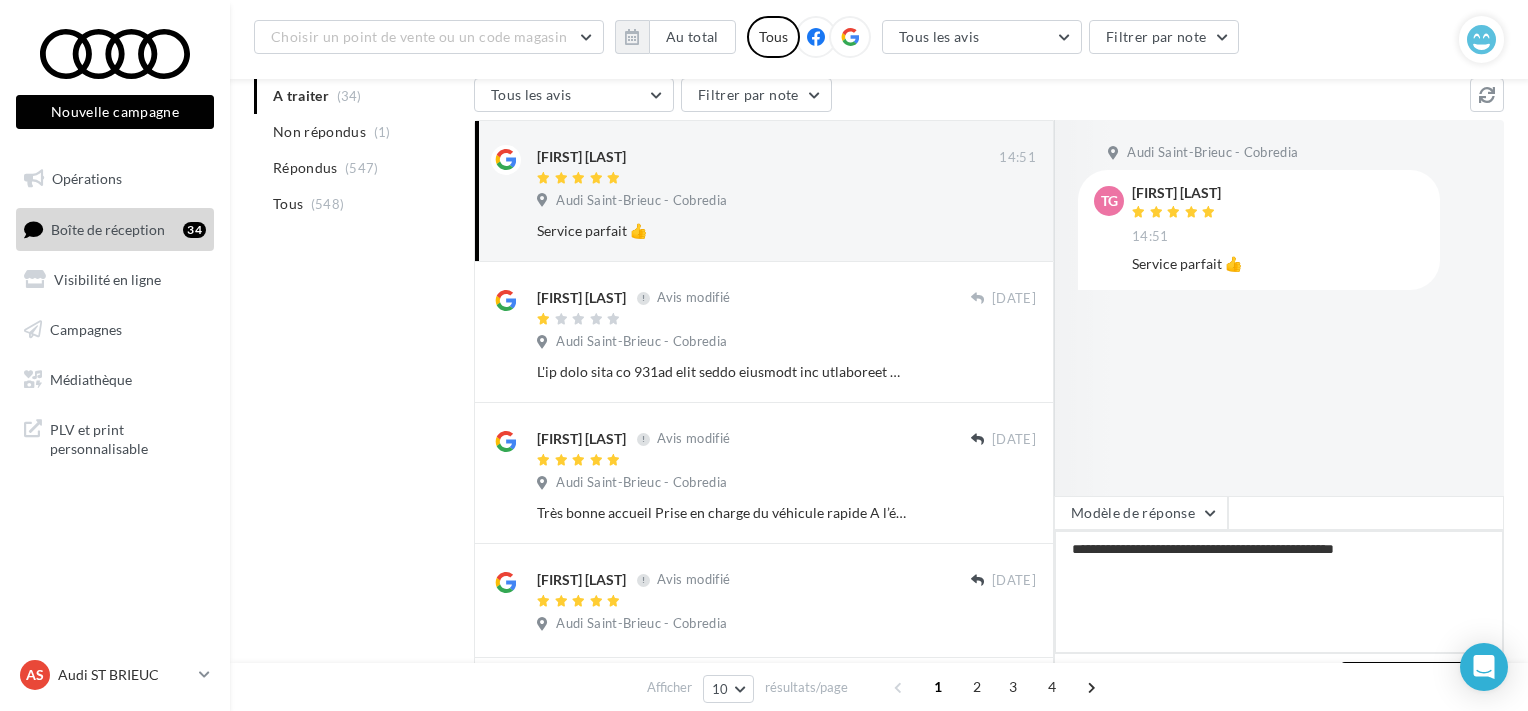 type on "**********" 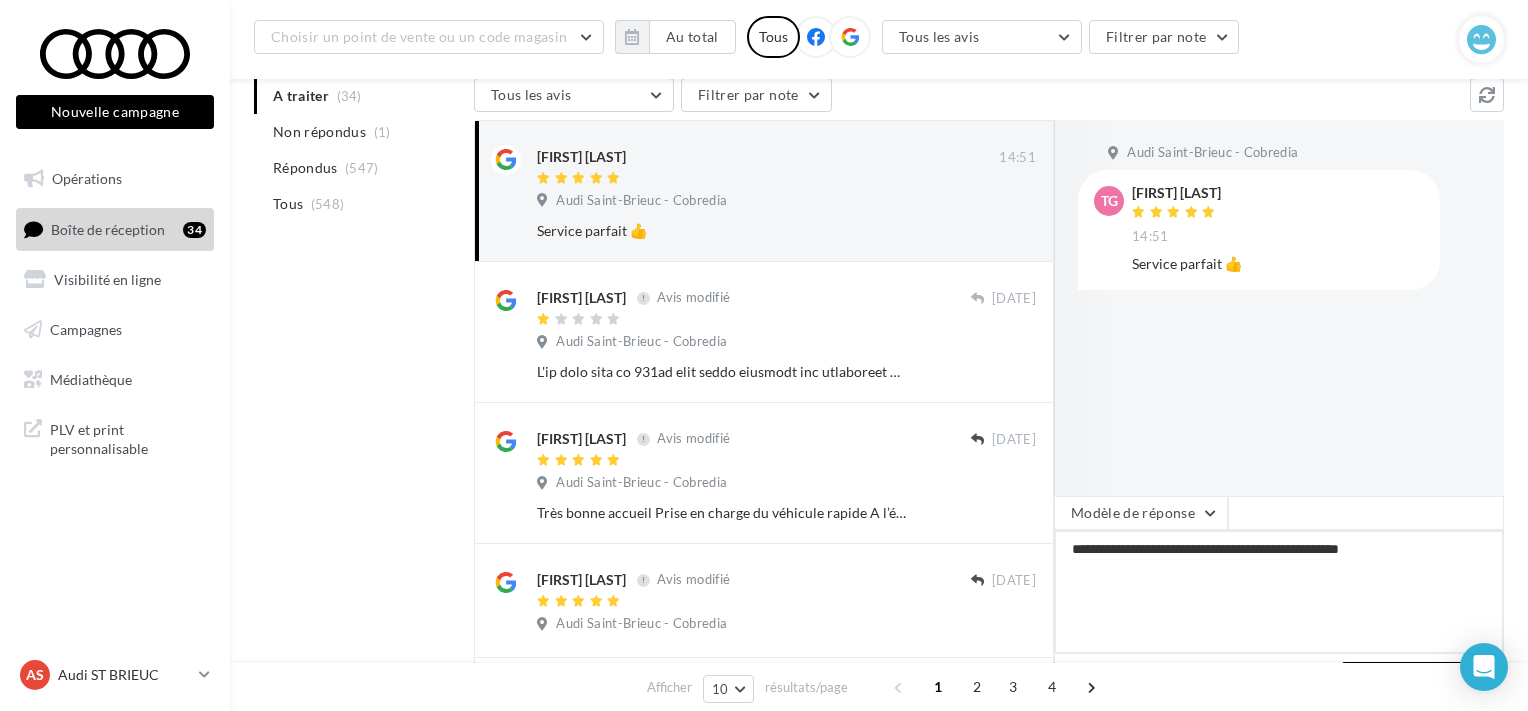 type on "**********" 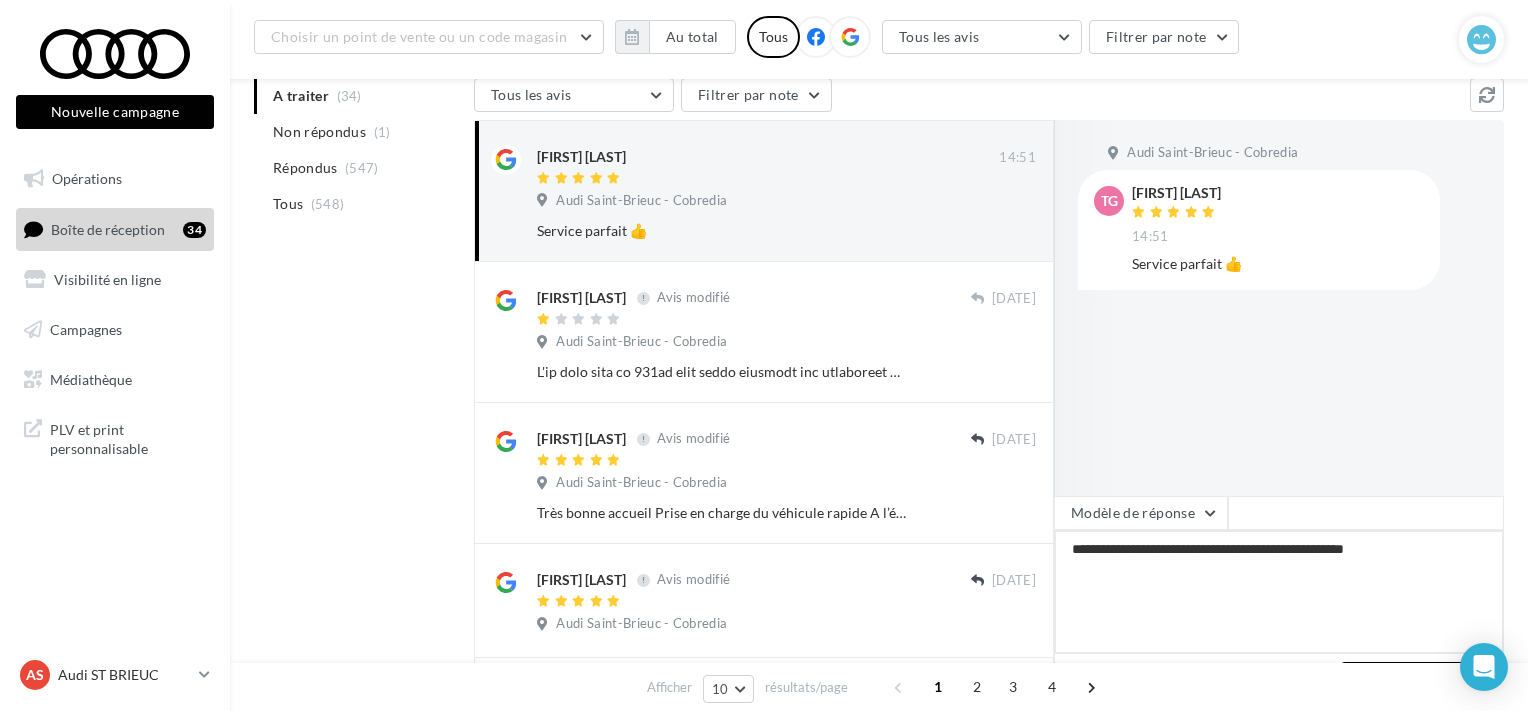 type on "**********" 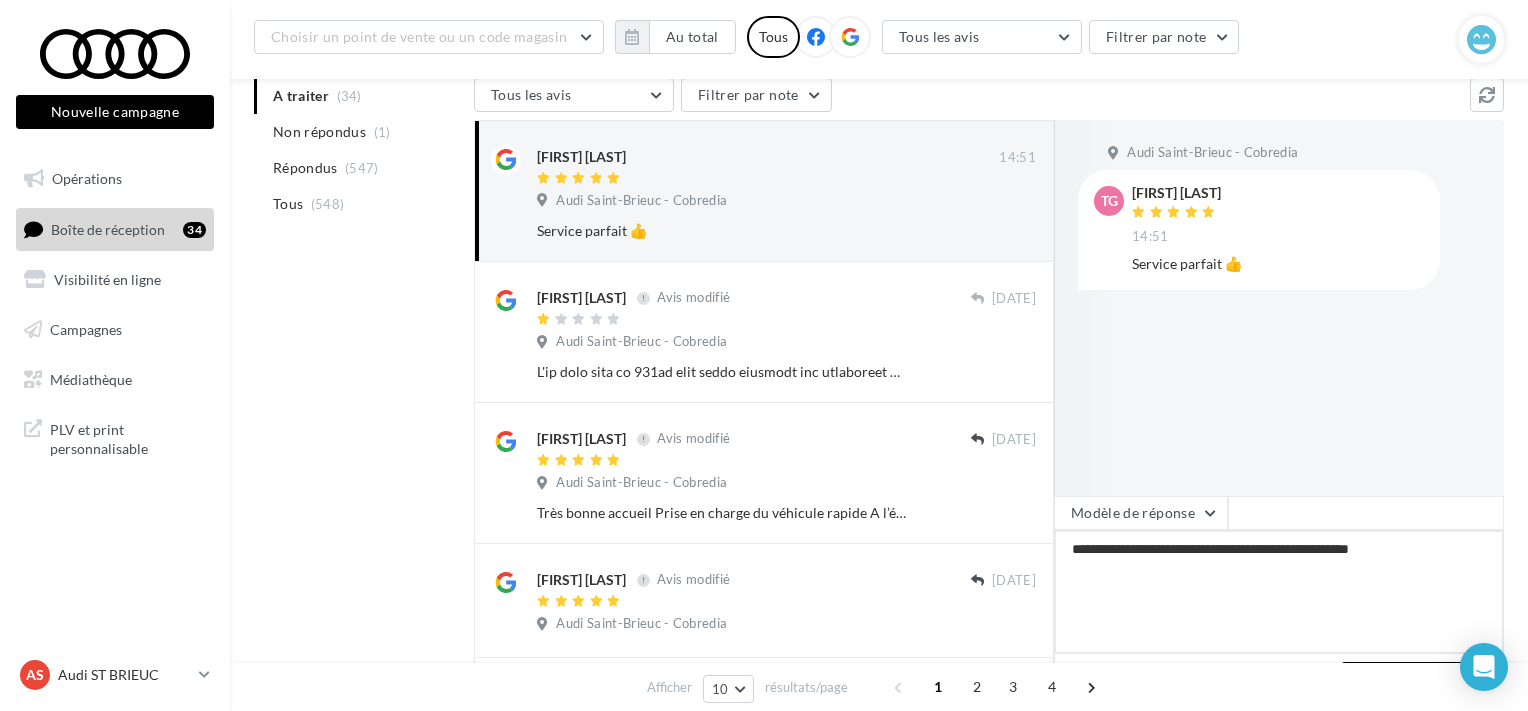 type on "**********" 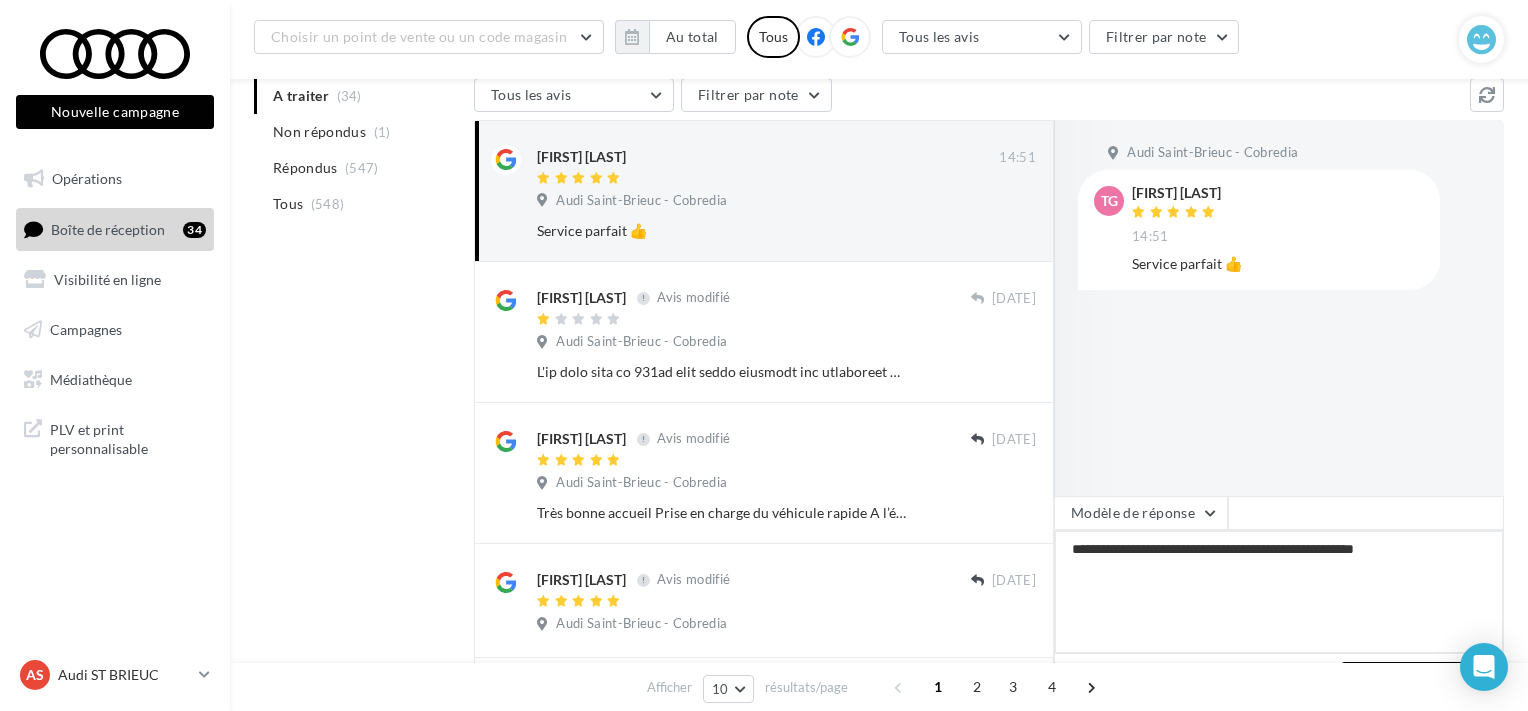 type on "**********" 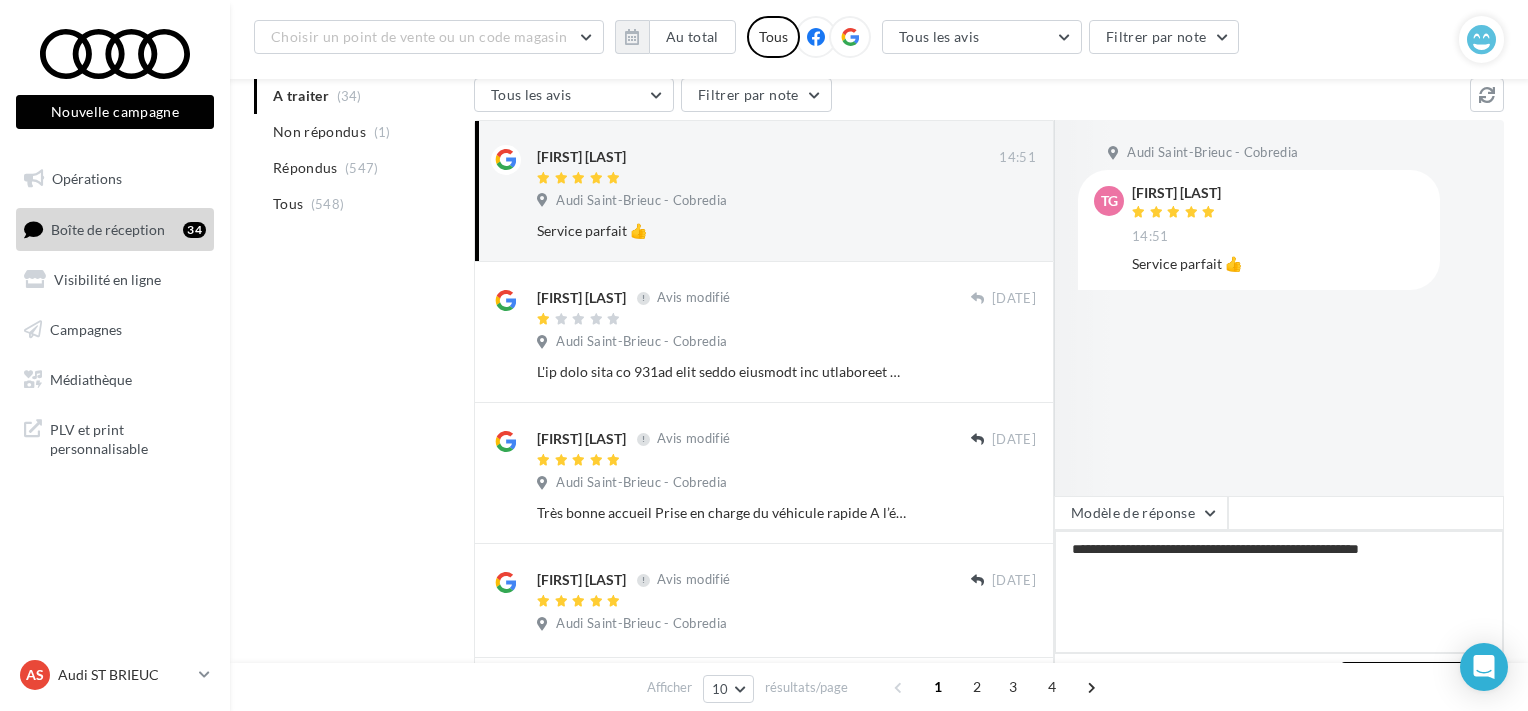 type on "**********" 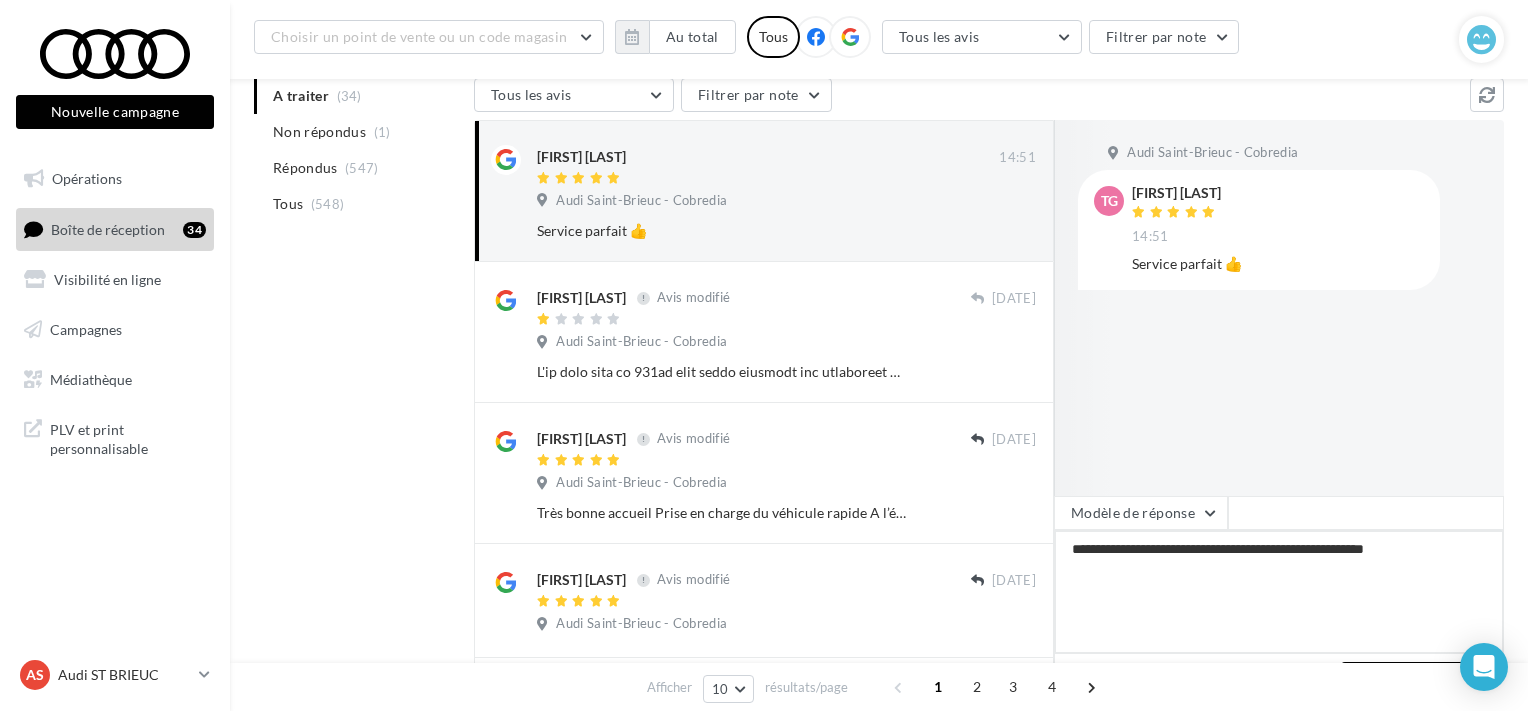 type on "**********" 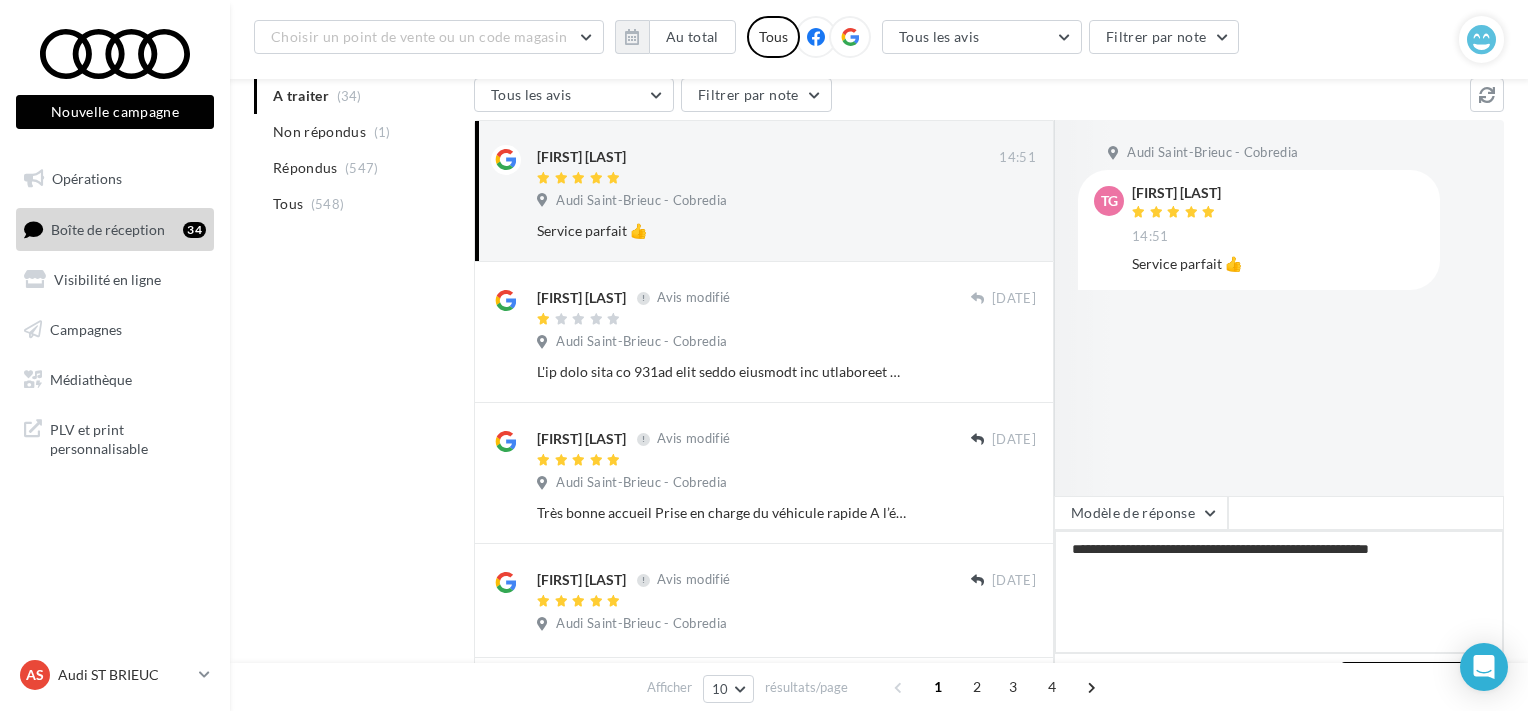 type on "**********" 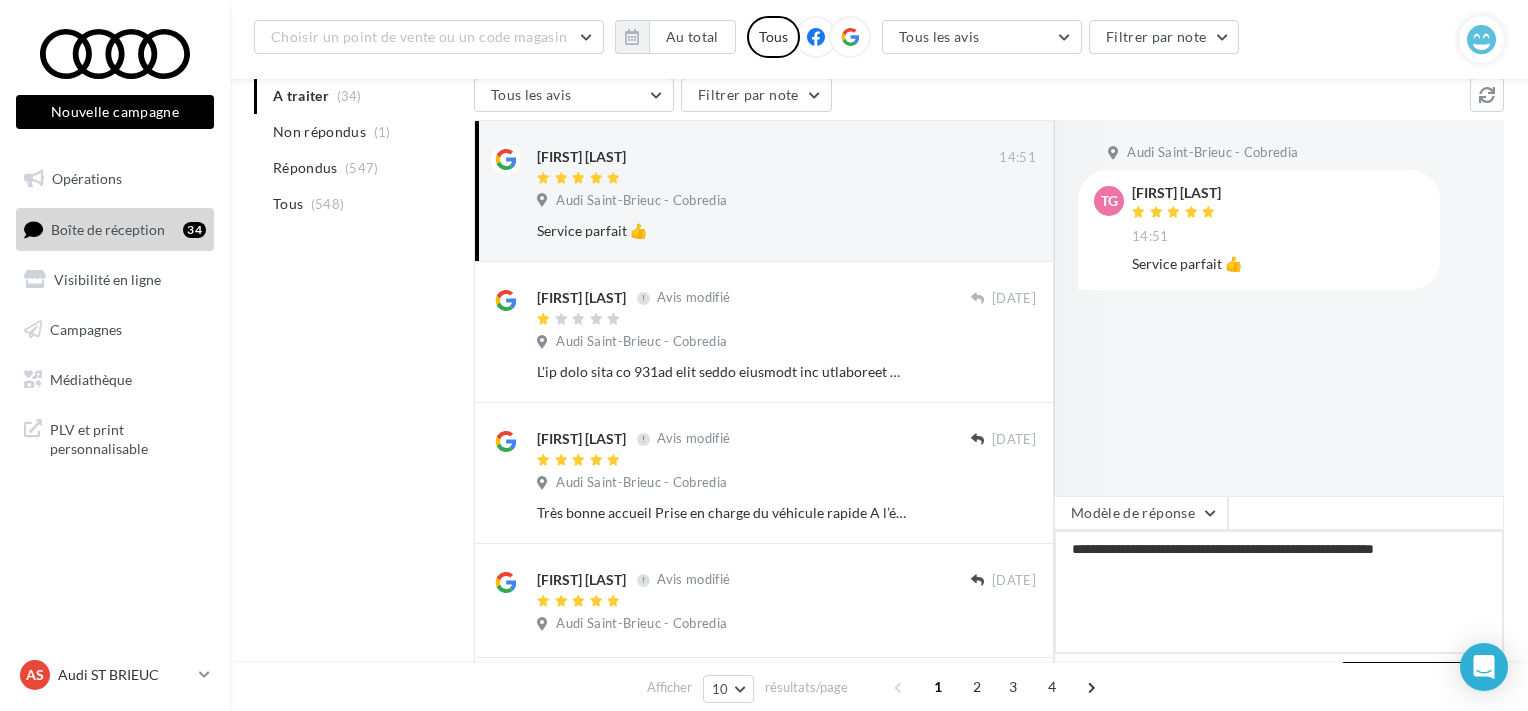 type on "**********" 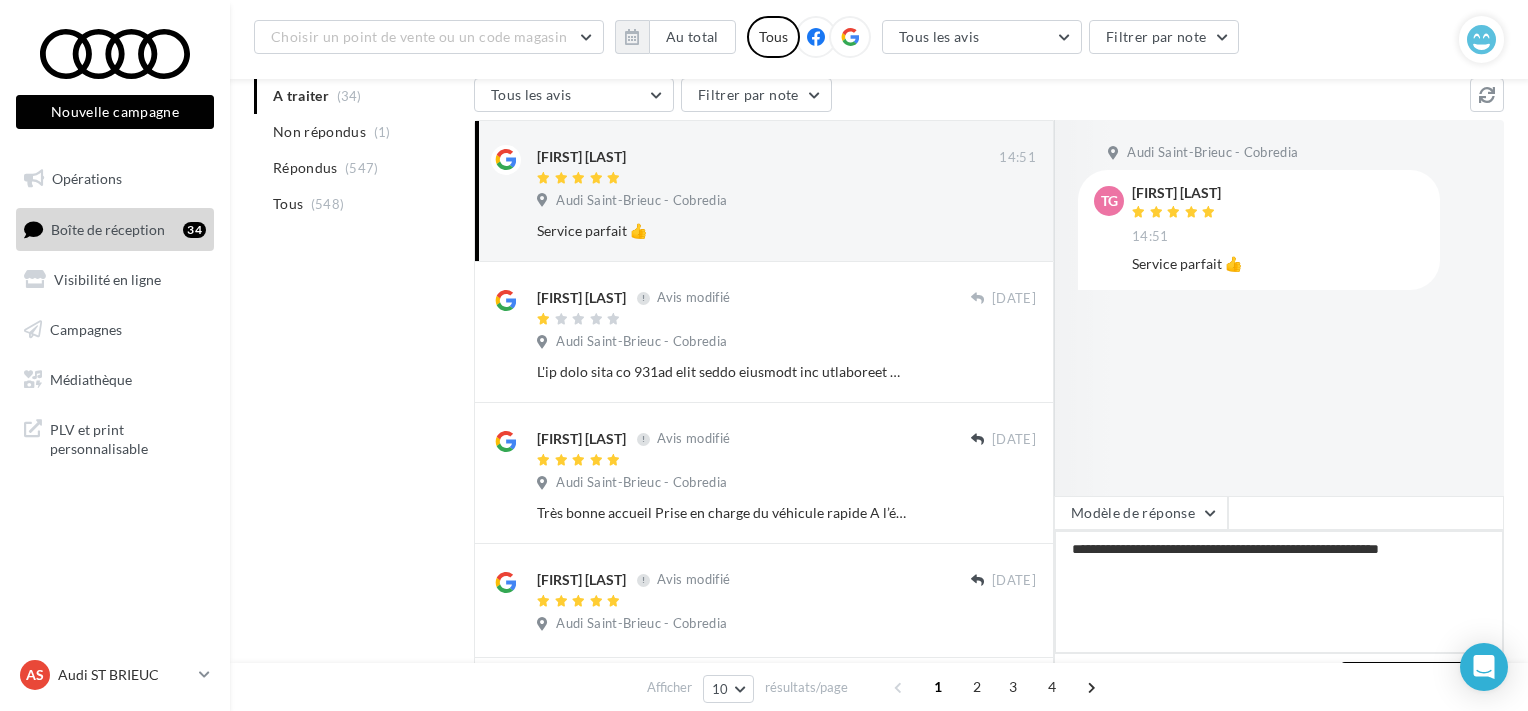 type on "**********" 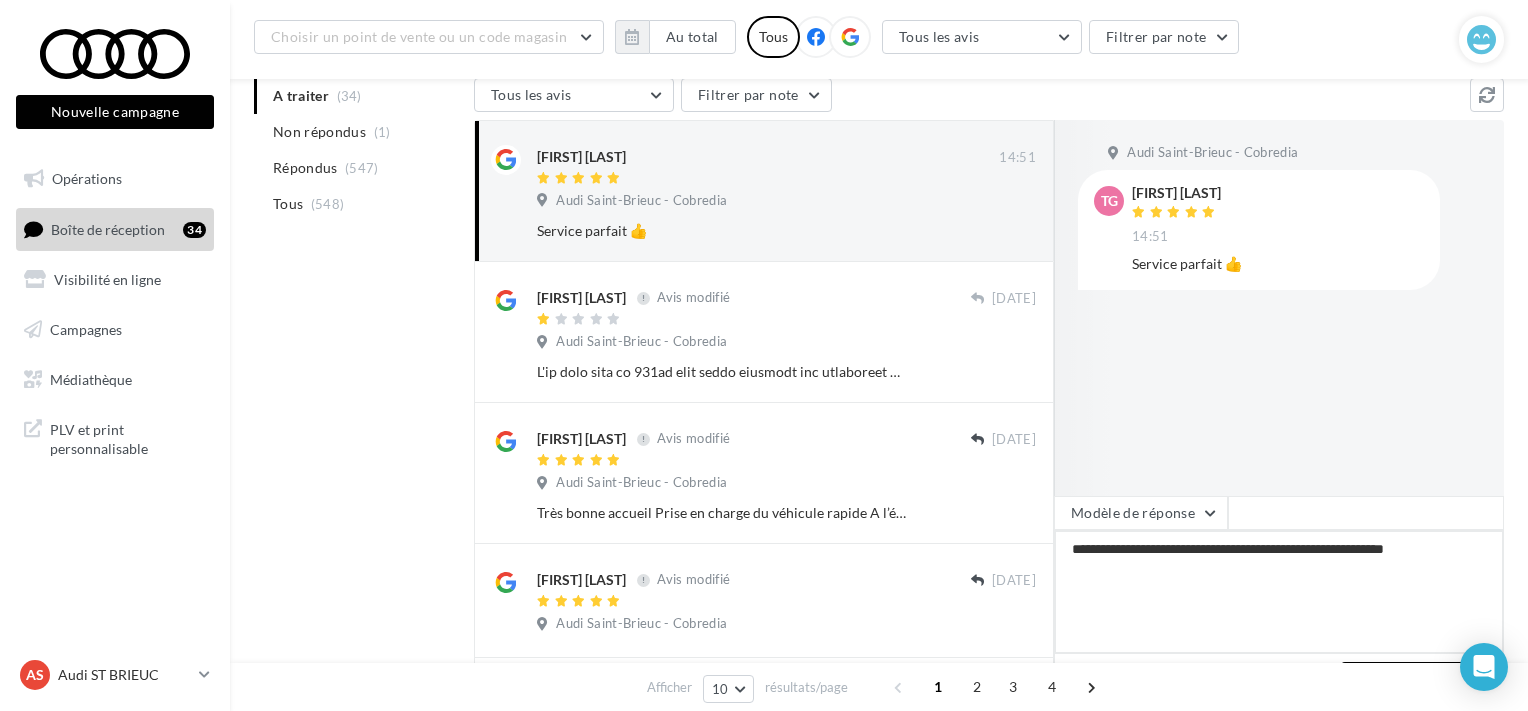 type on "**********" 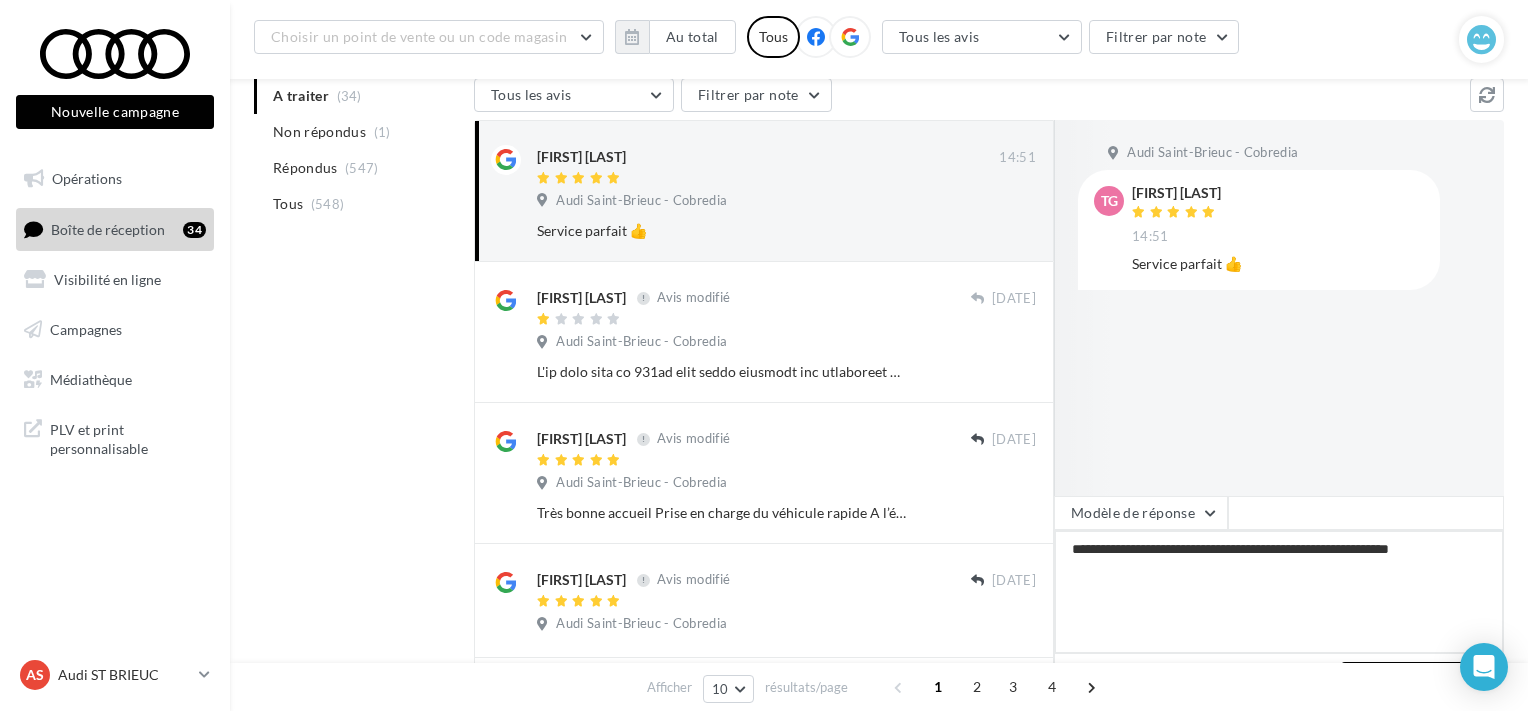 type on "**********" 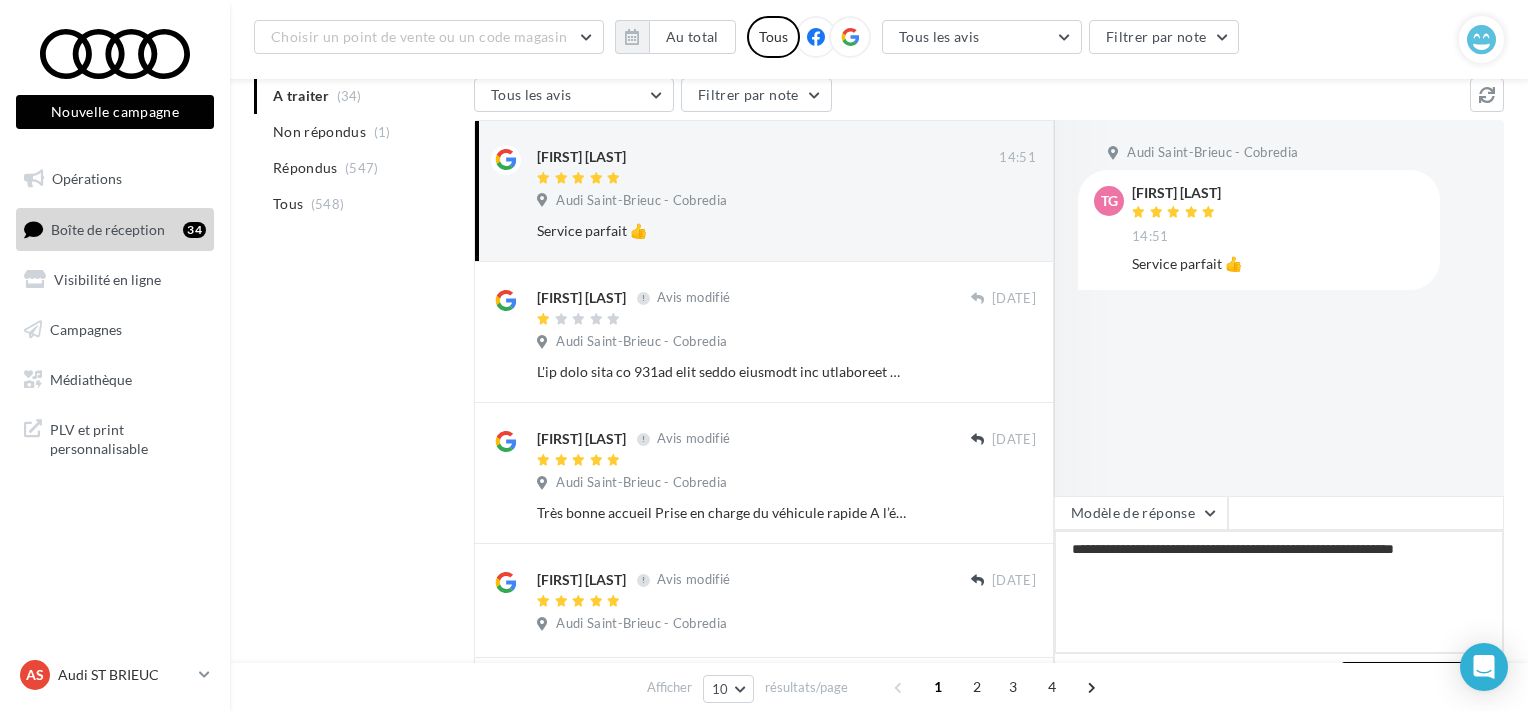 type on "**********" 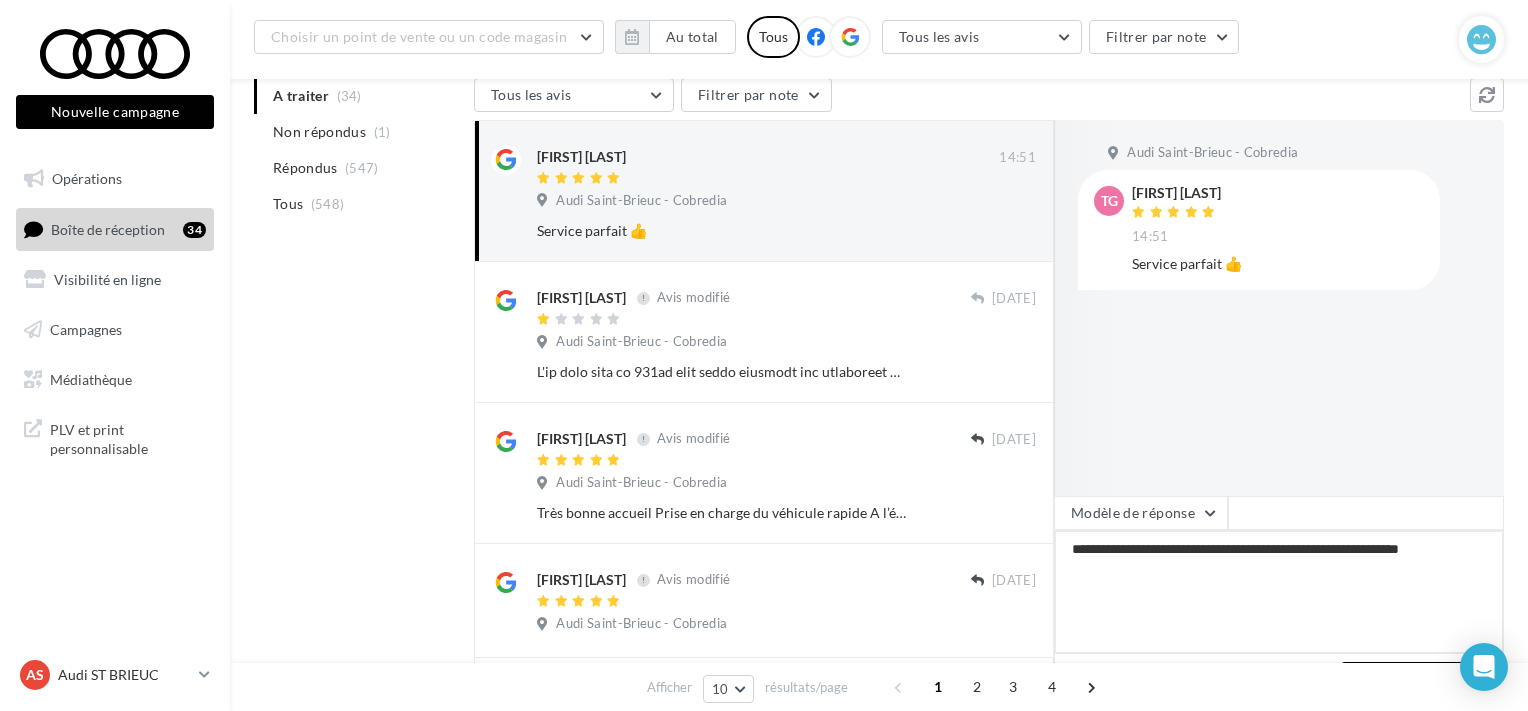 type on "**********" 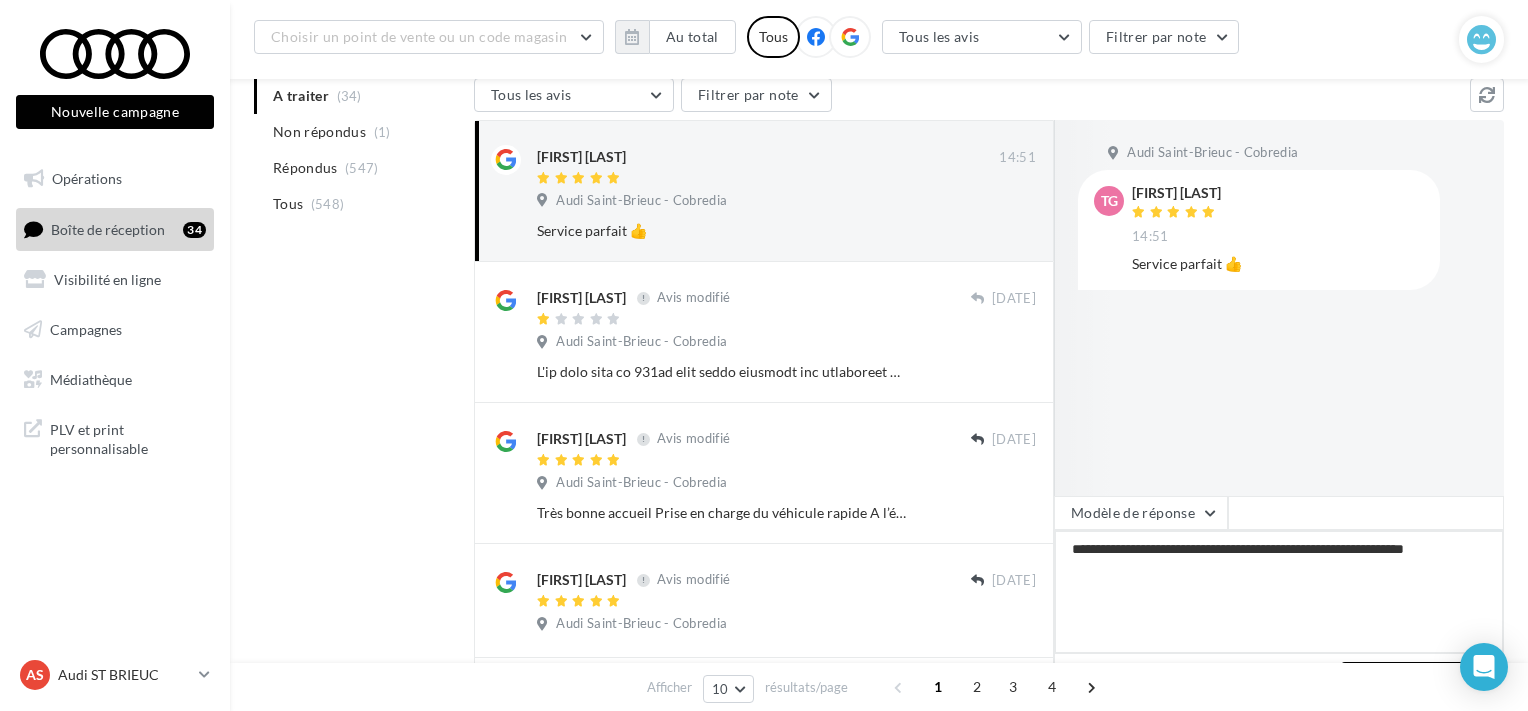 type on "**********" 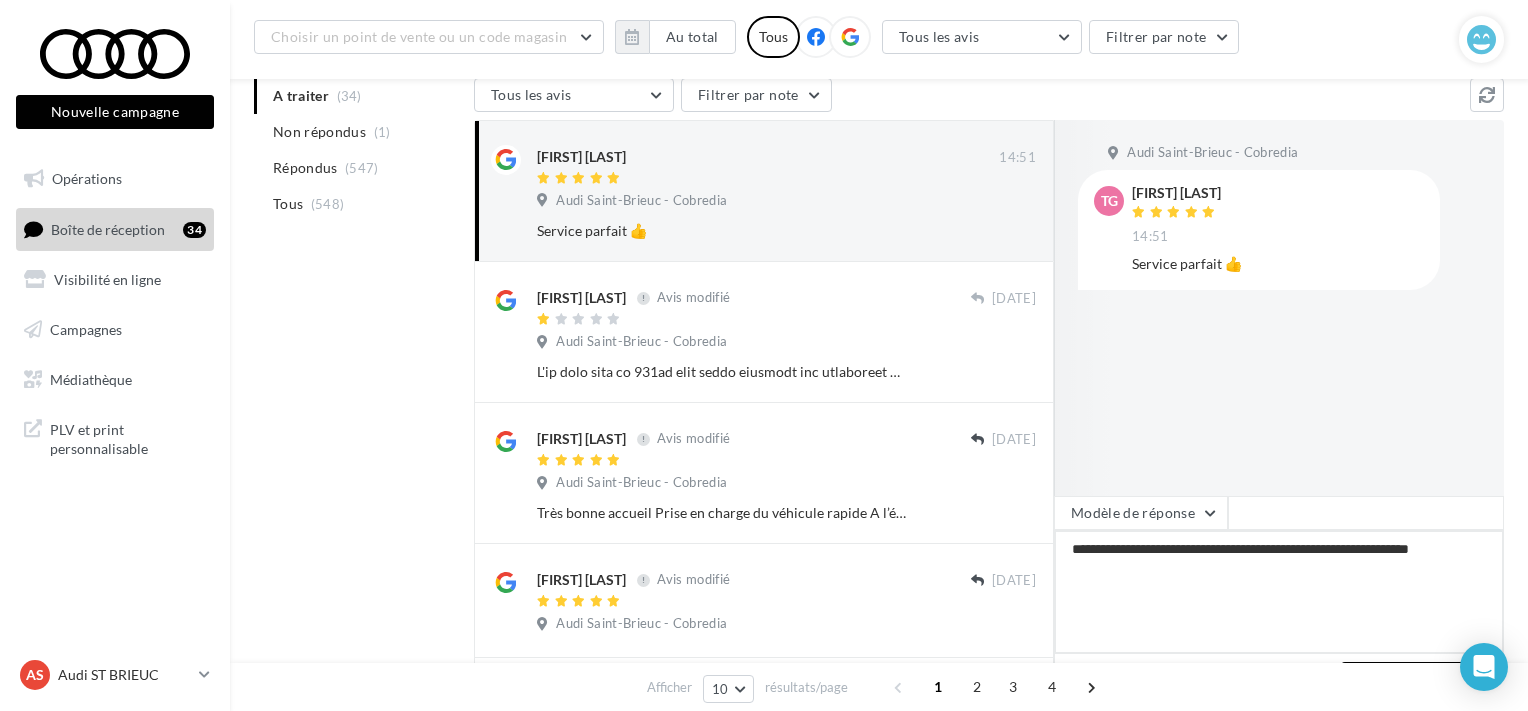 type on "**********" 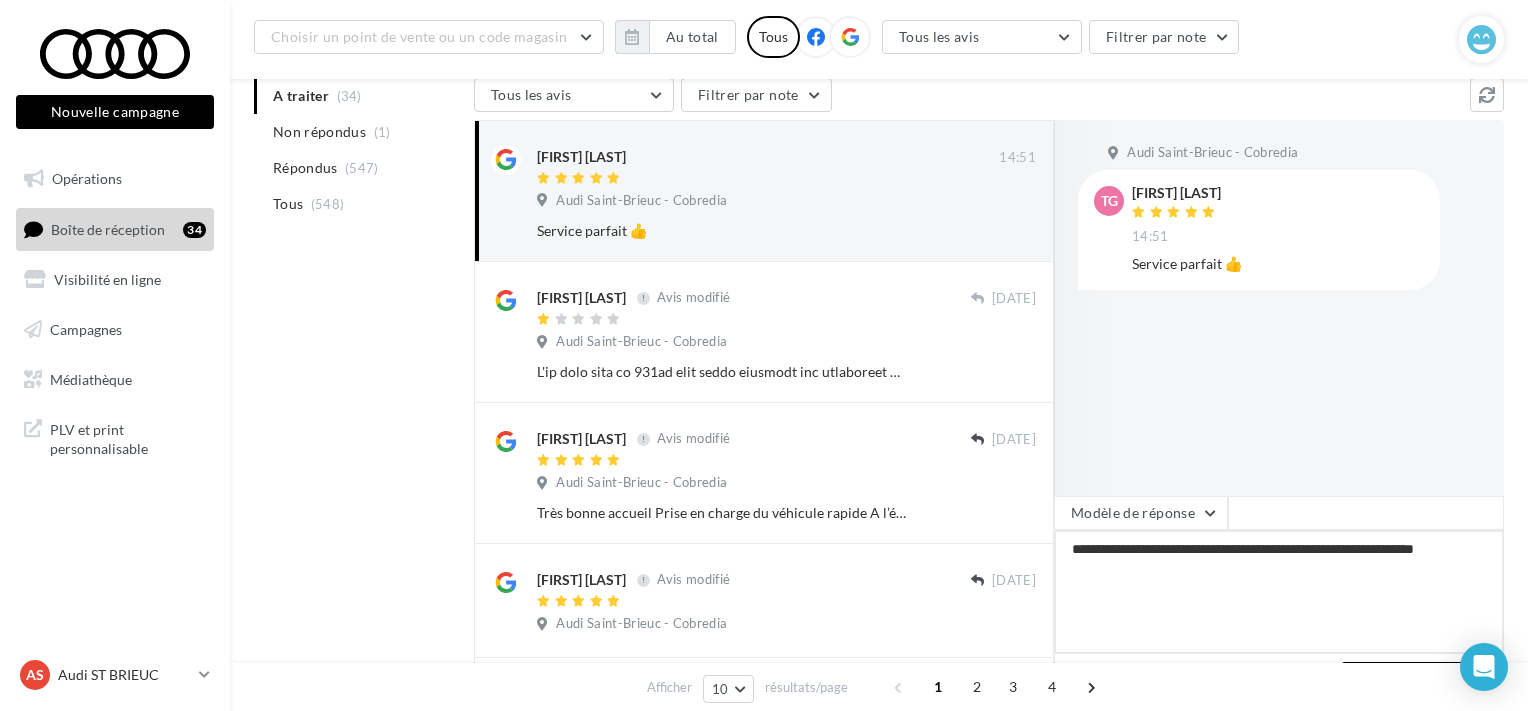 type on "**********" 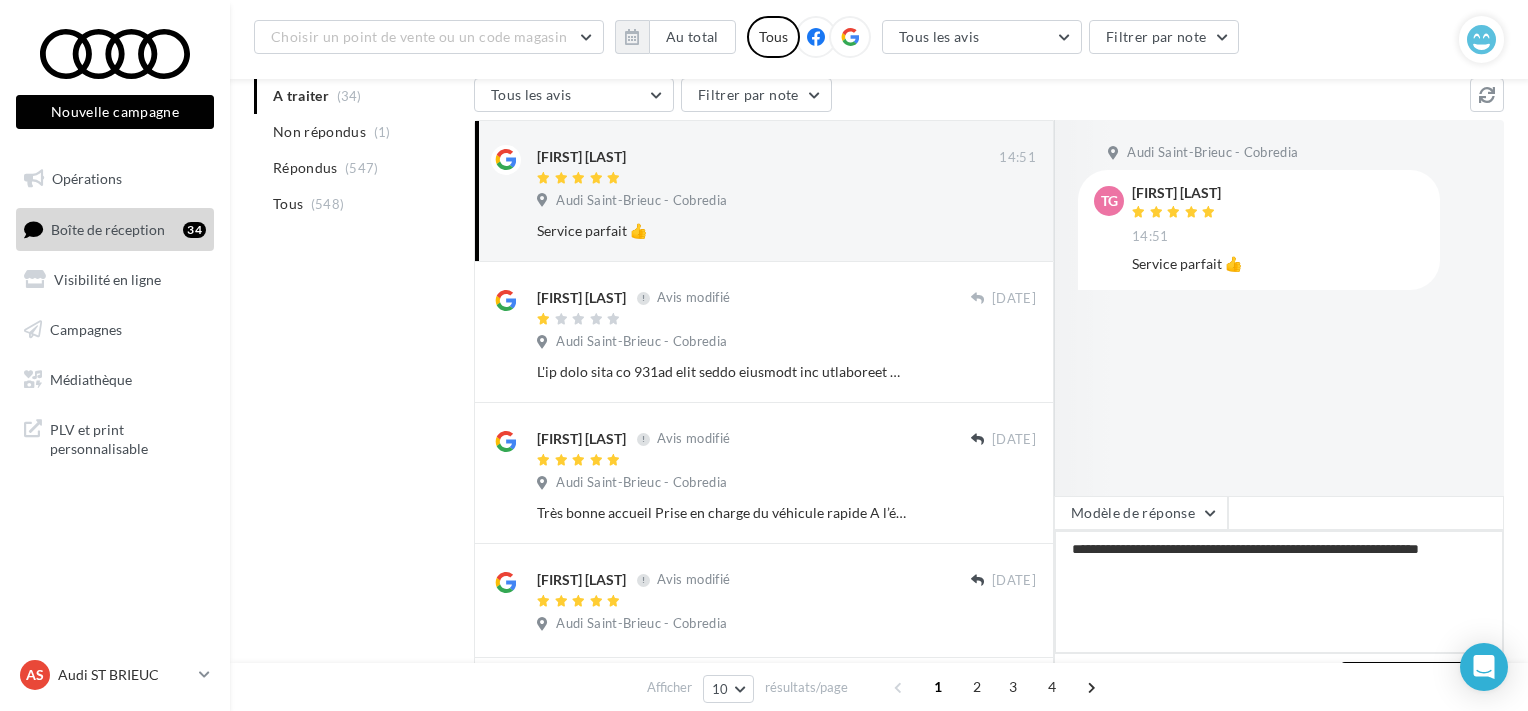 type on "**********" 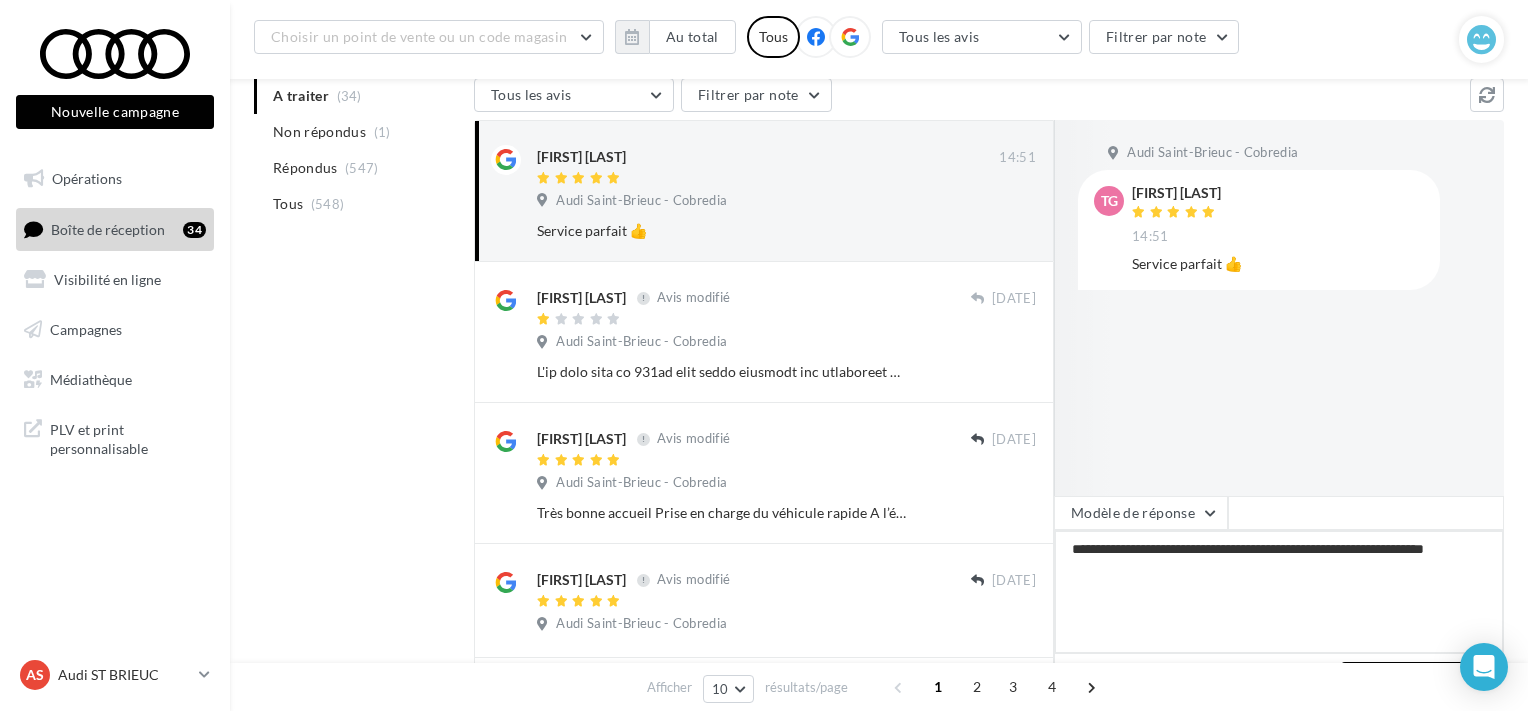 type on "**********" 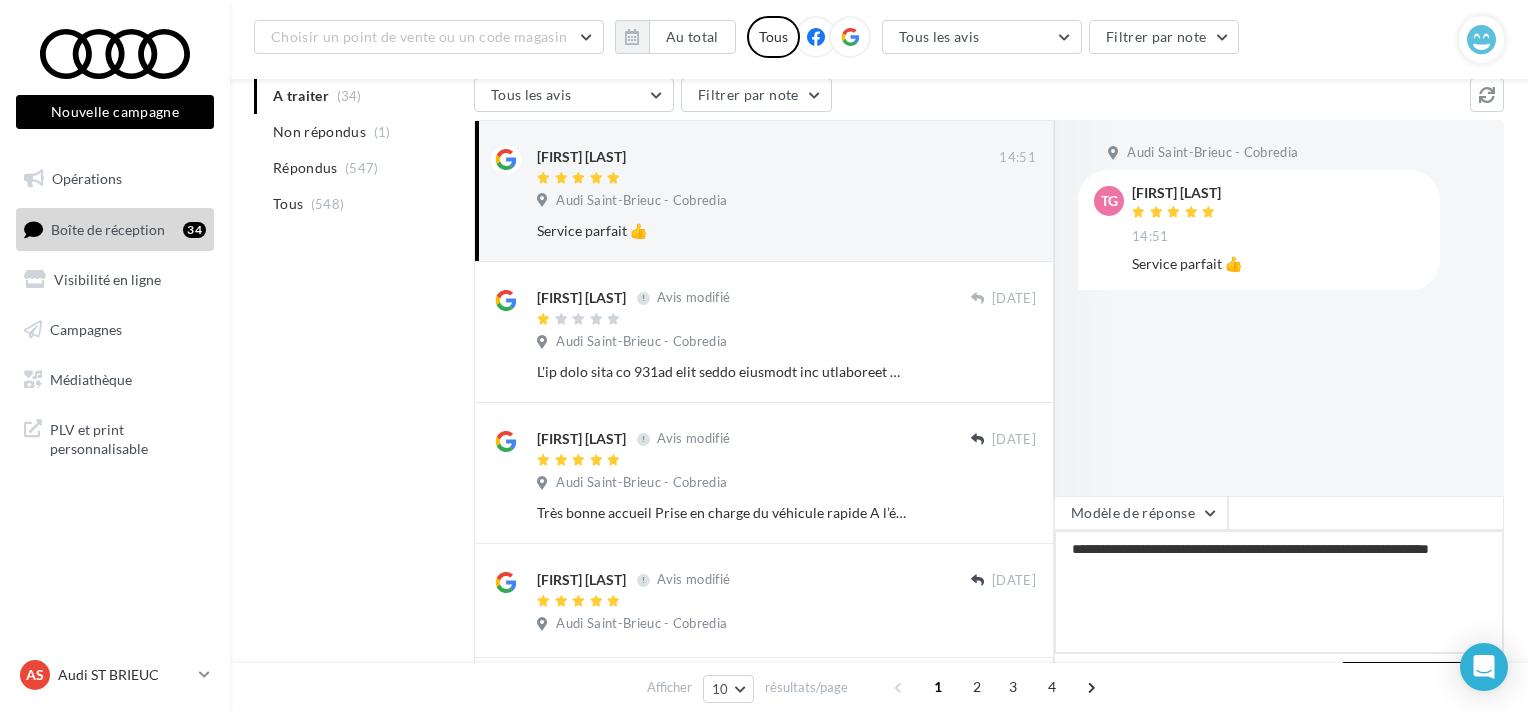 type on "**********" 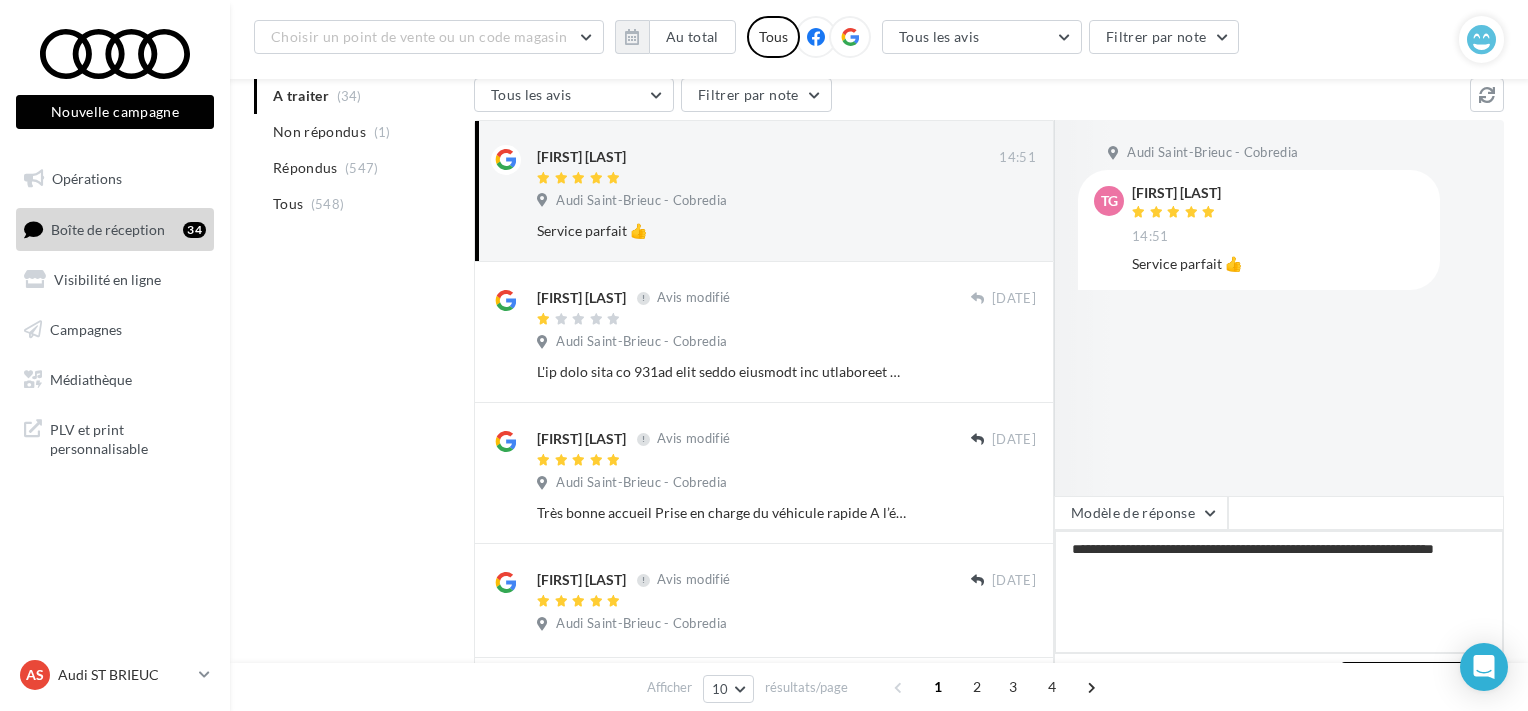 type on "**********" 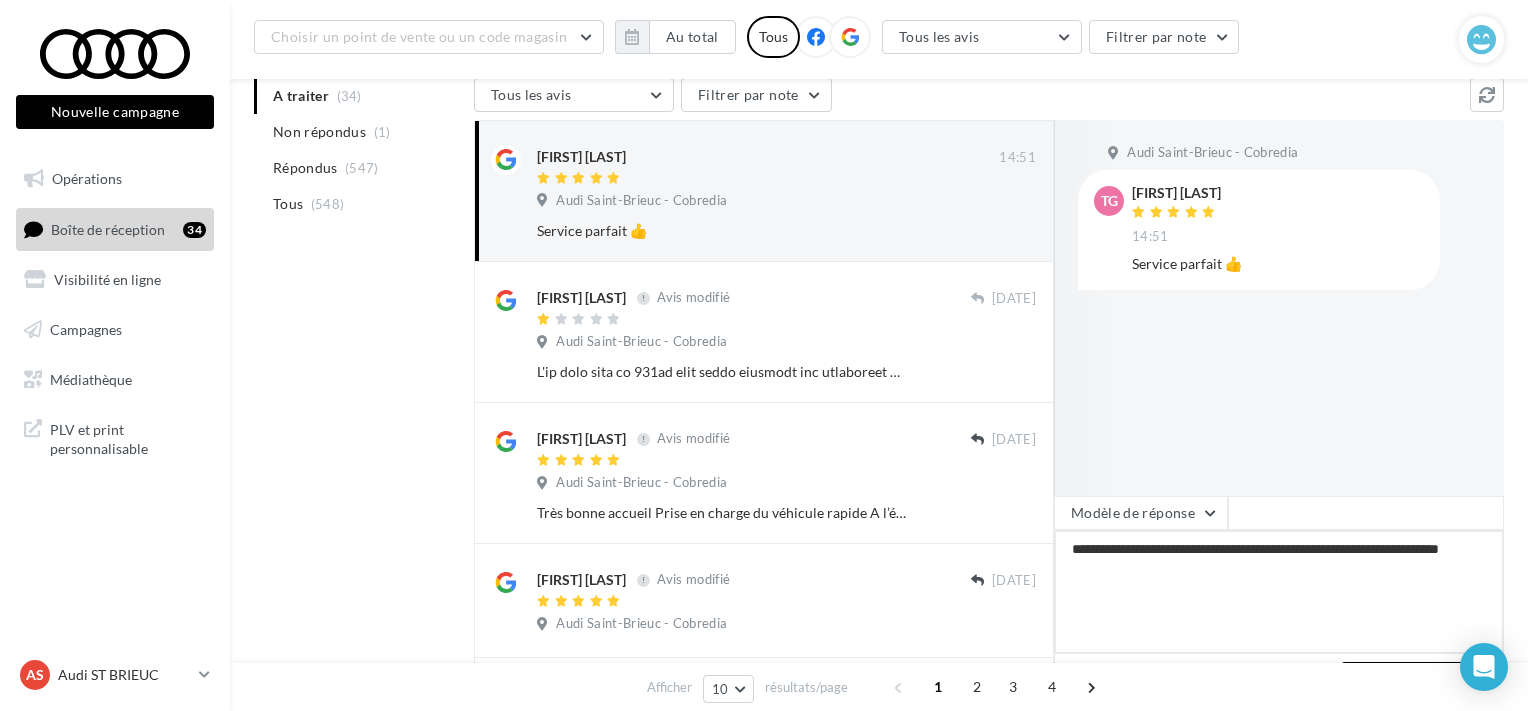 type on "**********" 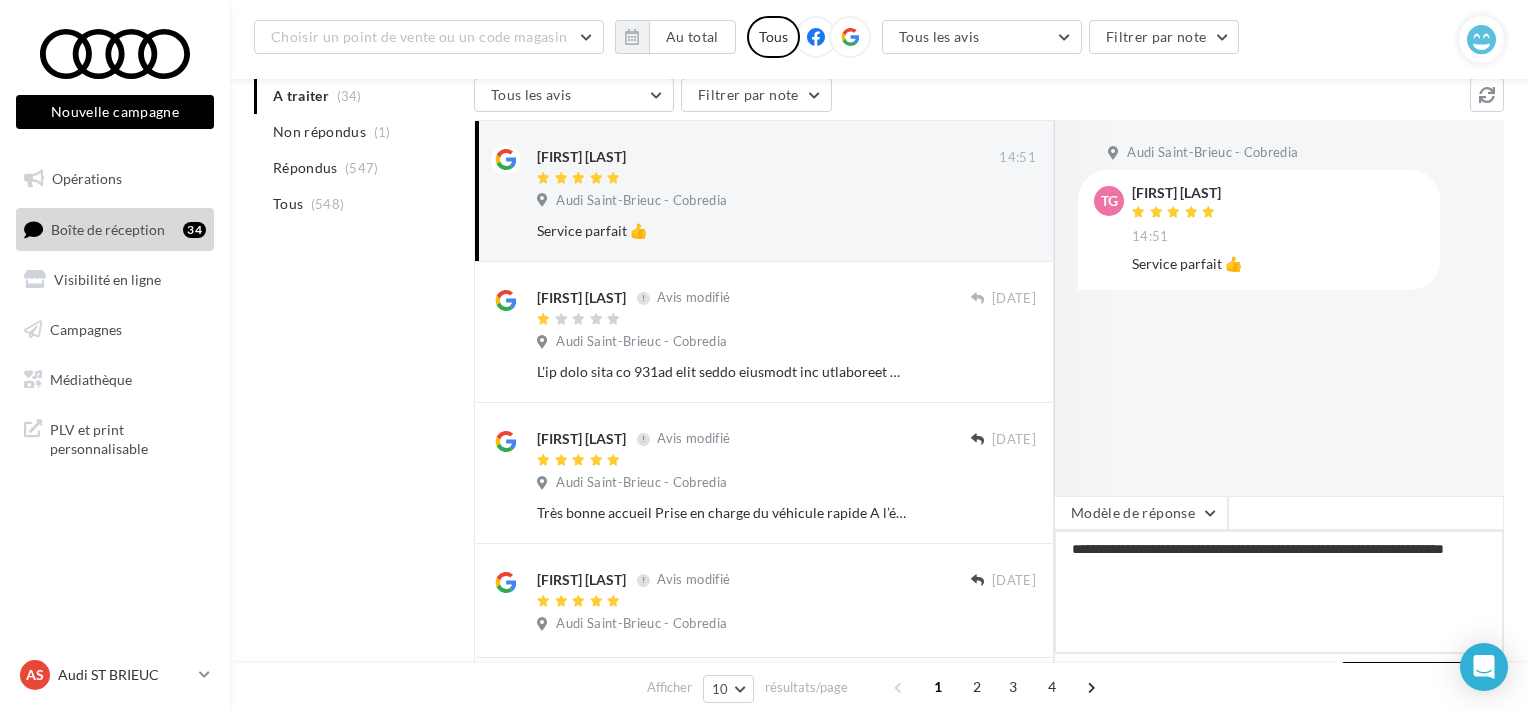 type on "**********" 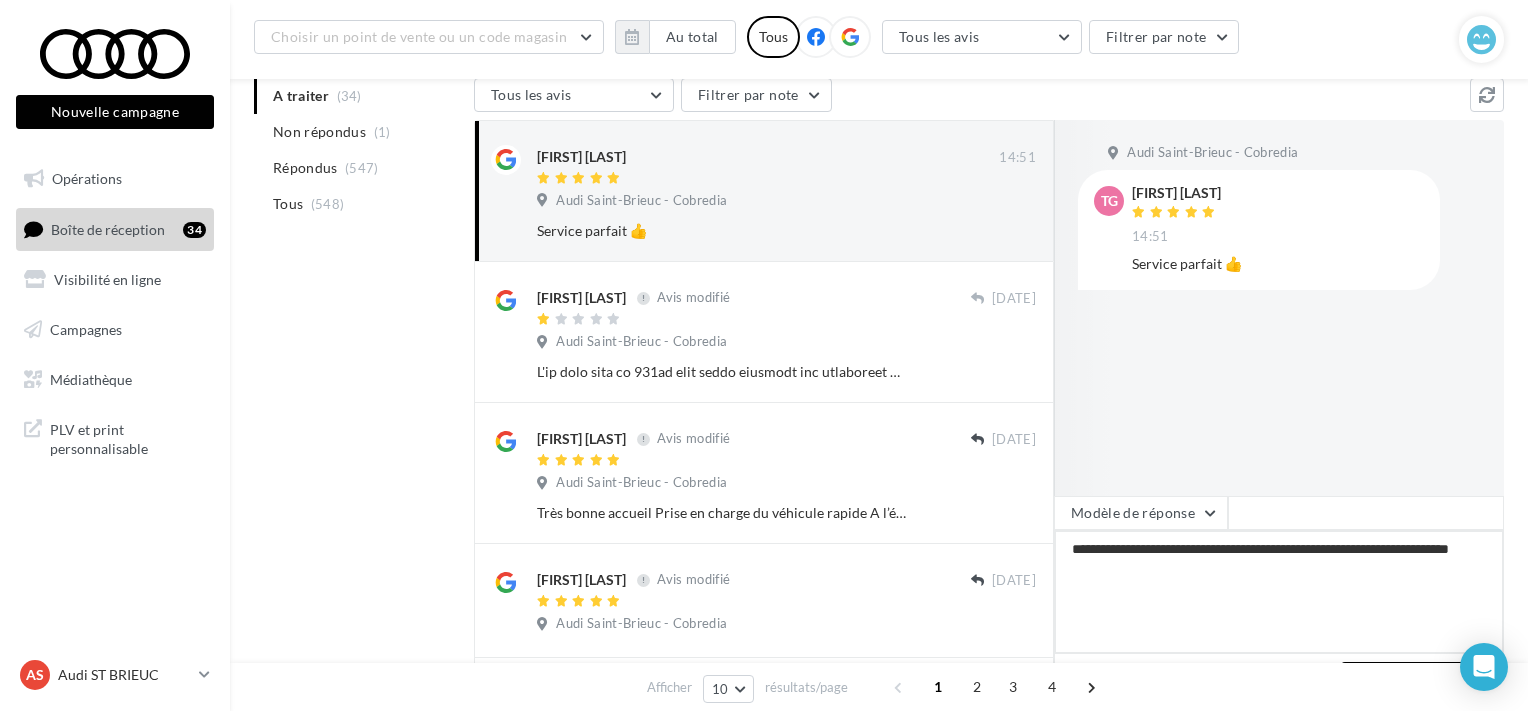 type on "**********" 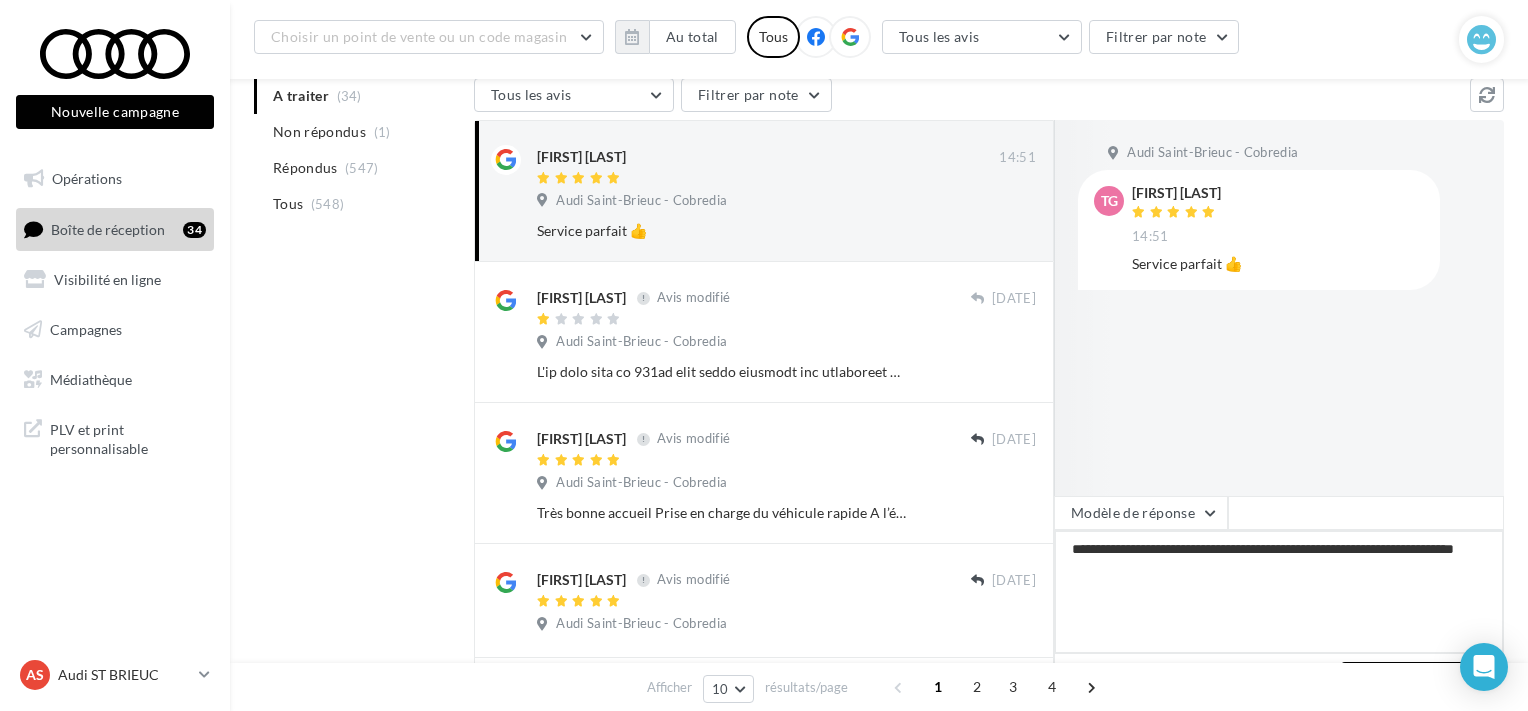 type on "**********" 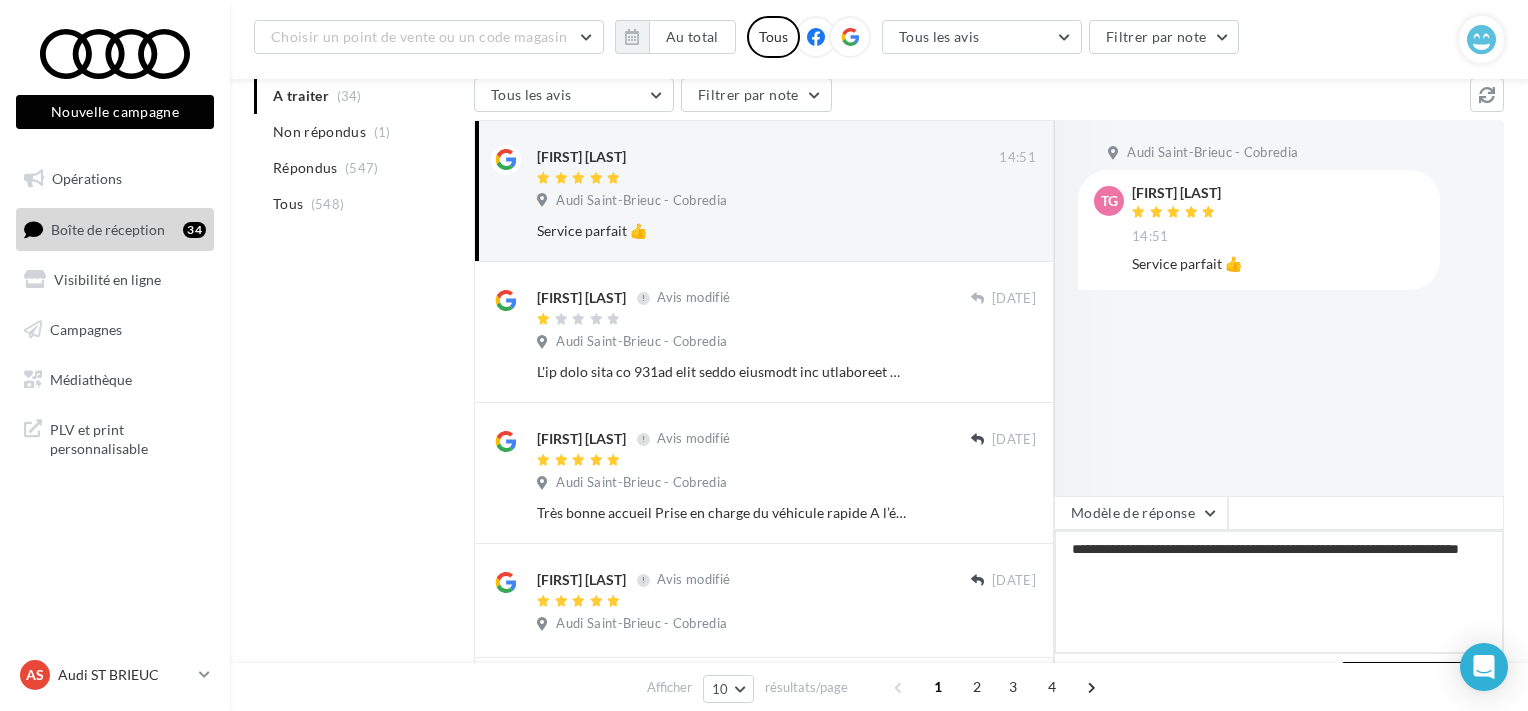 type on "**********" 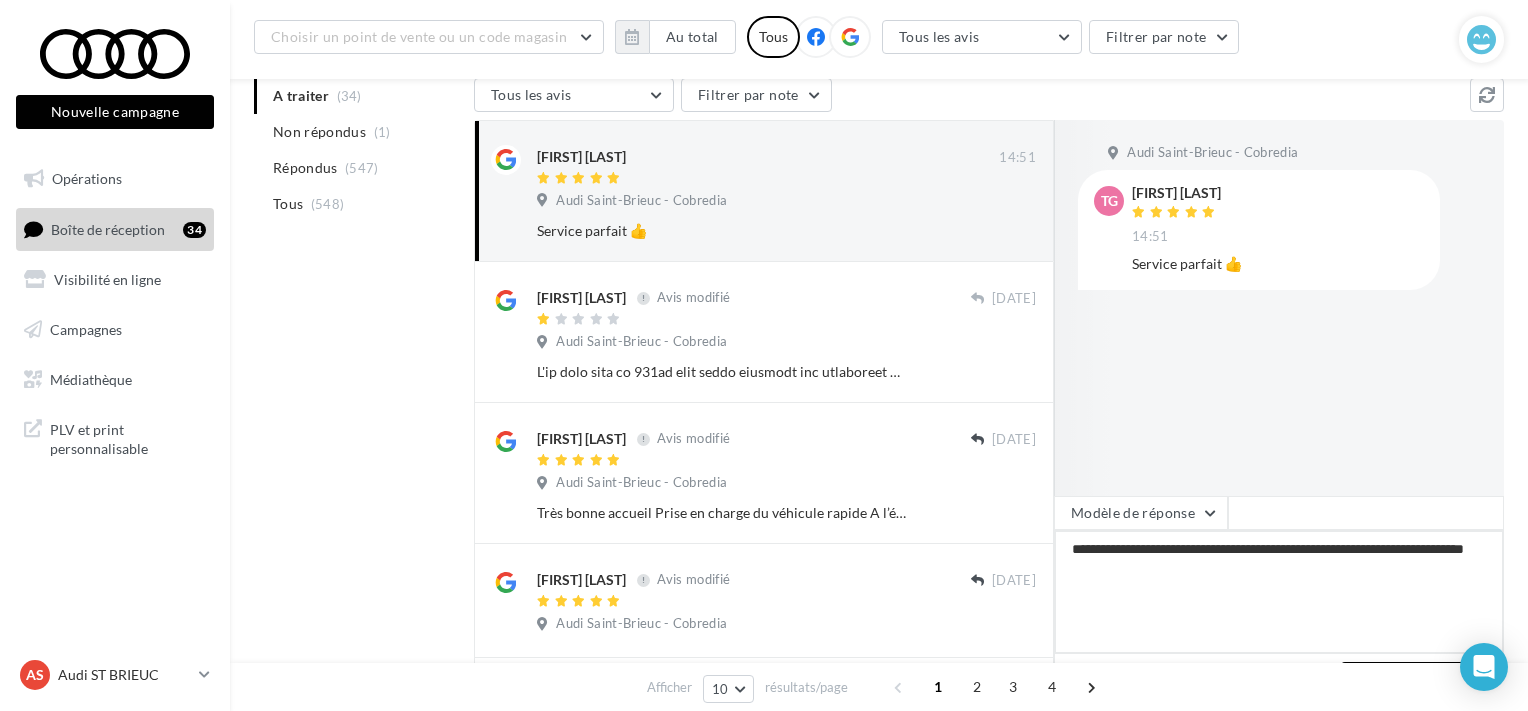 type on "**********" 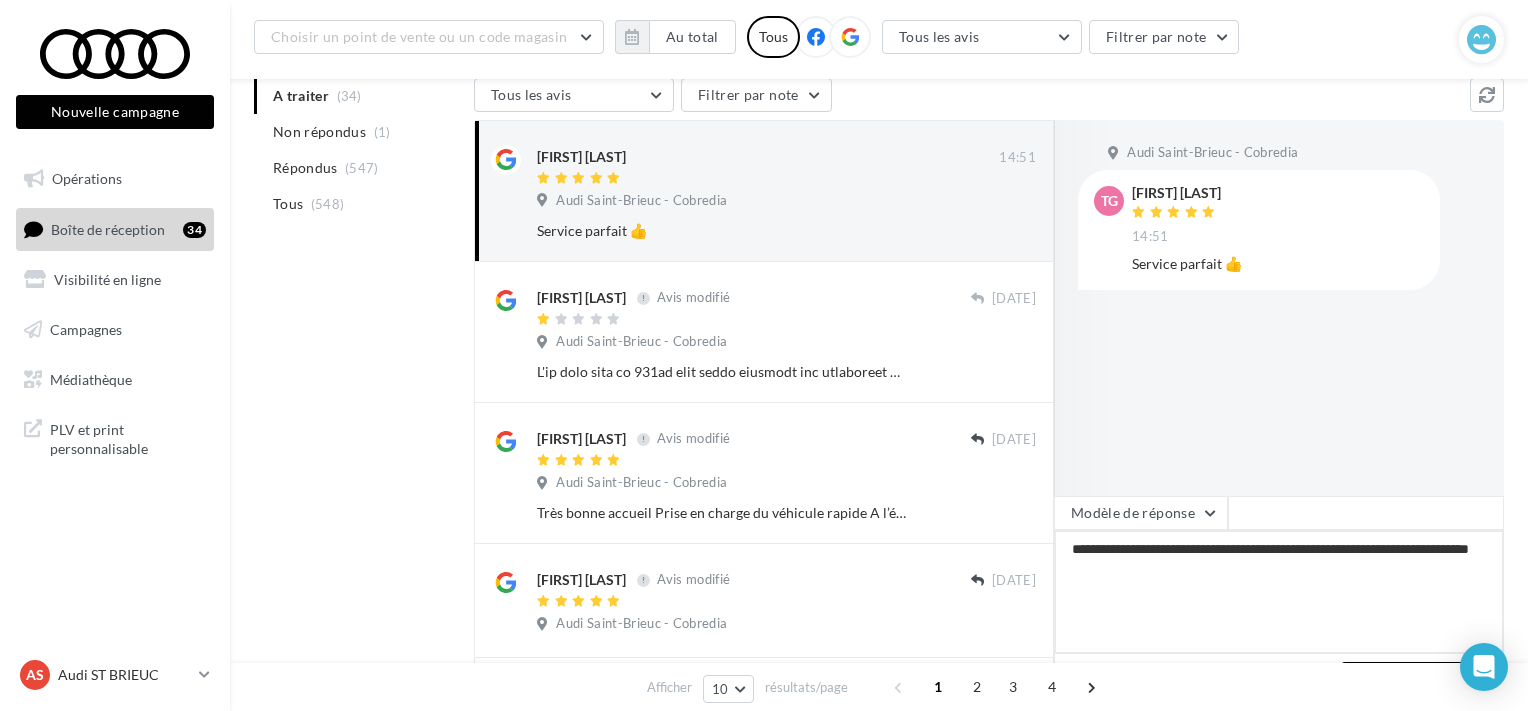 type on "**********" 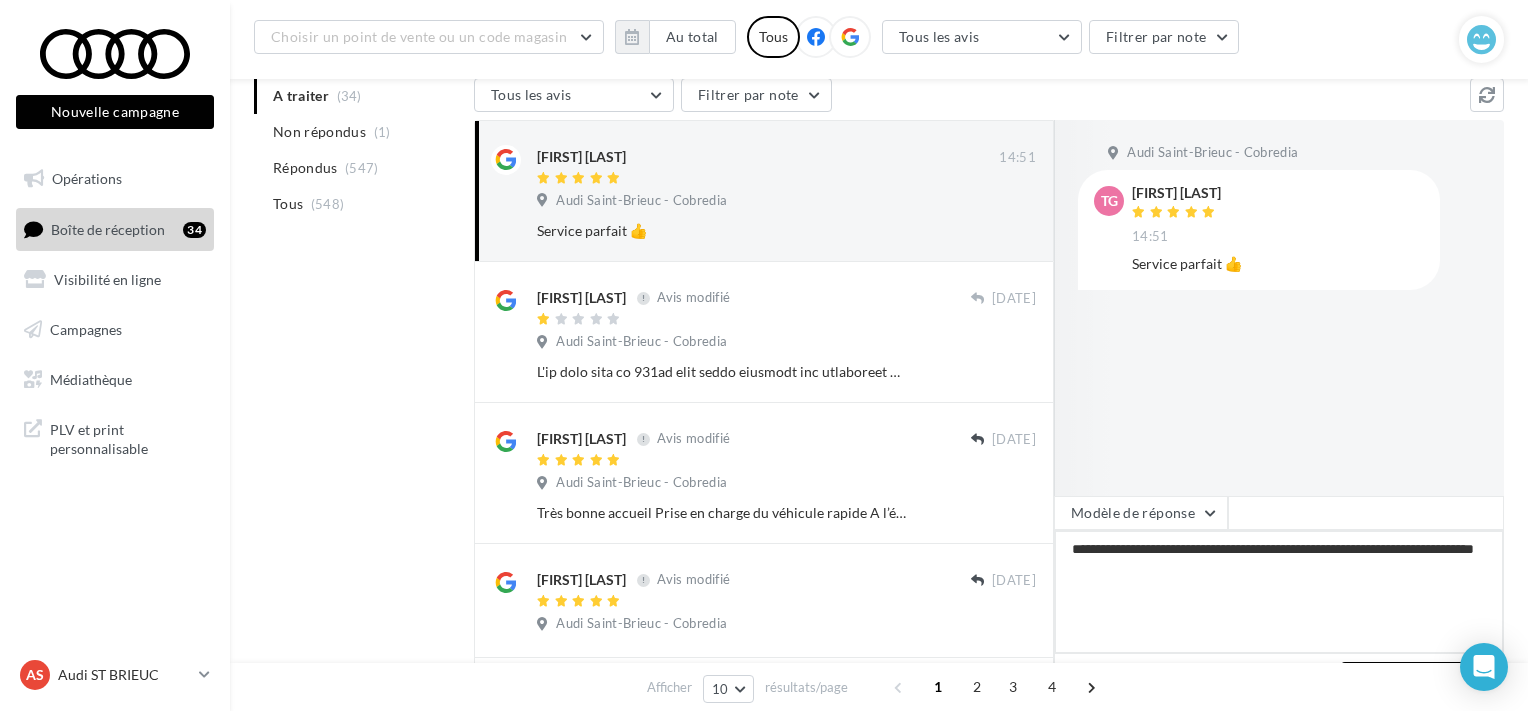 type on "**********" 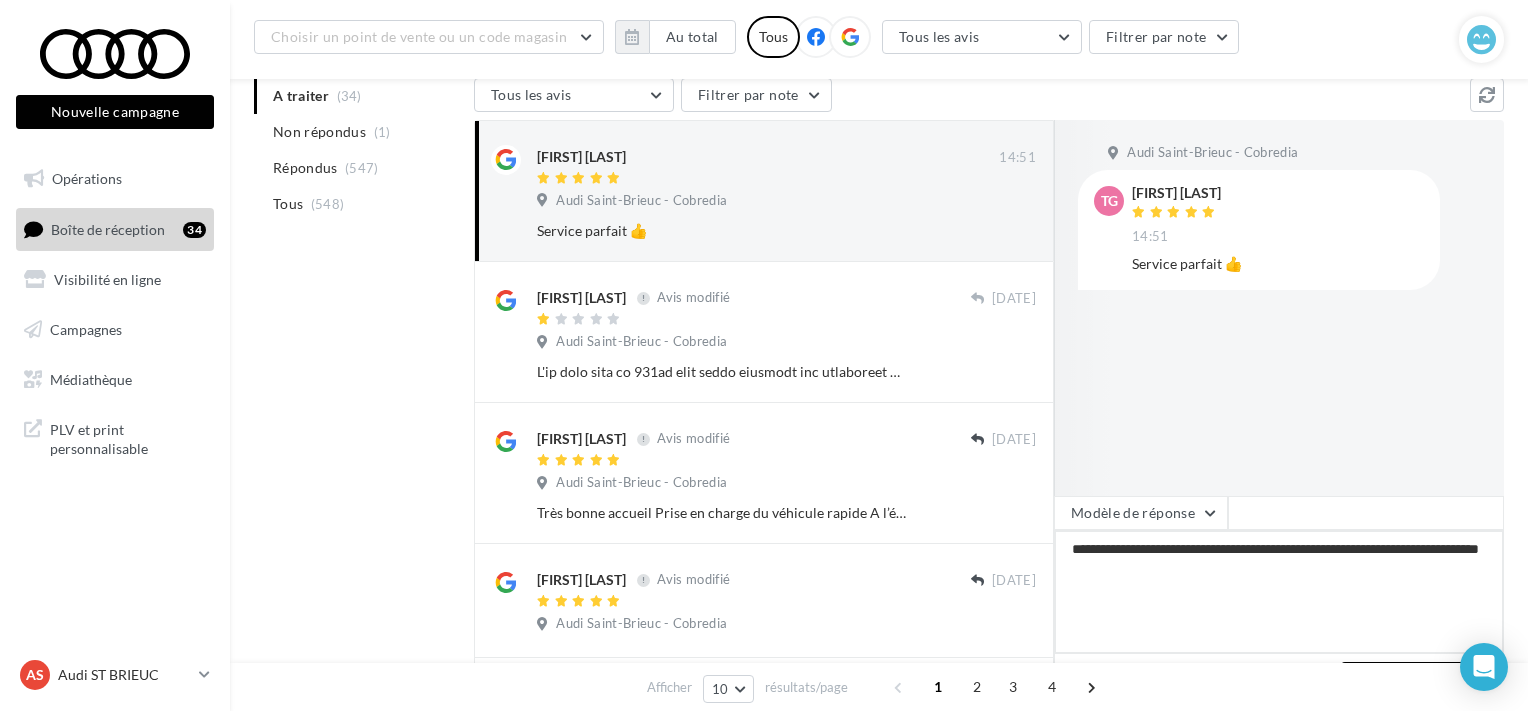 type on "**********" 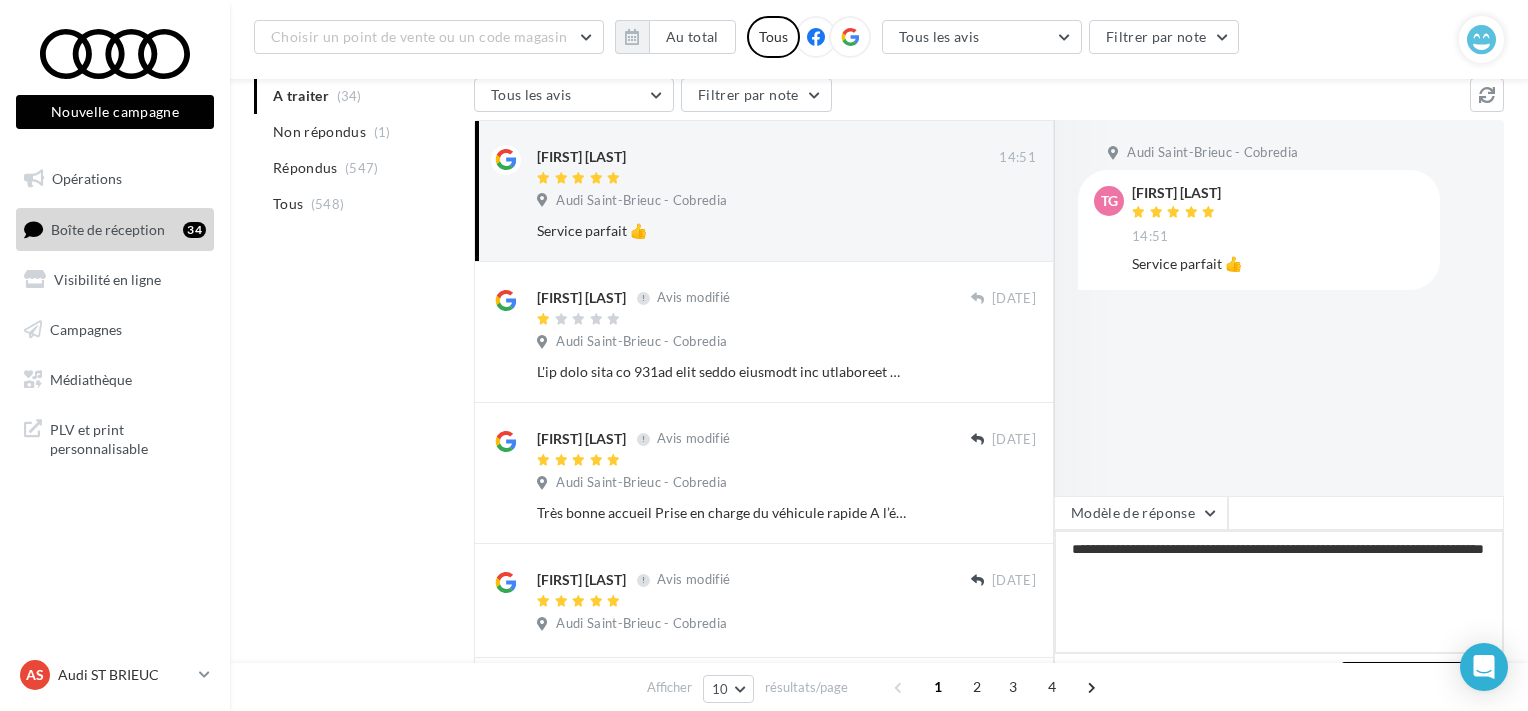 type on "**********" 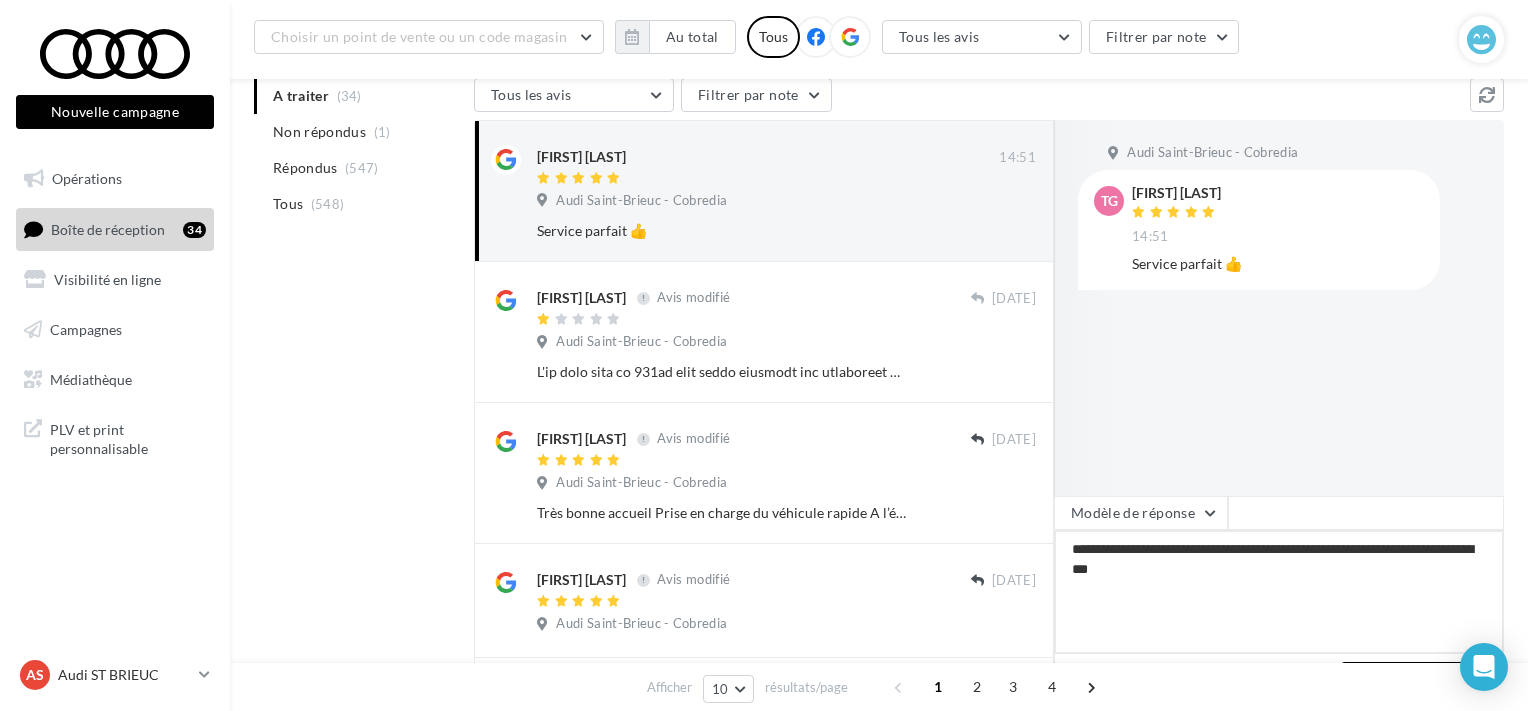 type on "**********" 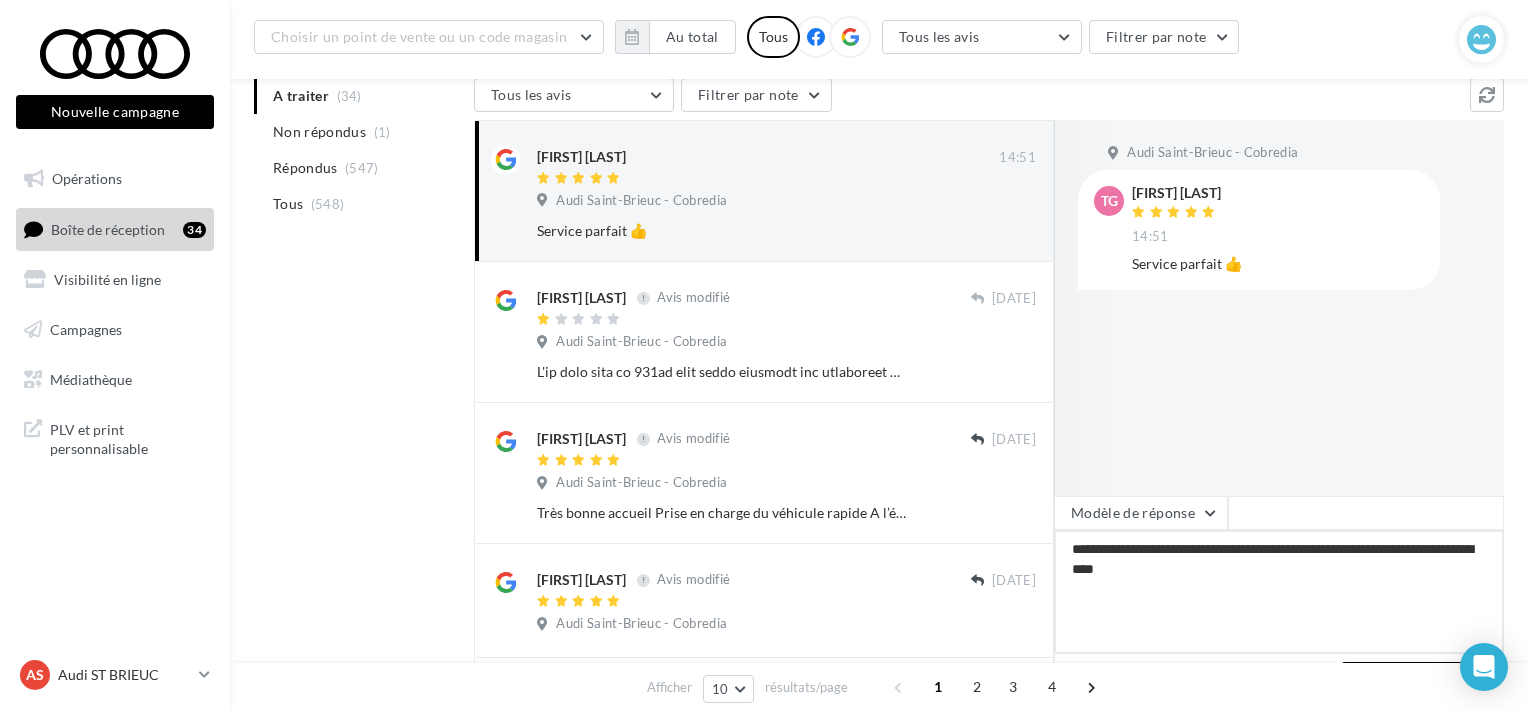 type on "**********" 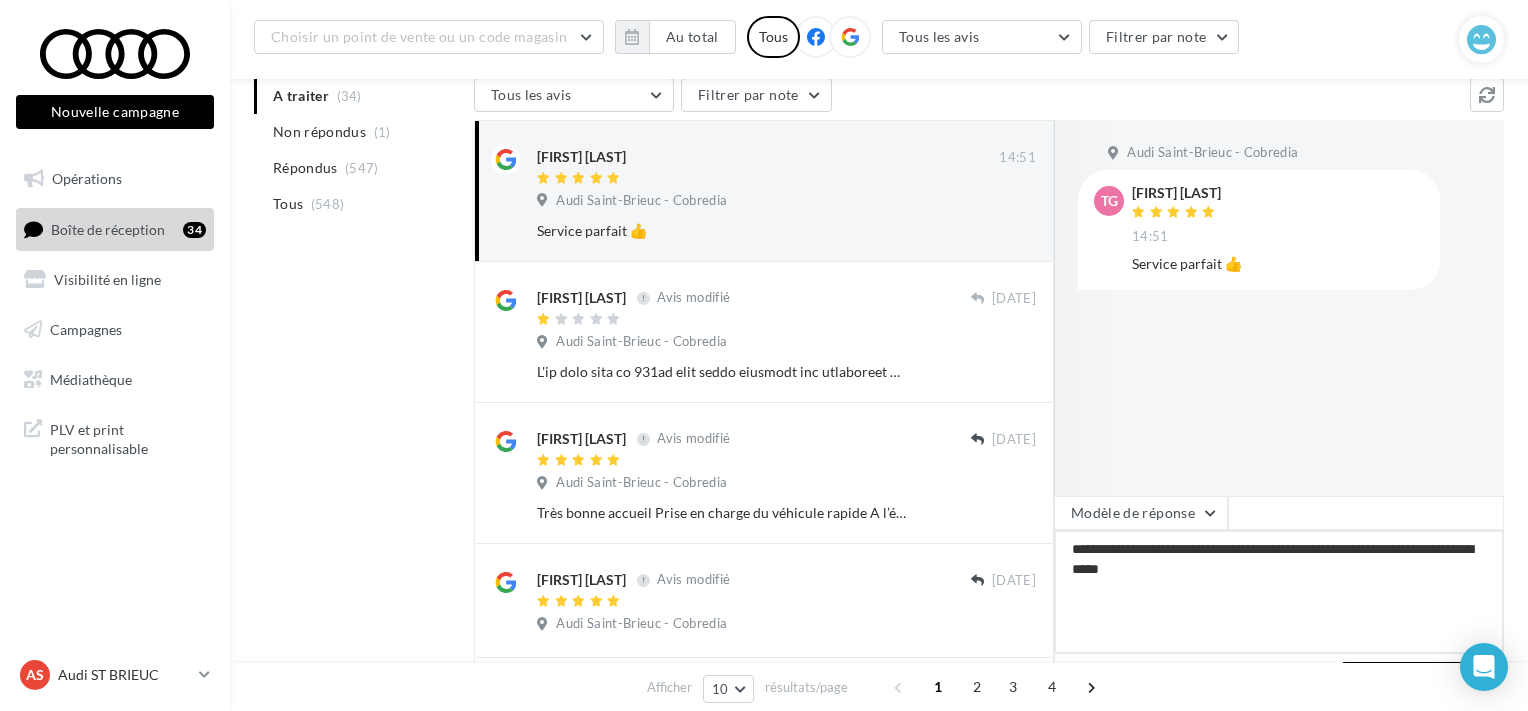 type on "**********" 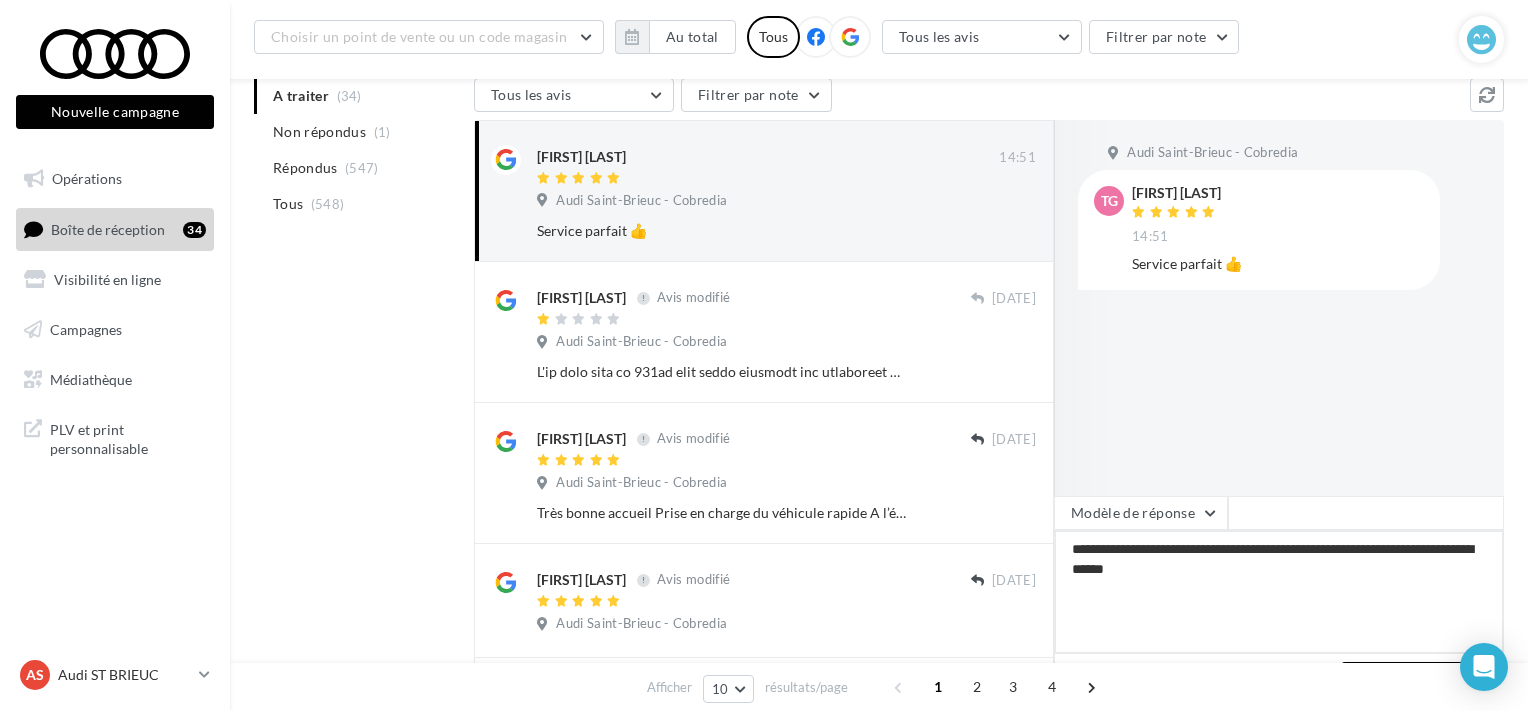 type on "**********" 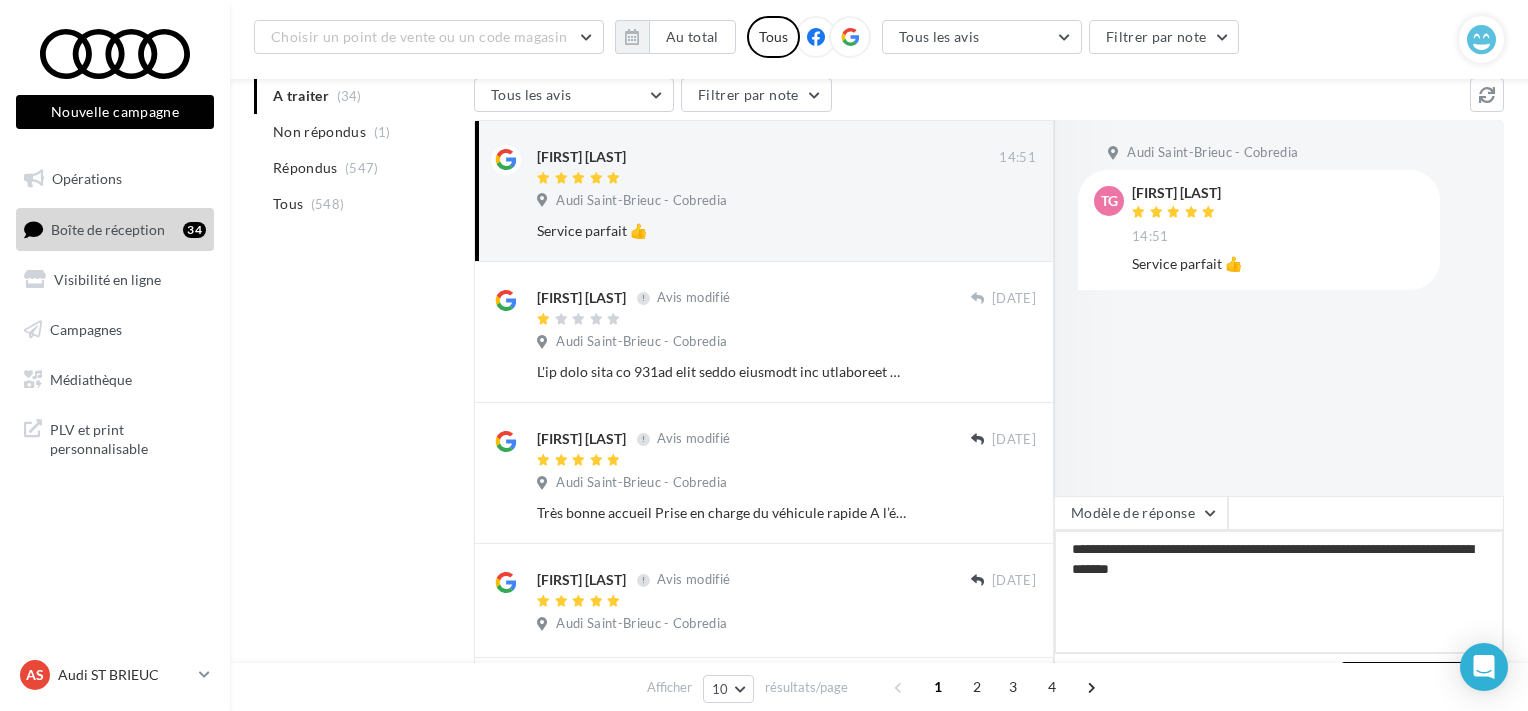 type on "**********" 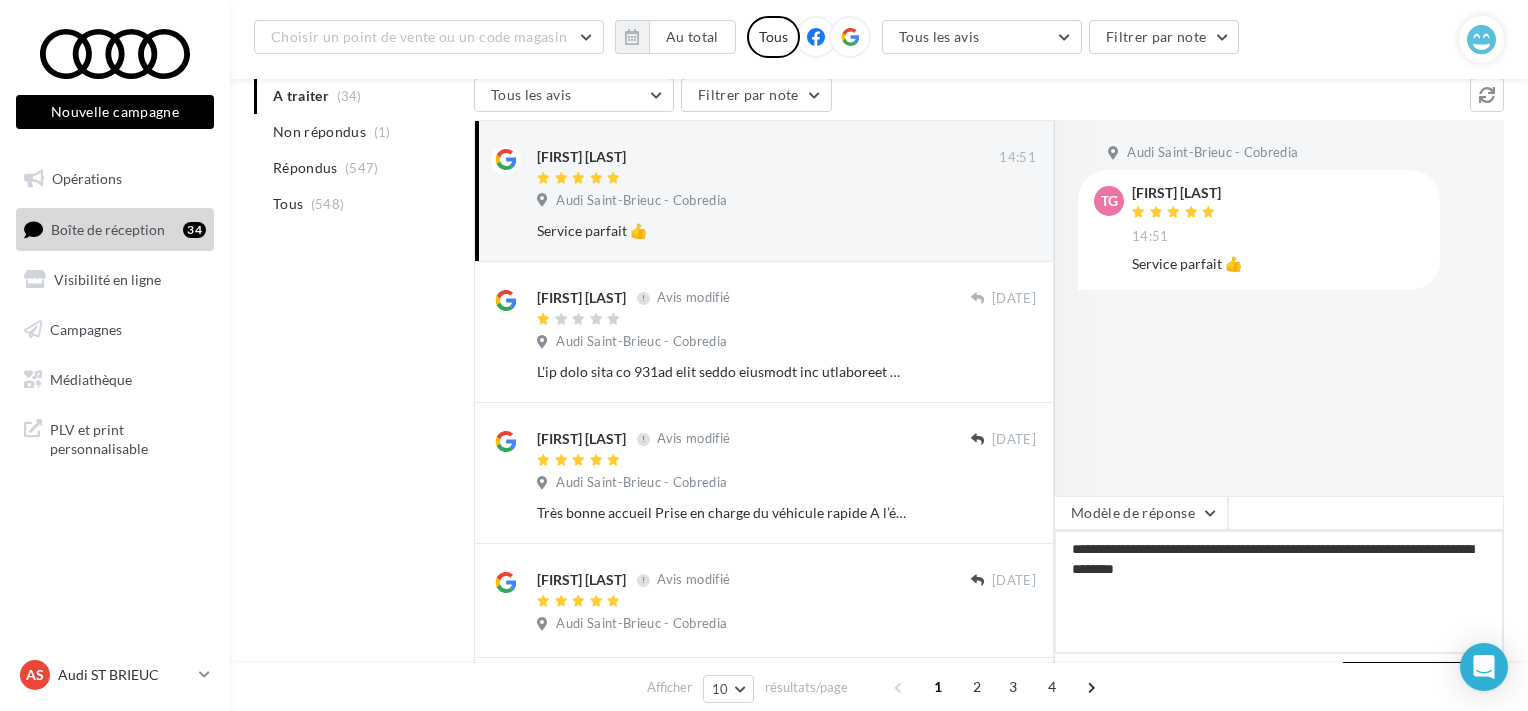 type on "**********" 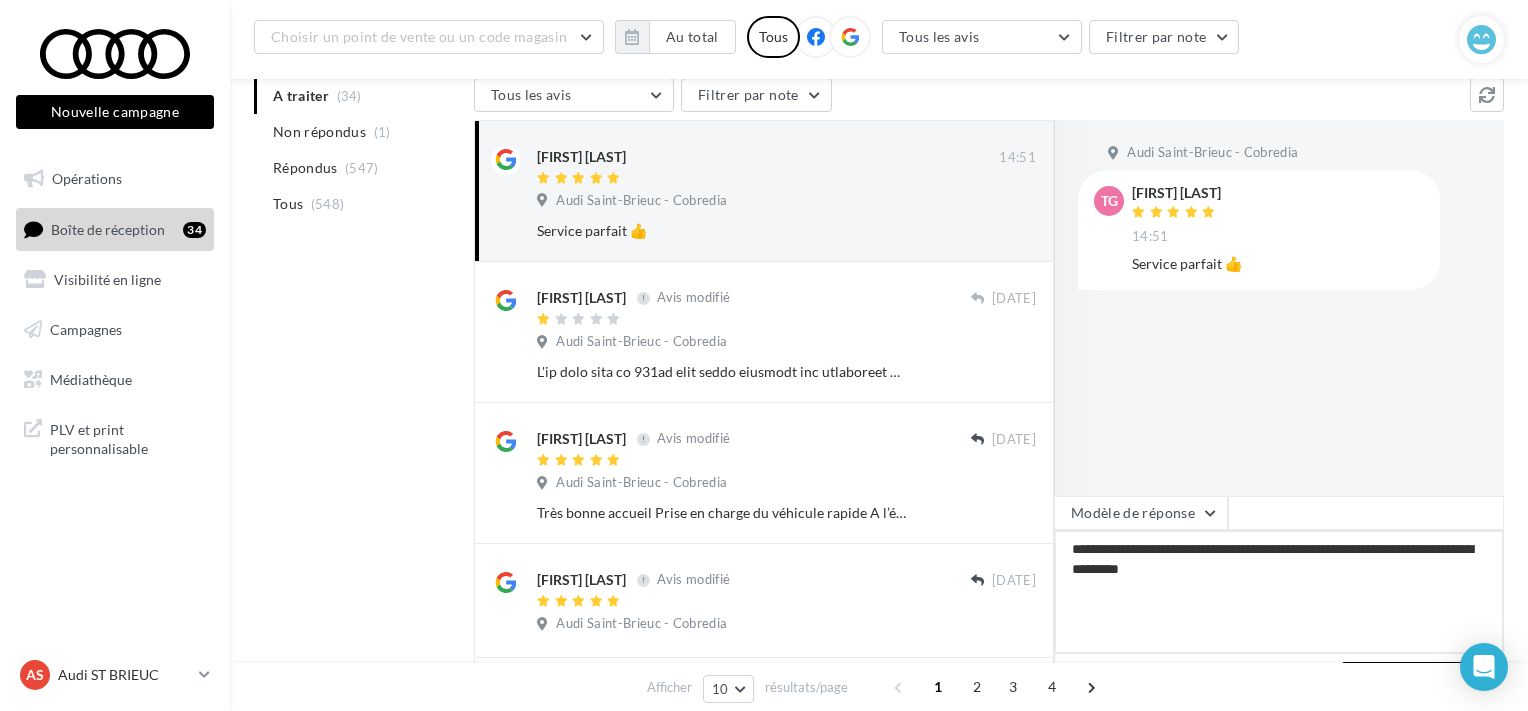type on "**********" 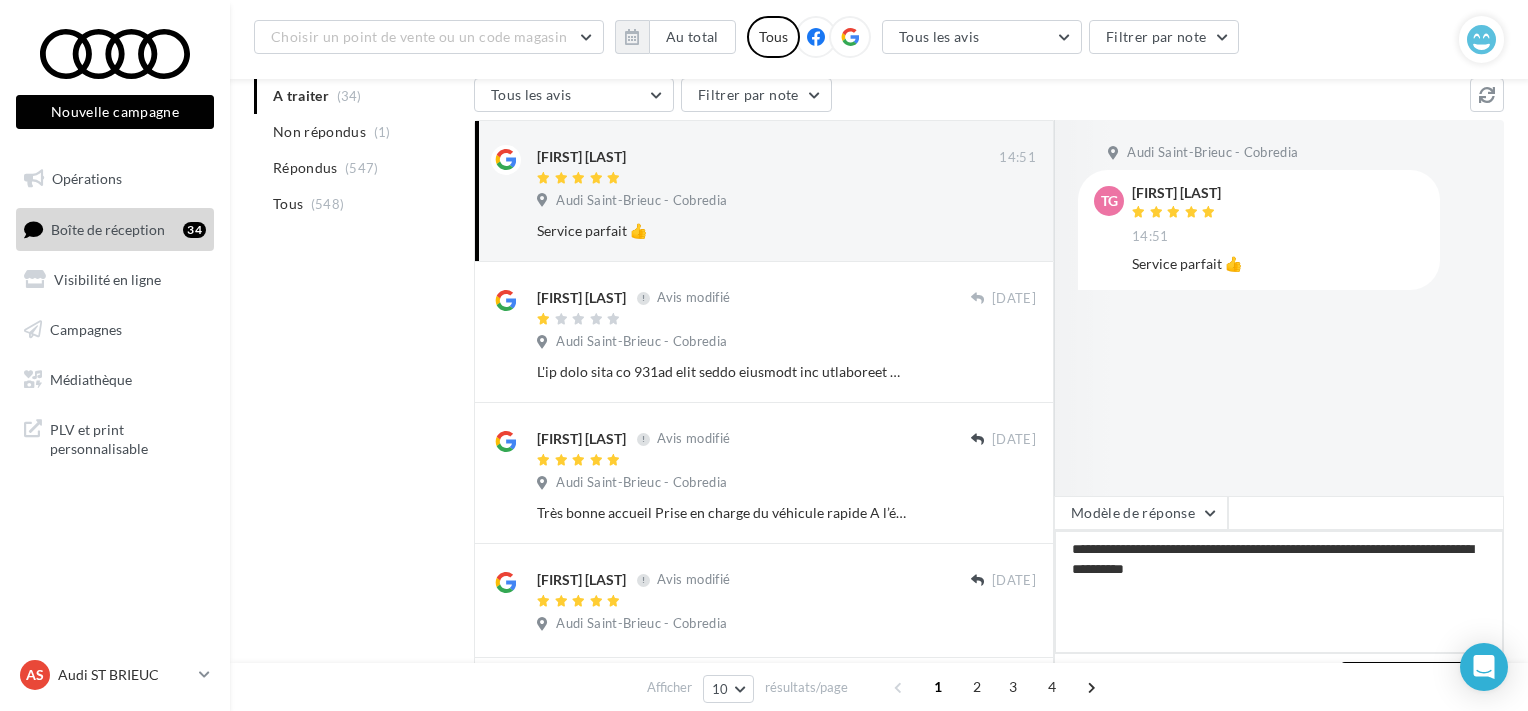 type on "**********" 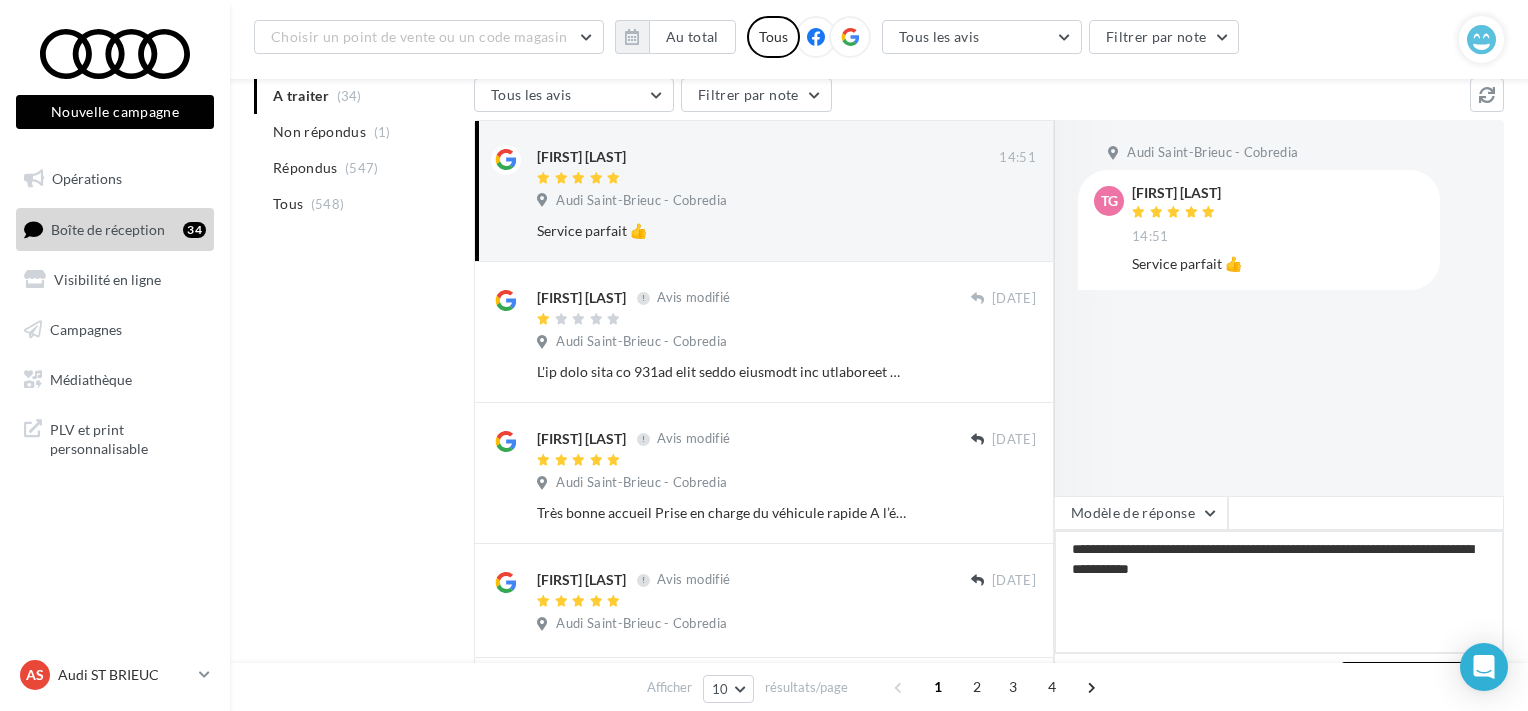 type on "**********" 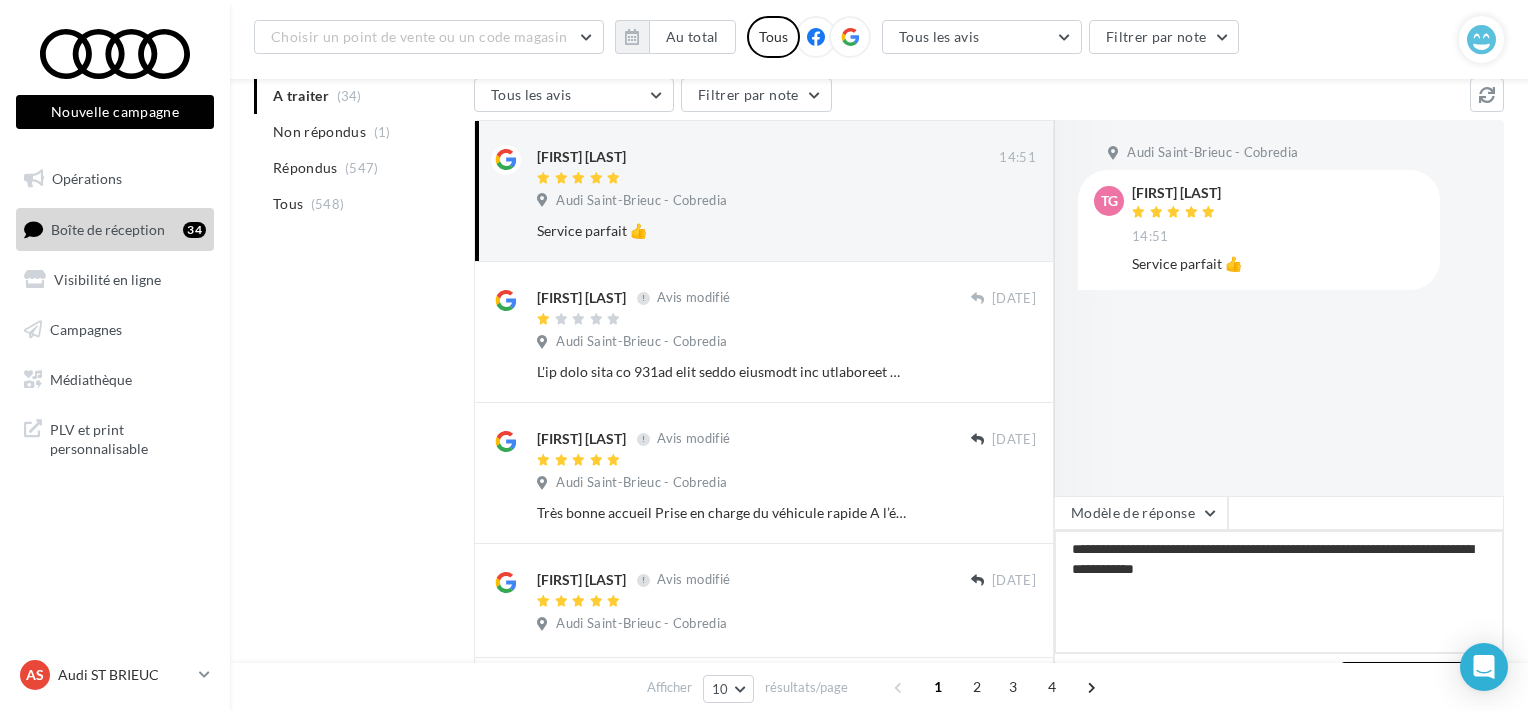 type on "**********" 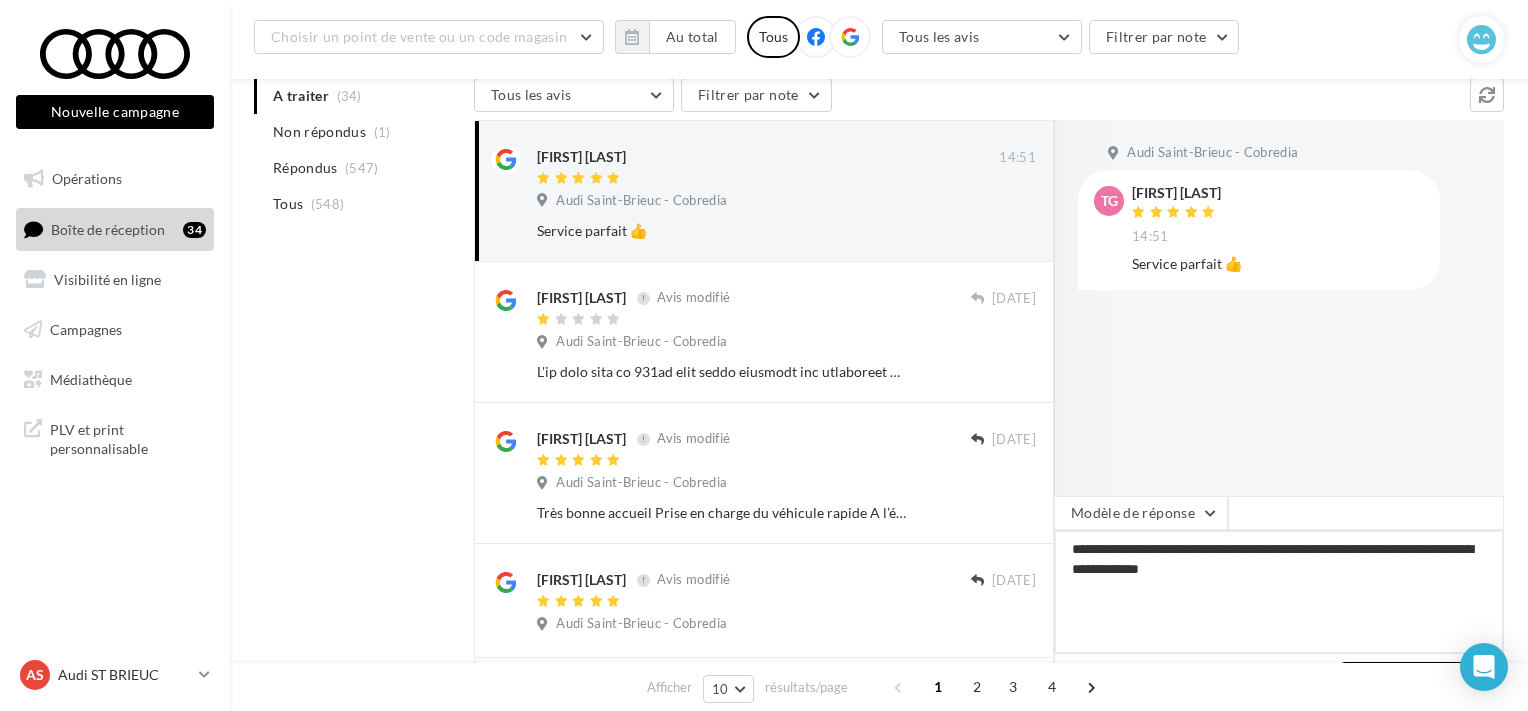 type on "**********" 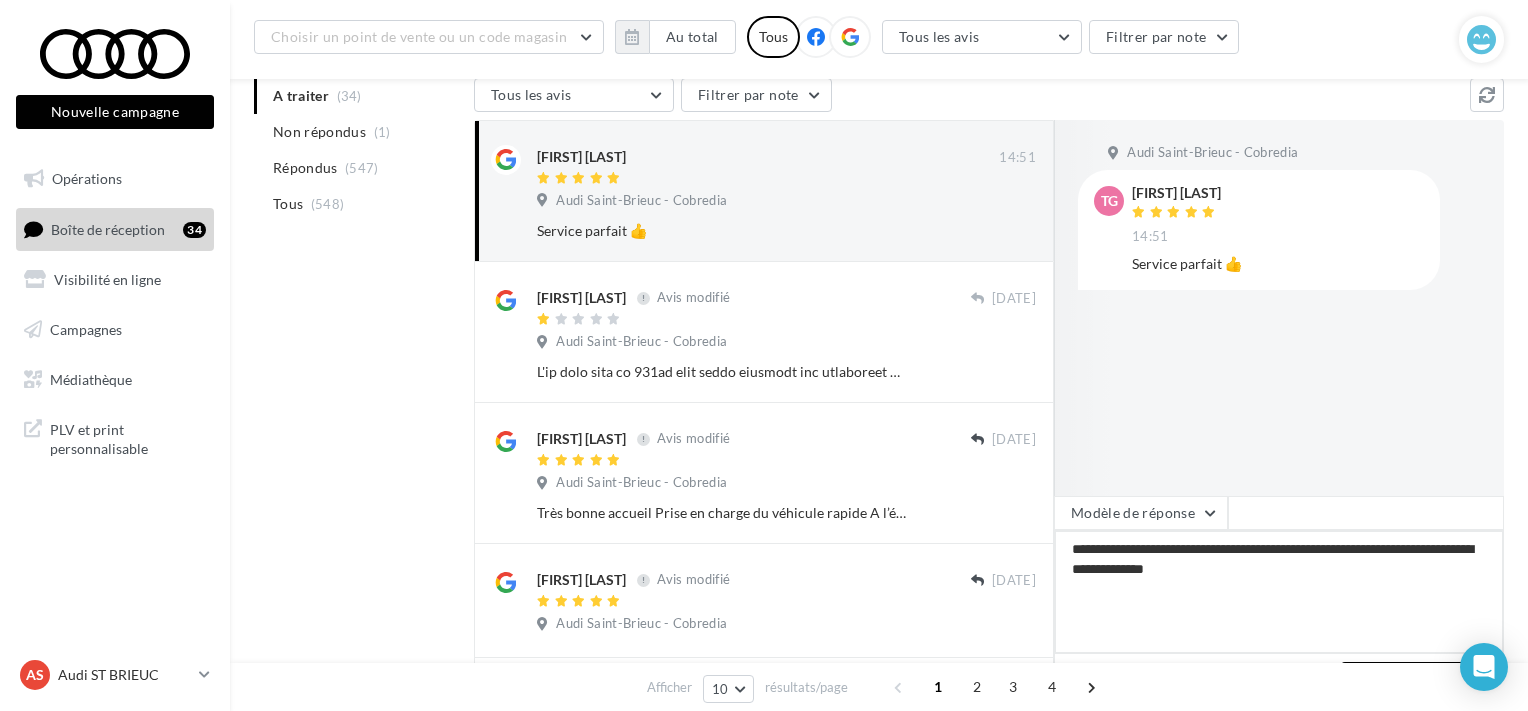type on "**********" 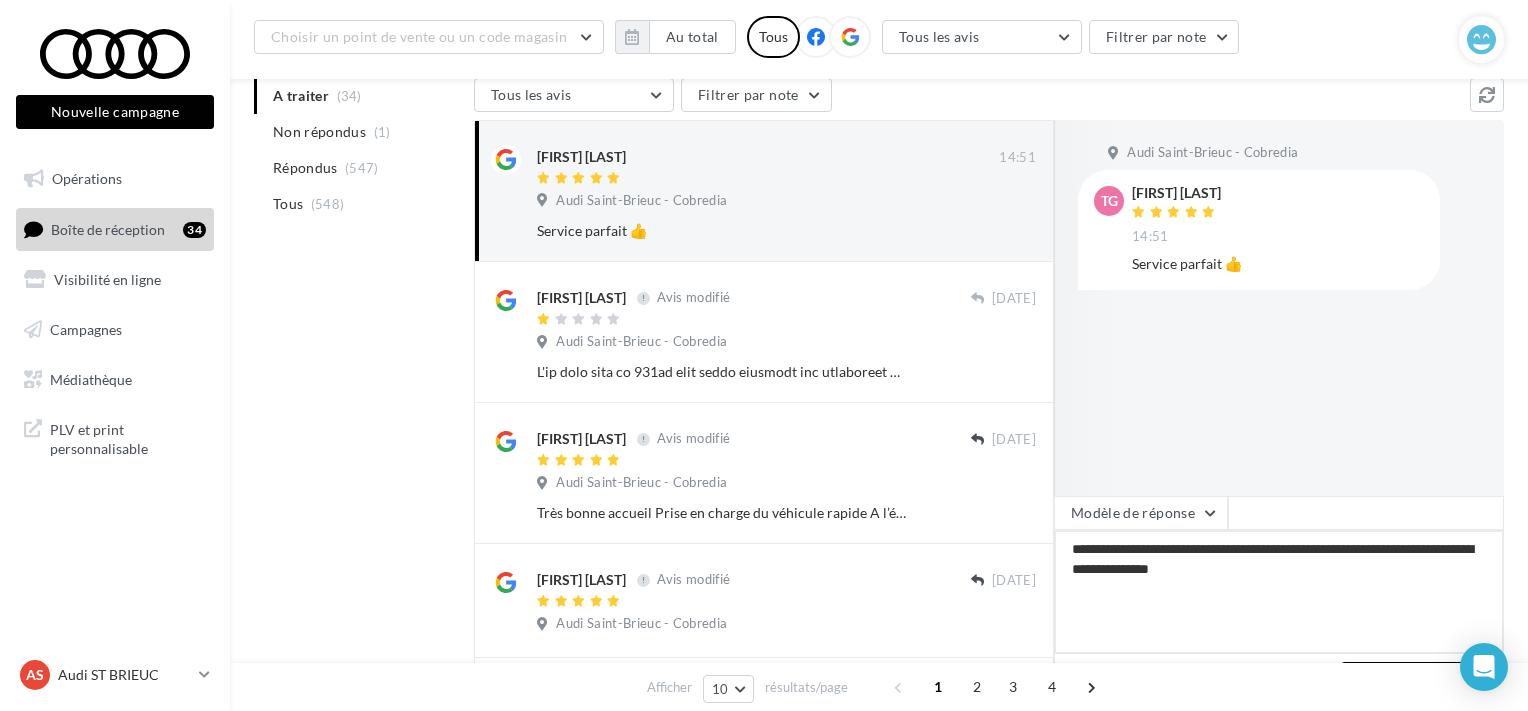 type on "**********" 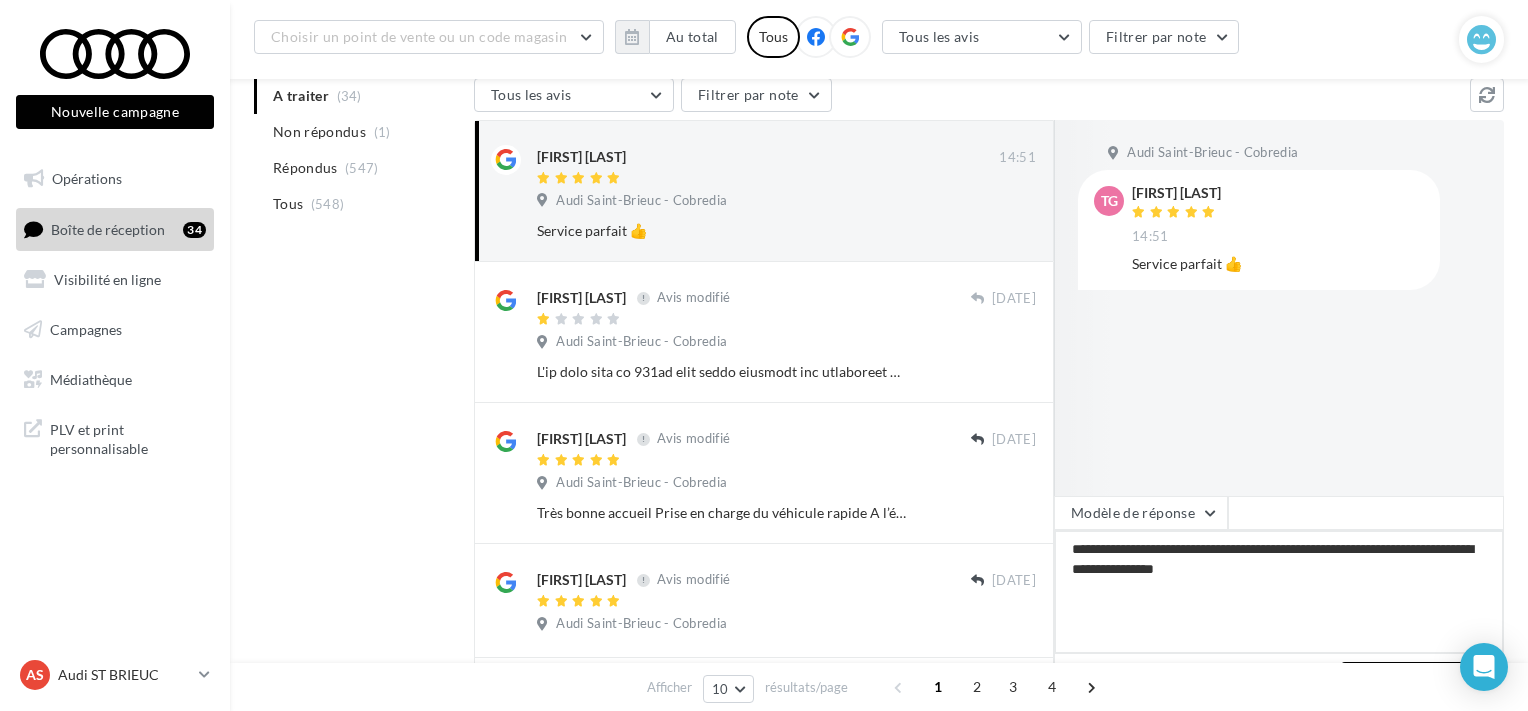 type on "**********" 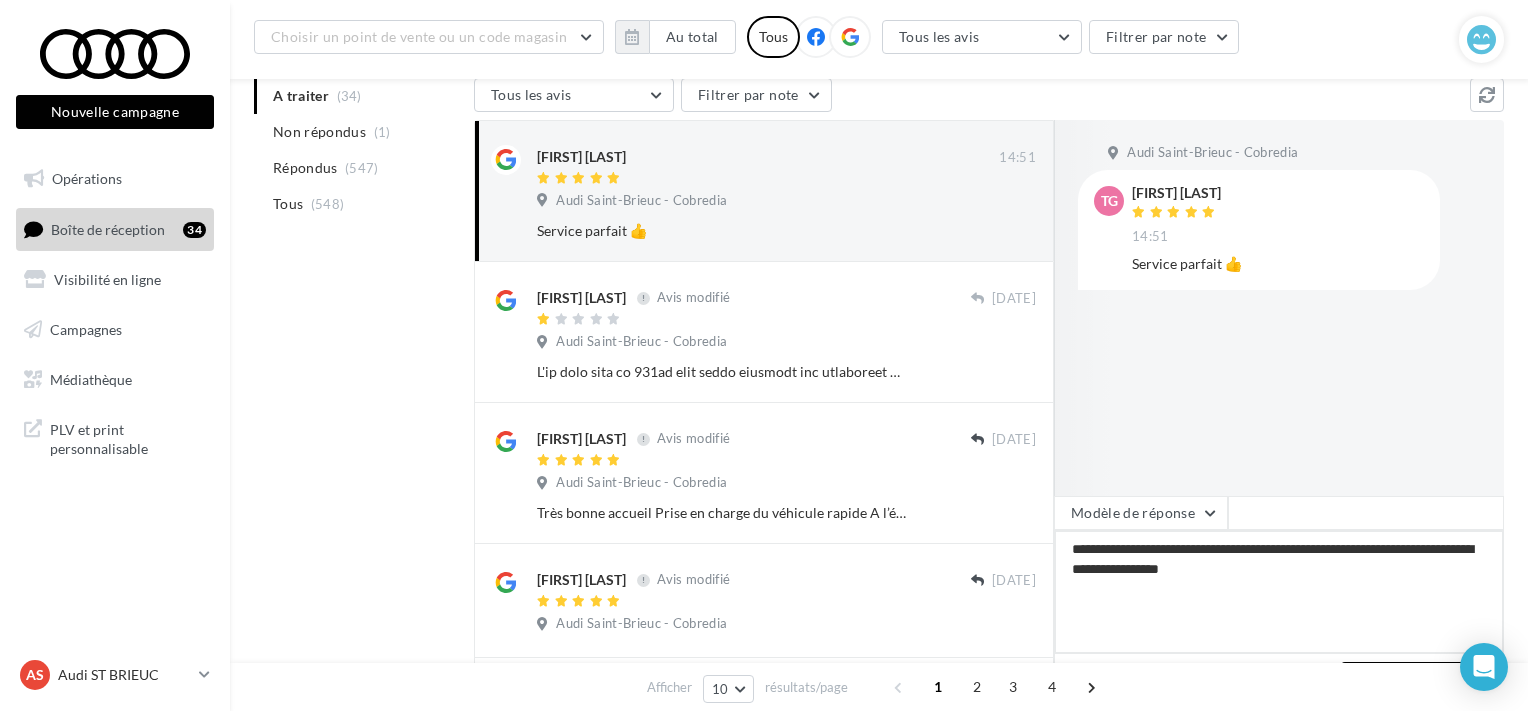 type on "**********" 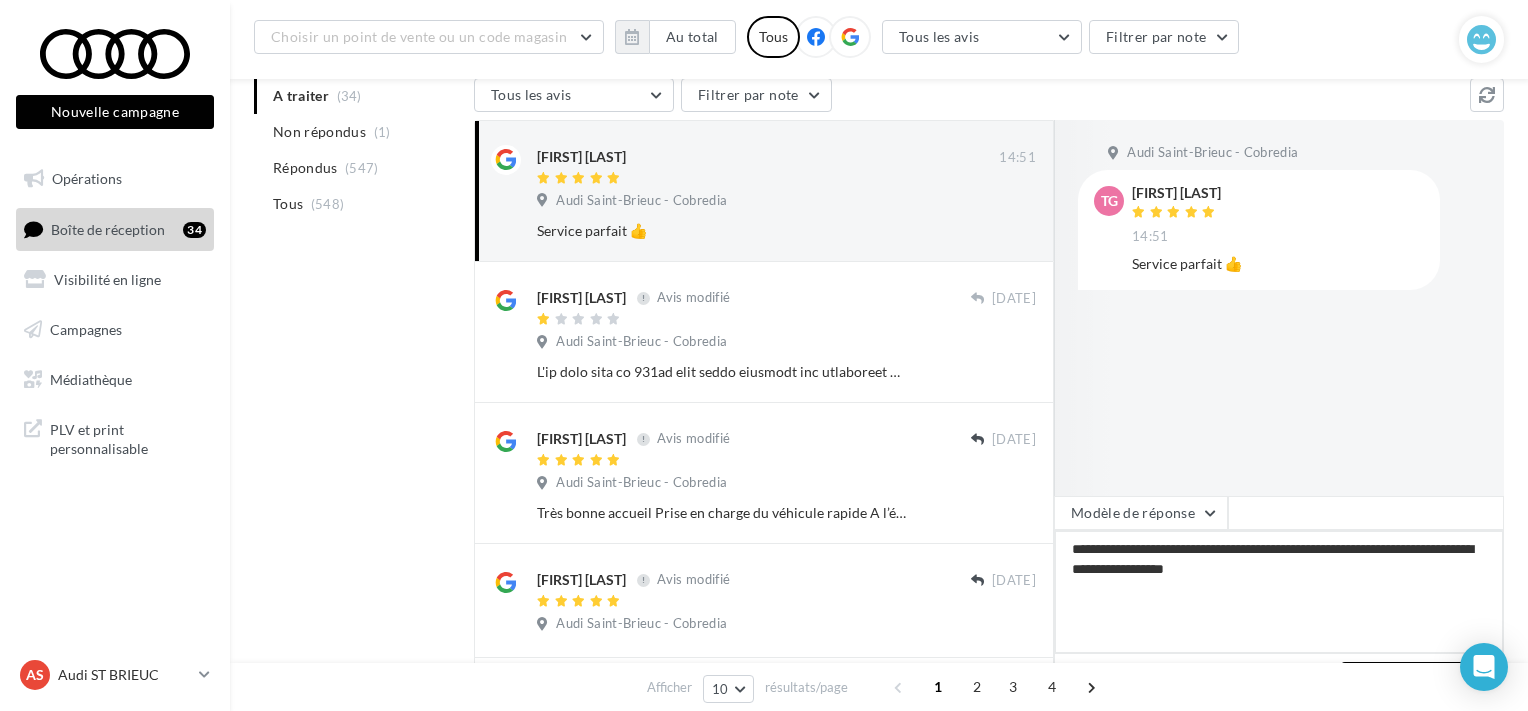 type on "**********" 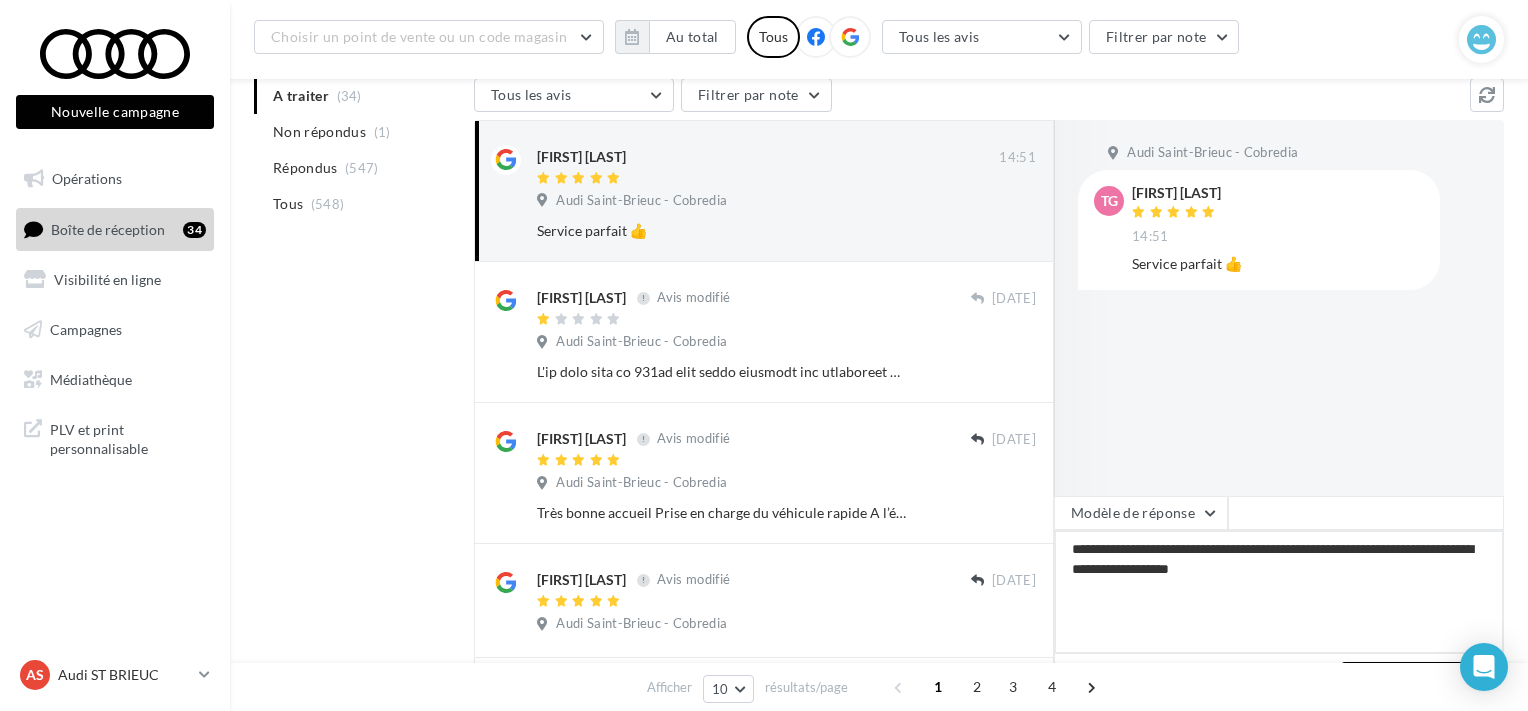 type on "**********" 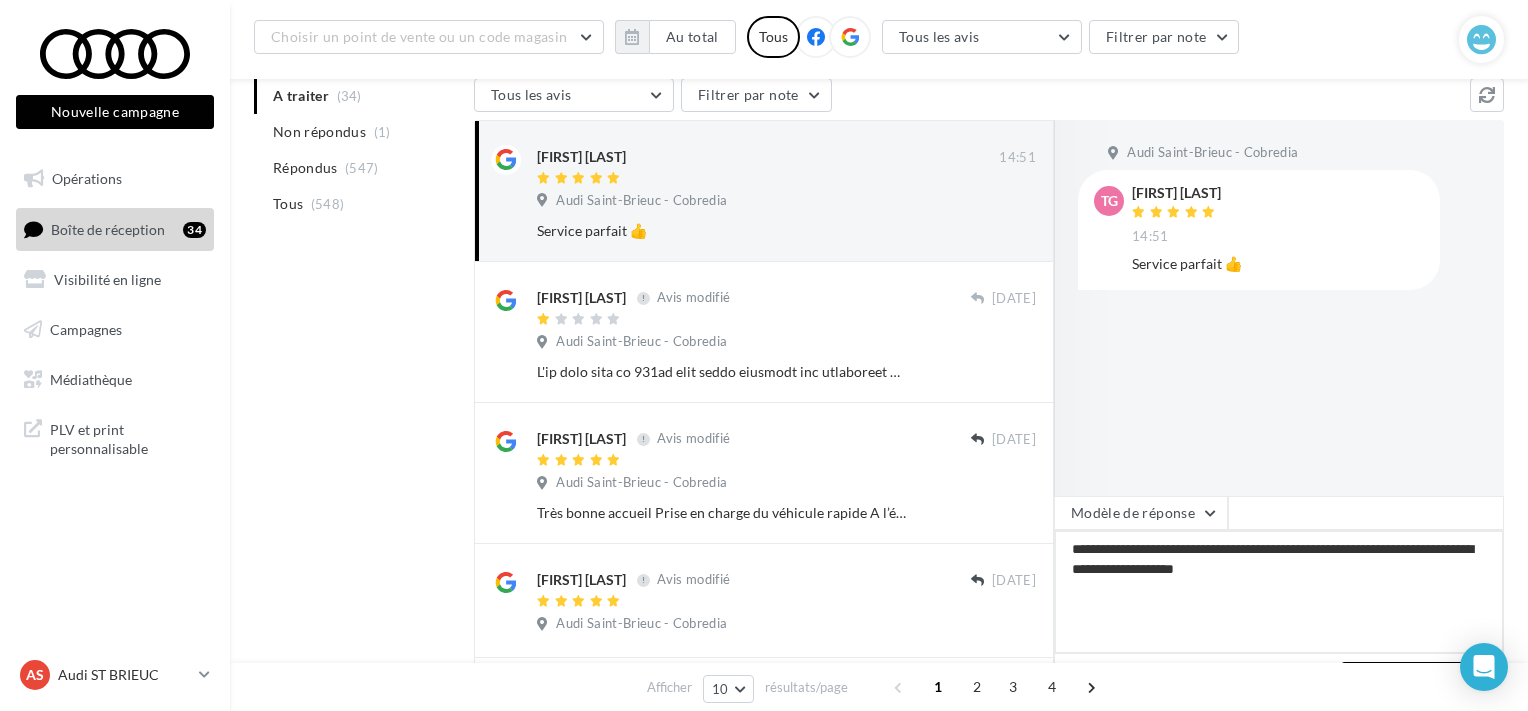 type on "**********" 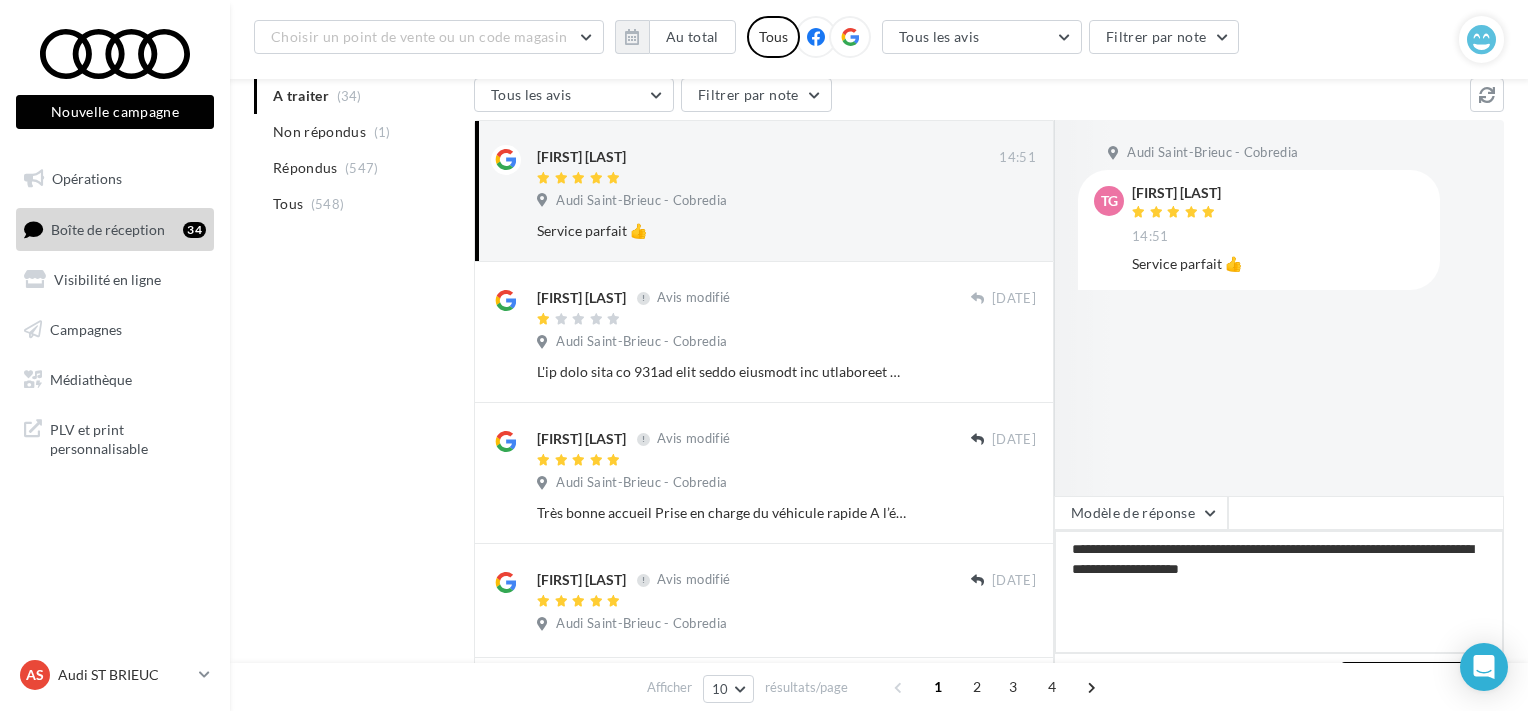type on "**********" 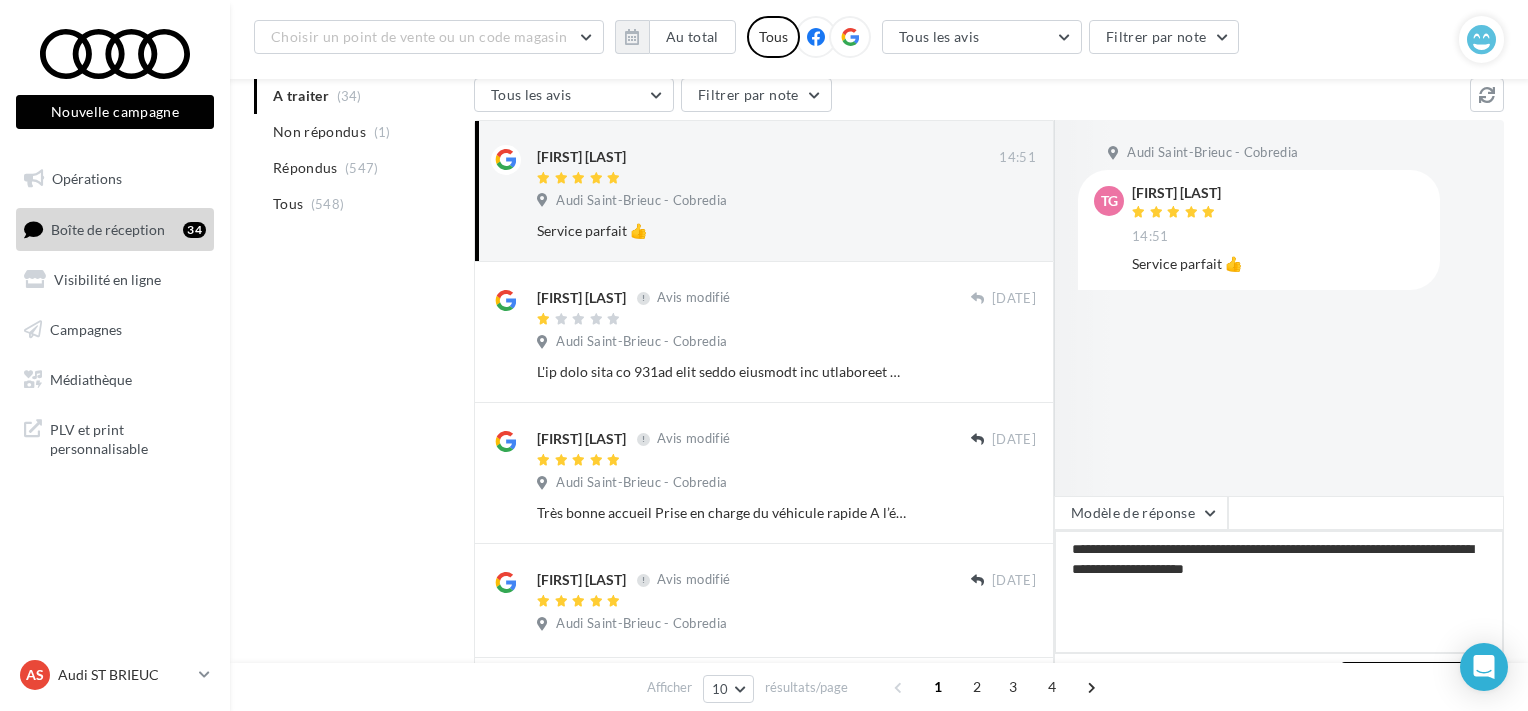 type on "**********" 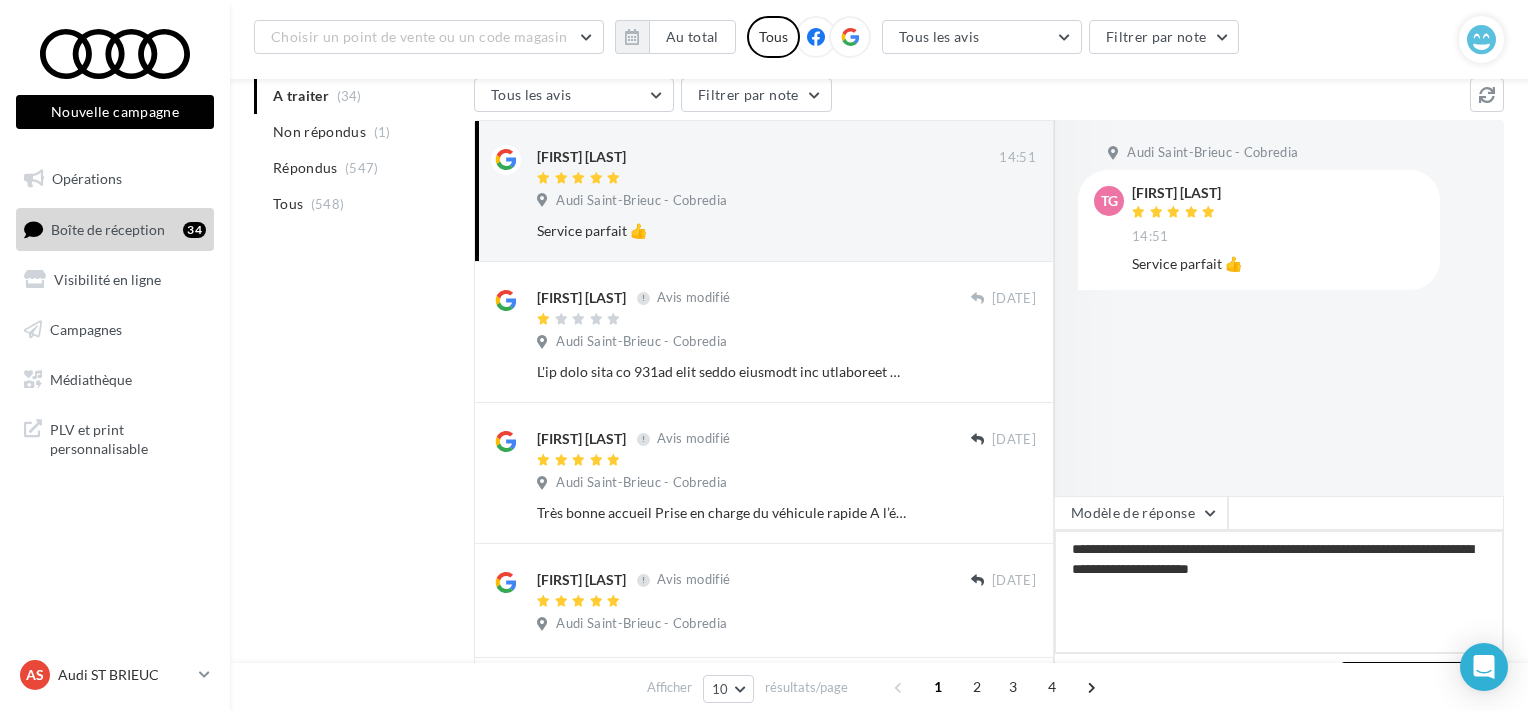 type 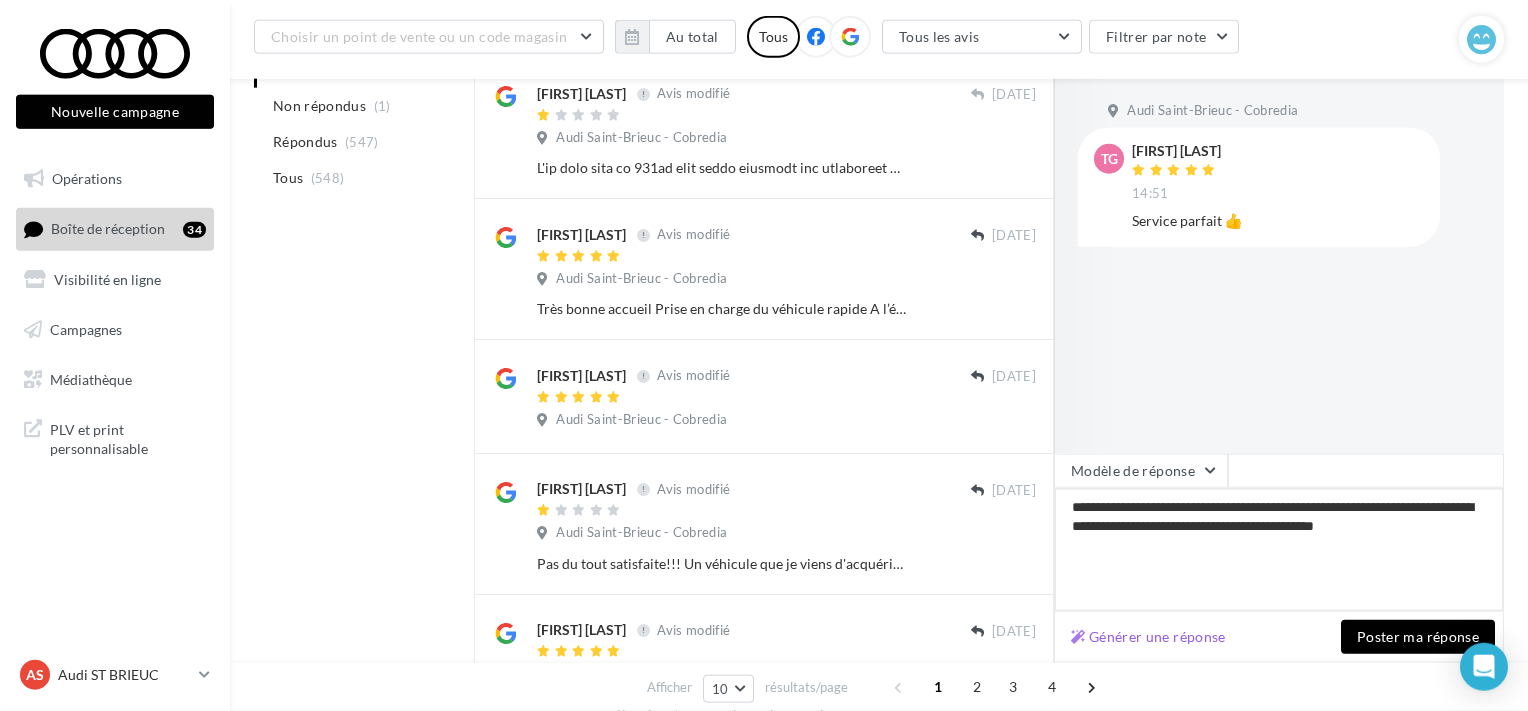 scroll, scrollTop: 422, scrollLeft: 0, axis: vertical 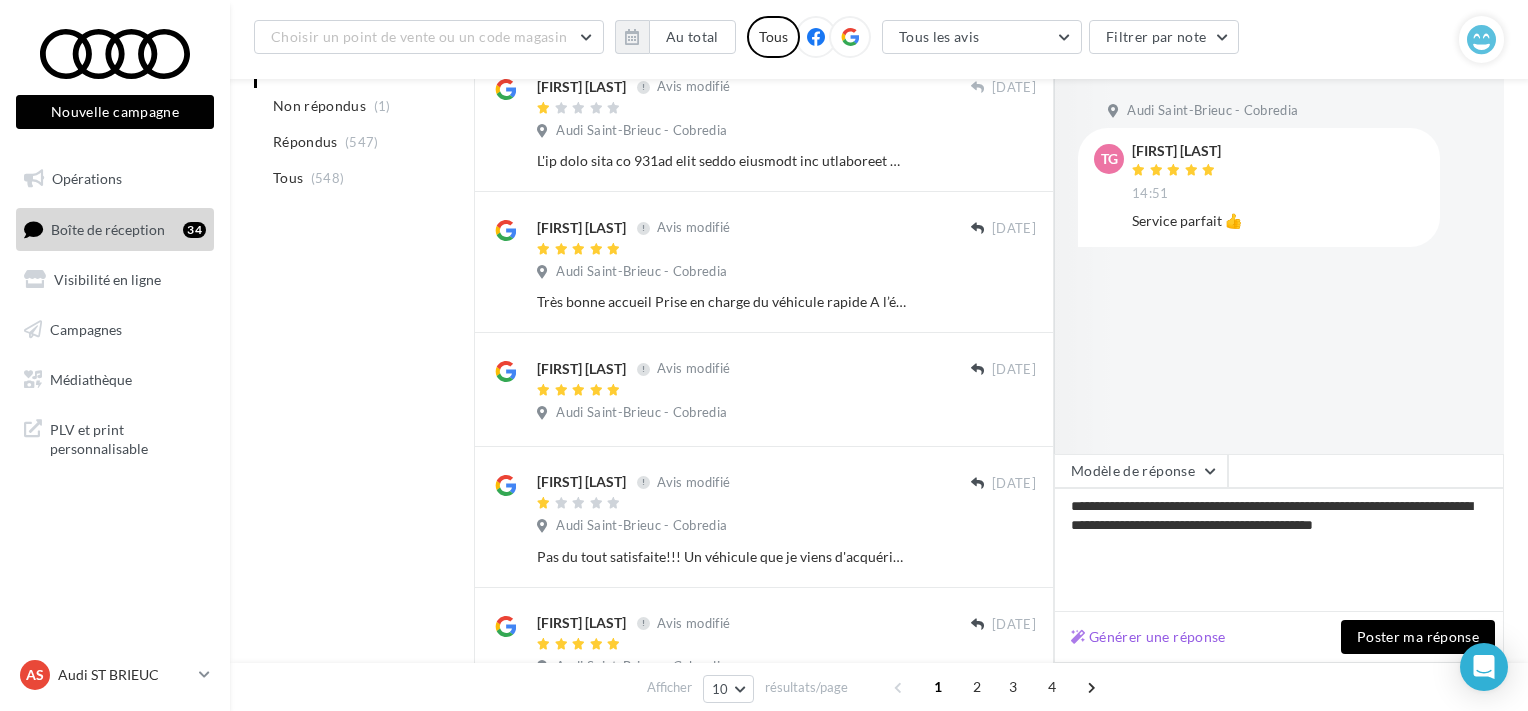 click on "Poster ma réponse" at bounding box center [1418, 637] 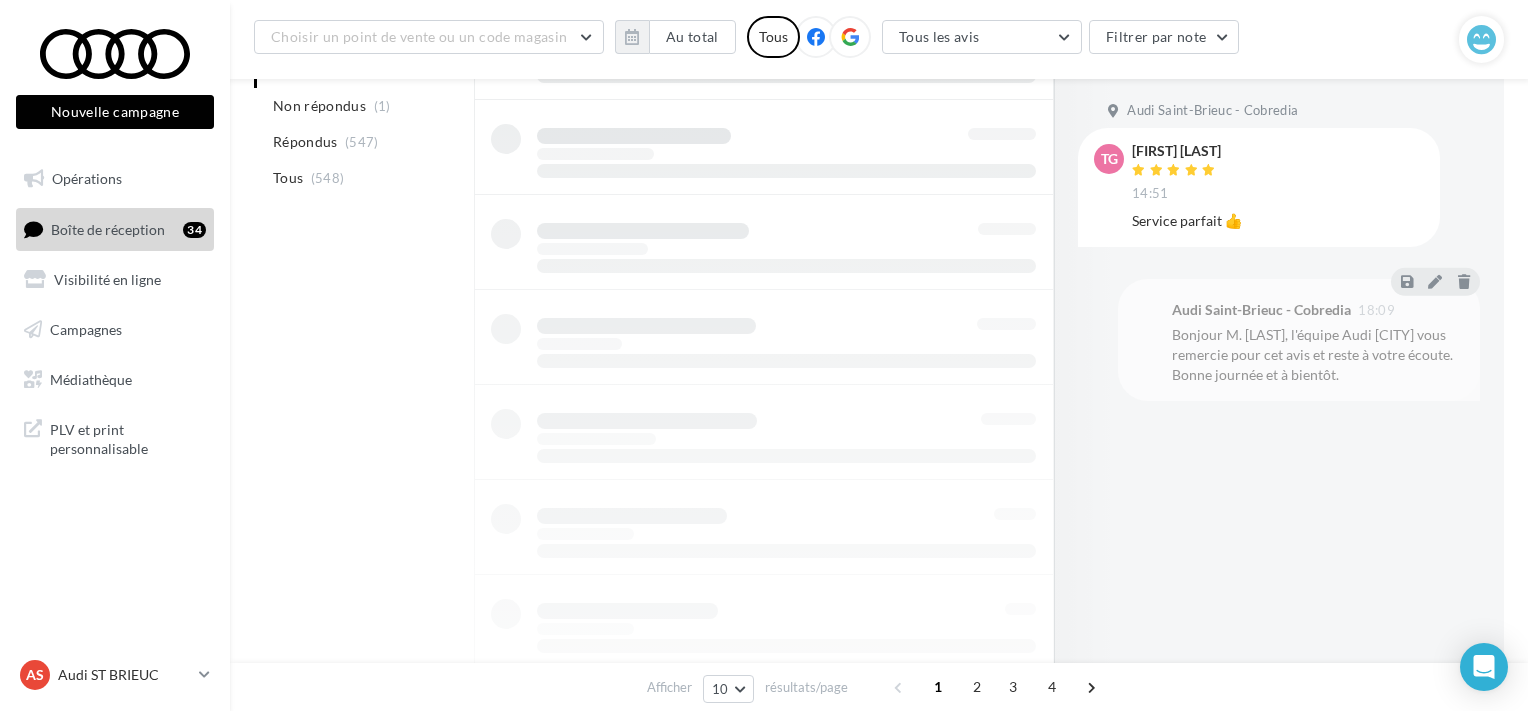 scroll, scrollTop: 420, scrollLeft: 0, axis: vertical 